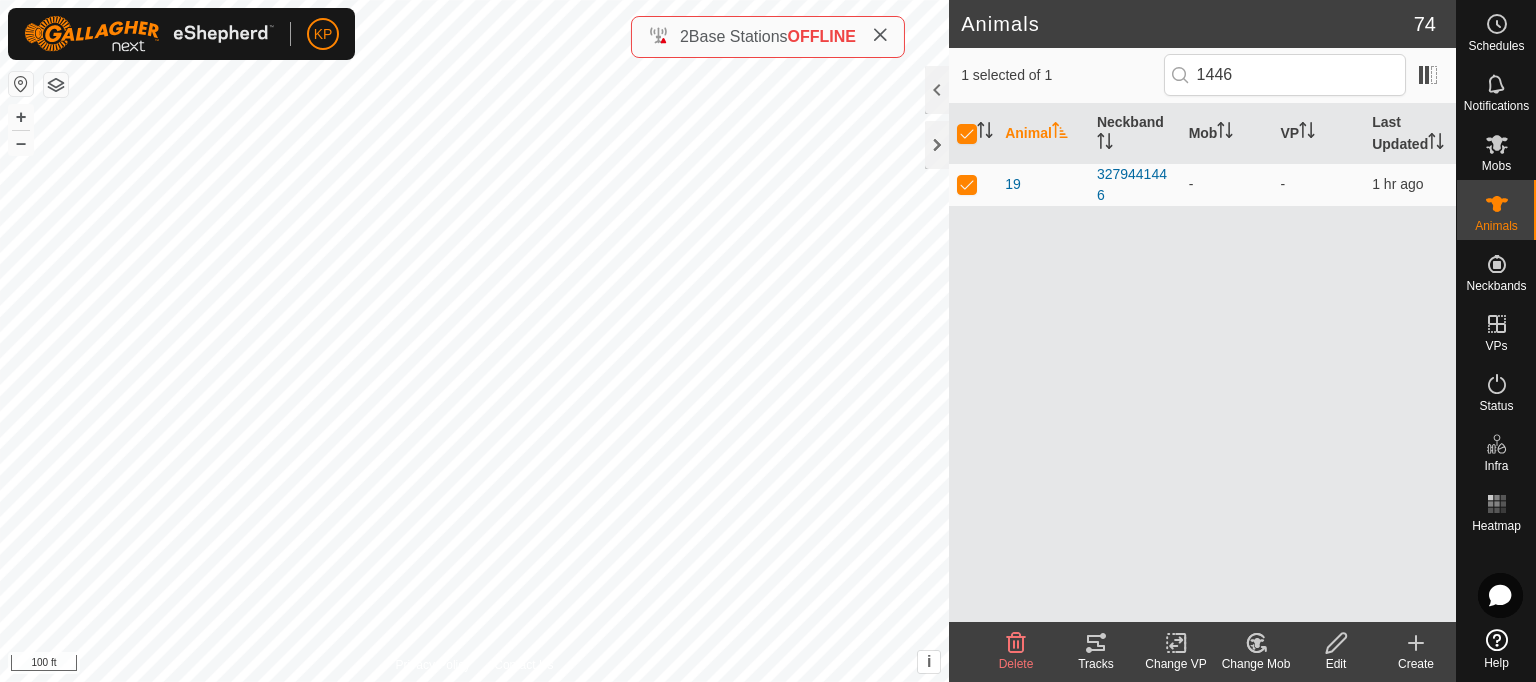 scroll, scrollTop: 0, scrollLeft: 0, axis: both 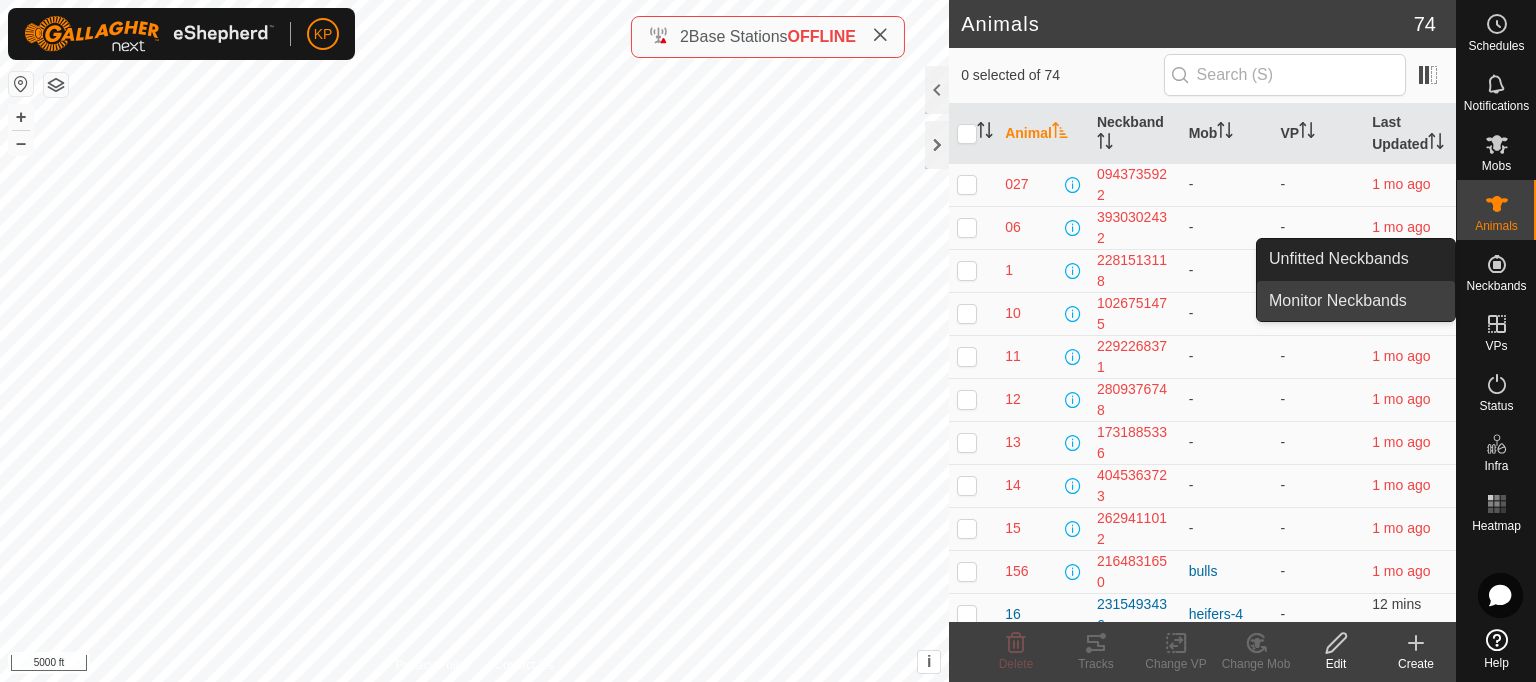 click on "Monitor Neckbands" at bounding box center (1356, 301) 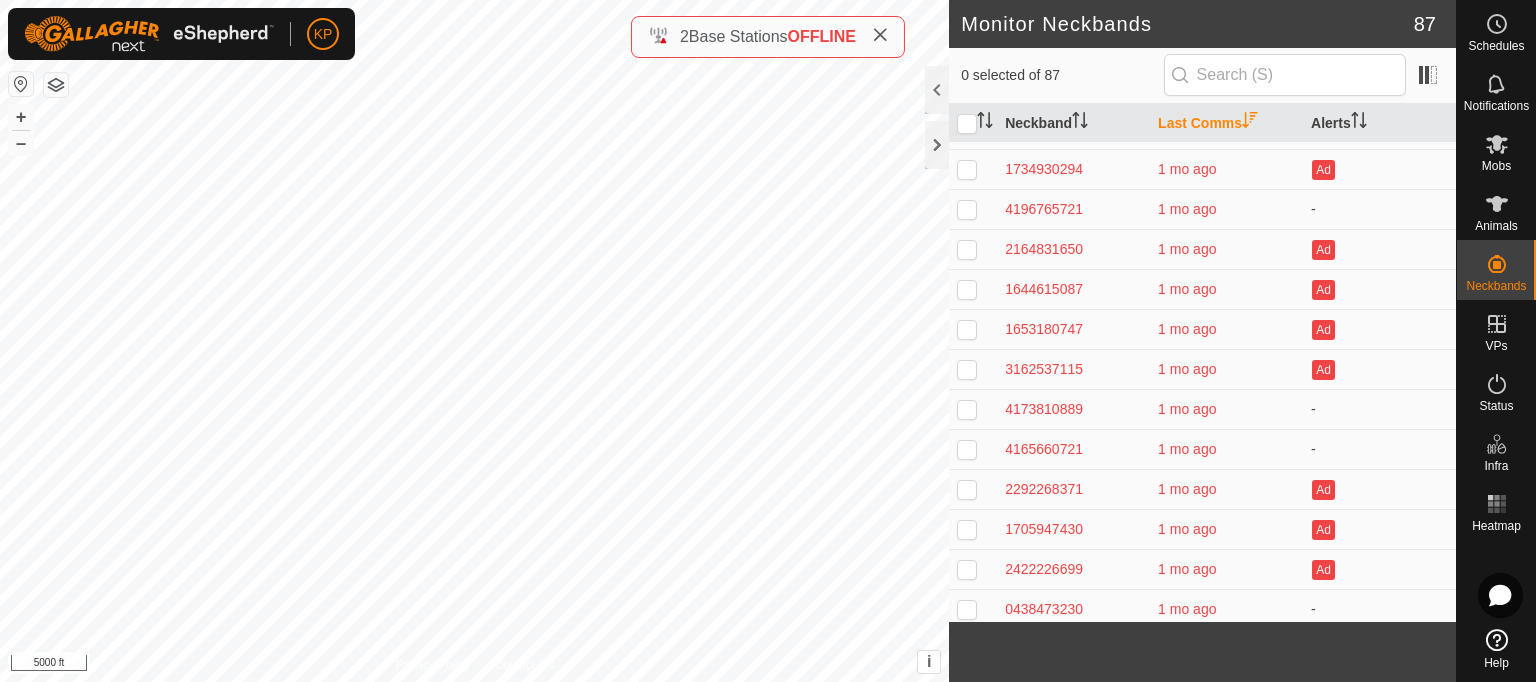 scroll, scrollTop: 0, scrollLeft: 0, axis: both 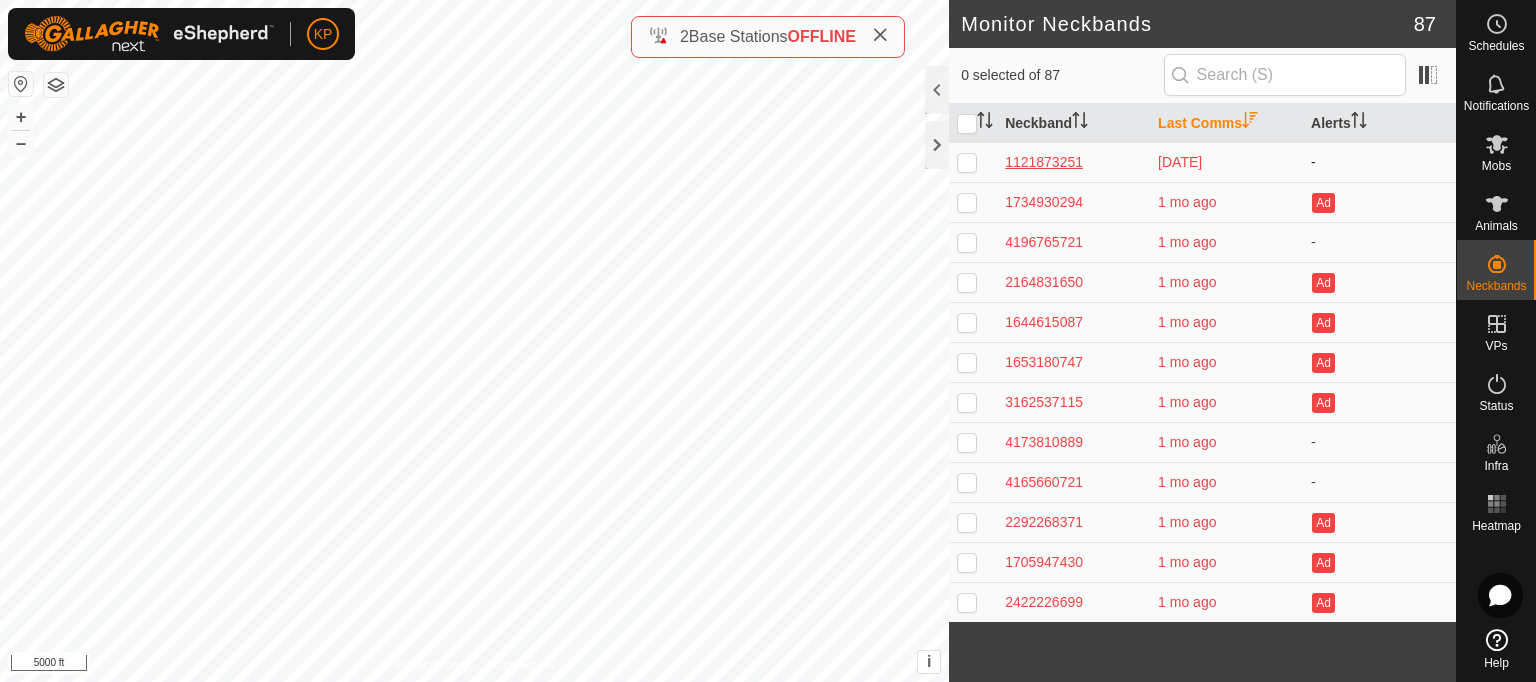 click on "1121873251" at bounding box center (1073, 162) 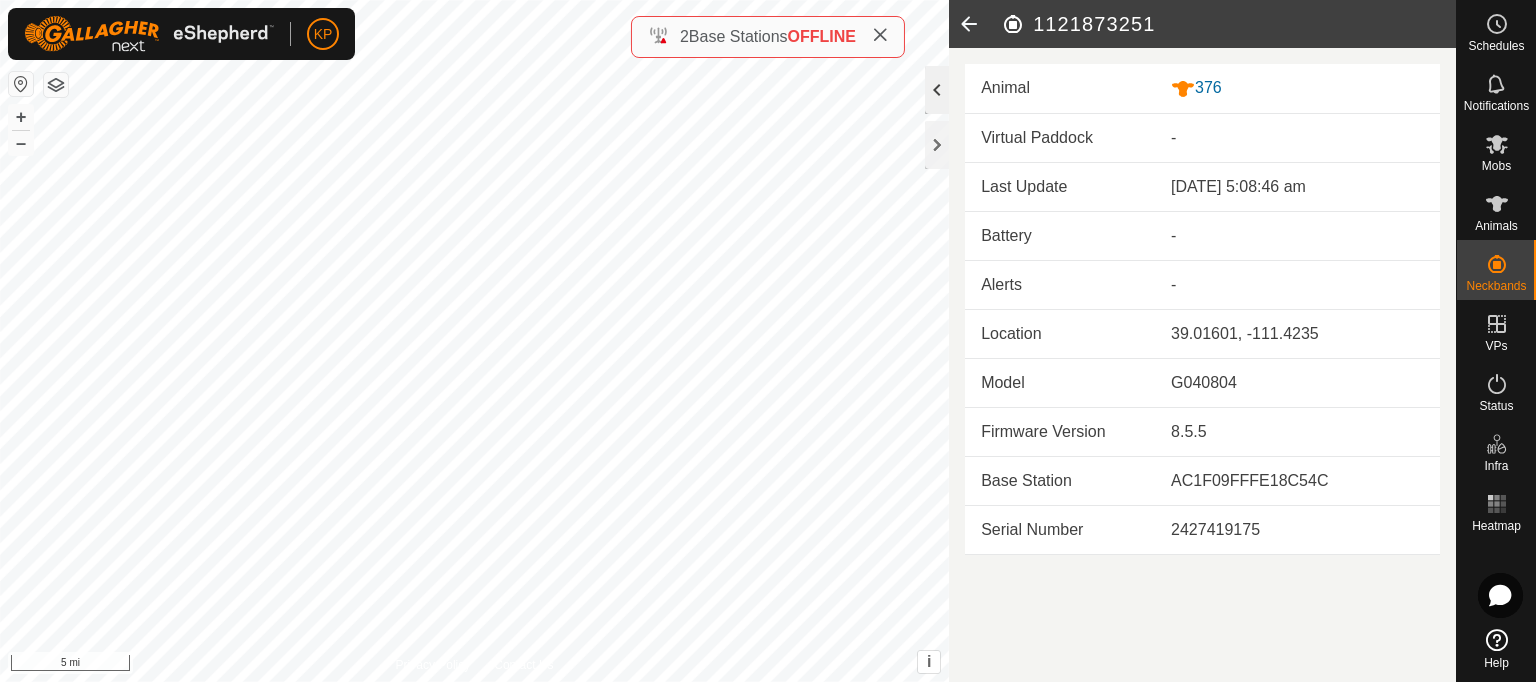 click 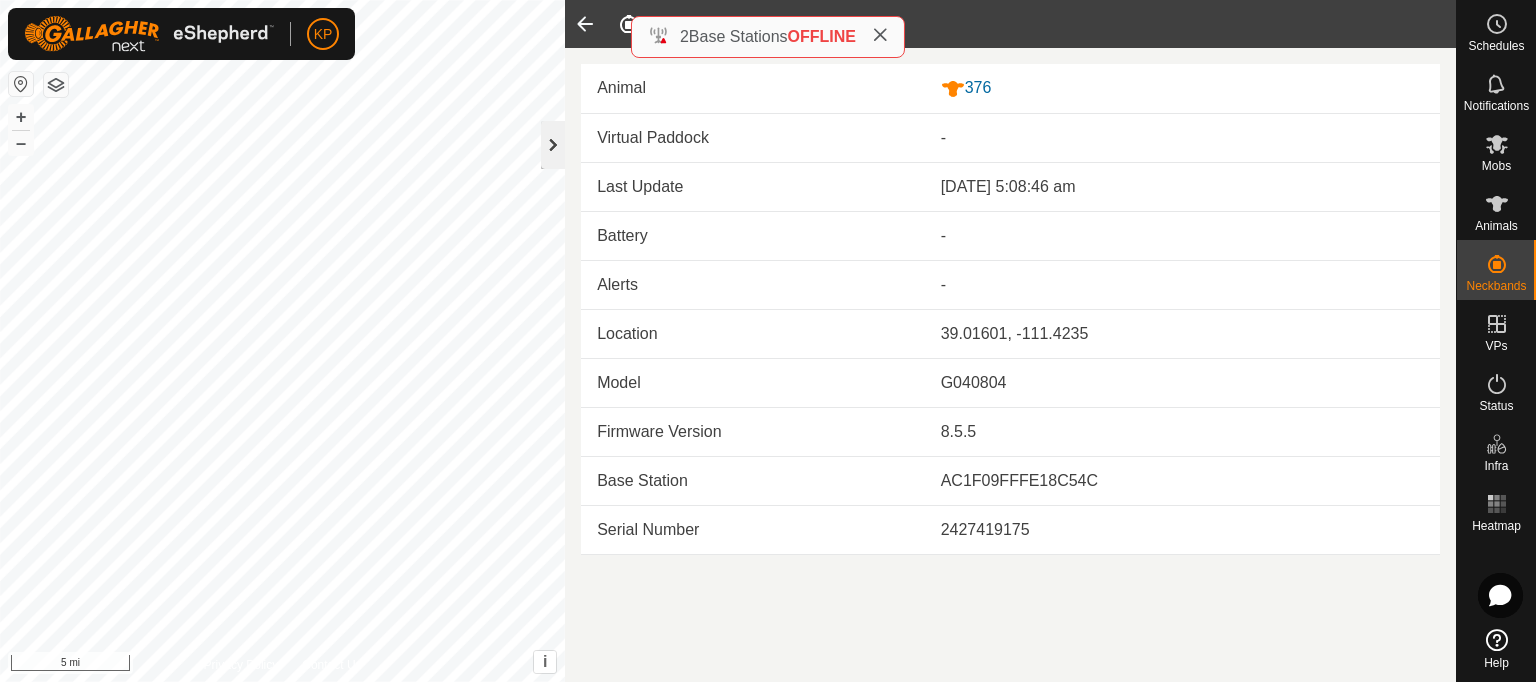 click 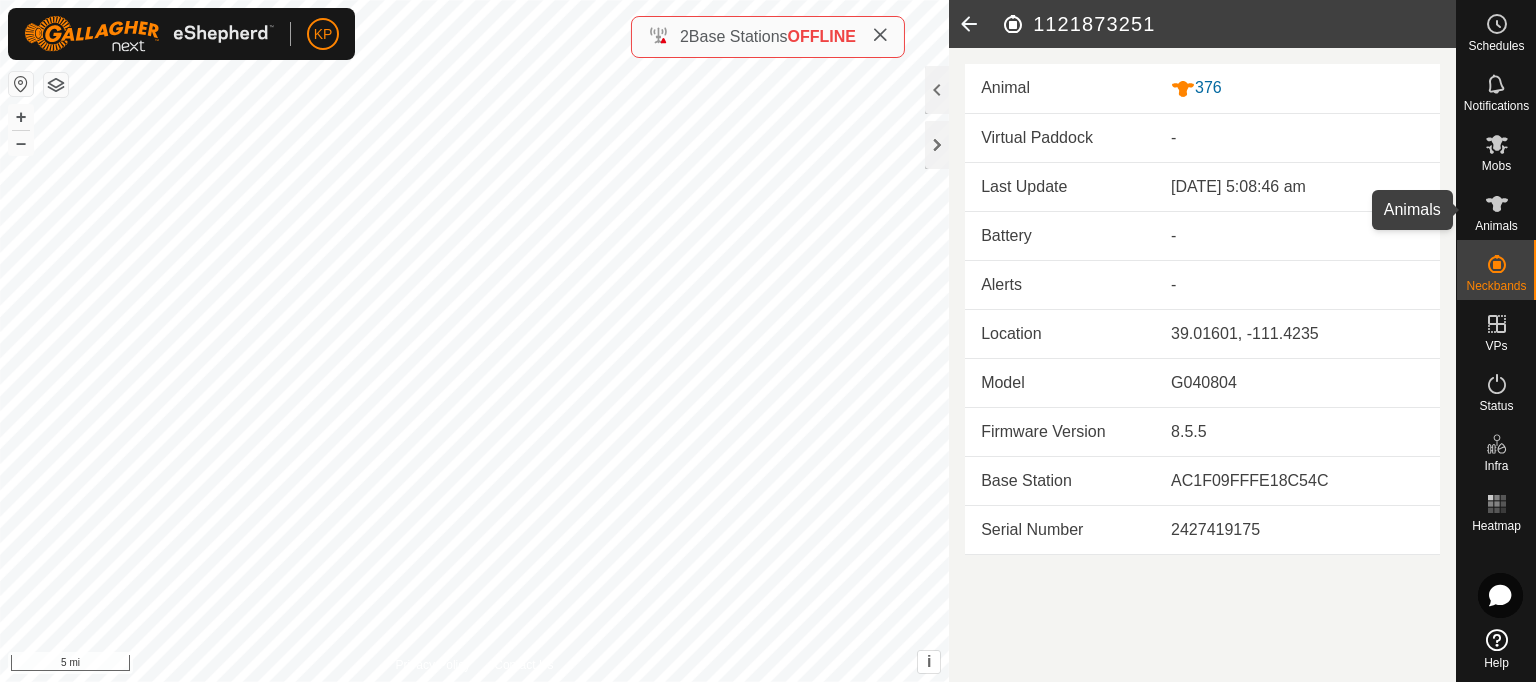 click on "Animals" at bounding box center [1496, 226] 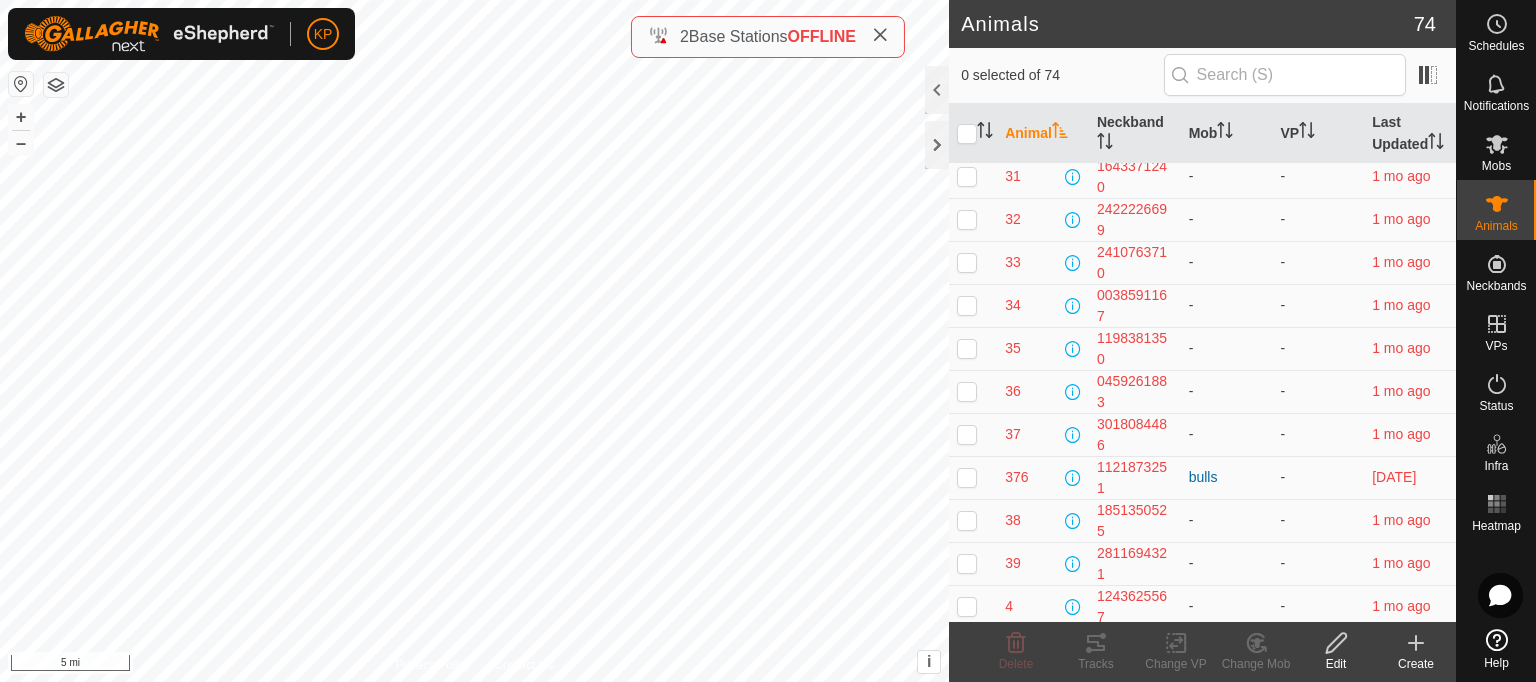 scroll, scrollTop: 1282, scrollLeft: 0, axis: vertical 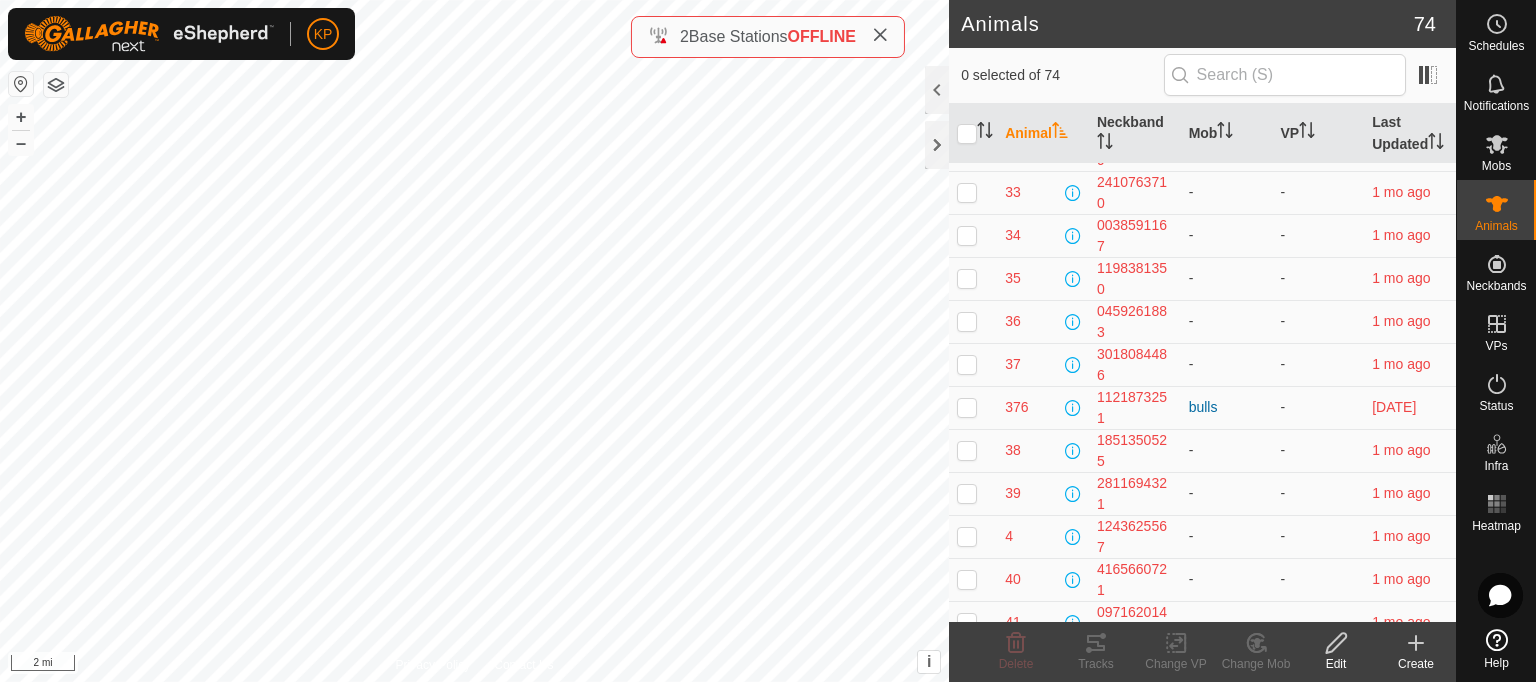 click 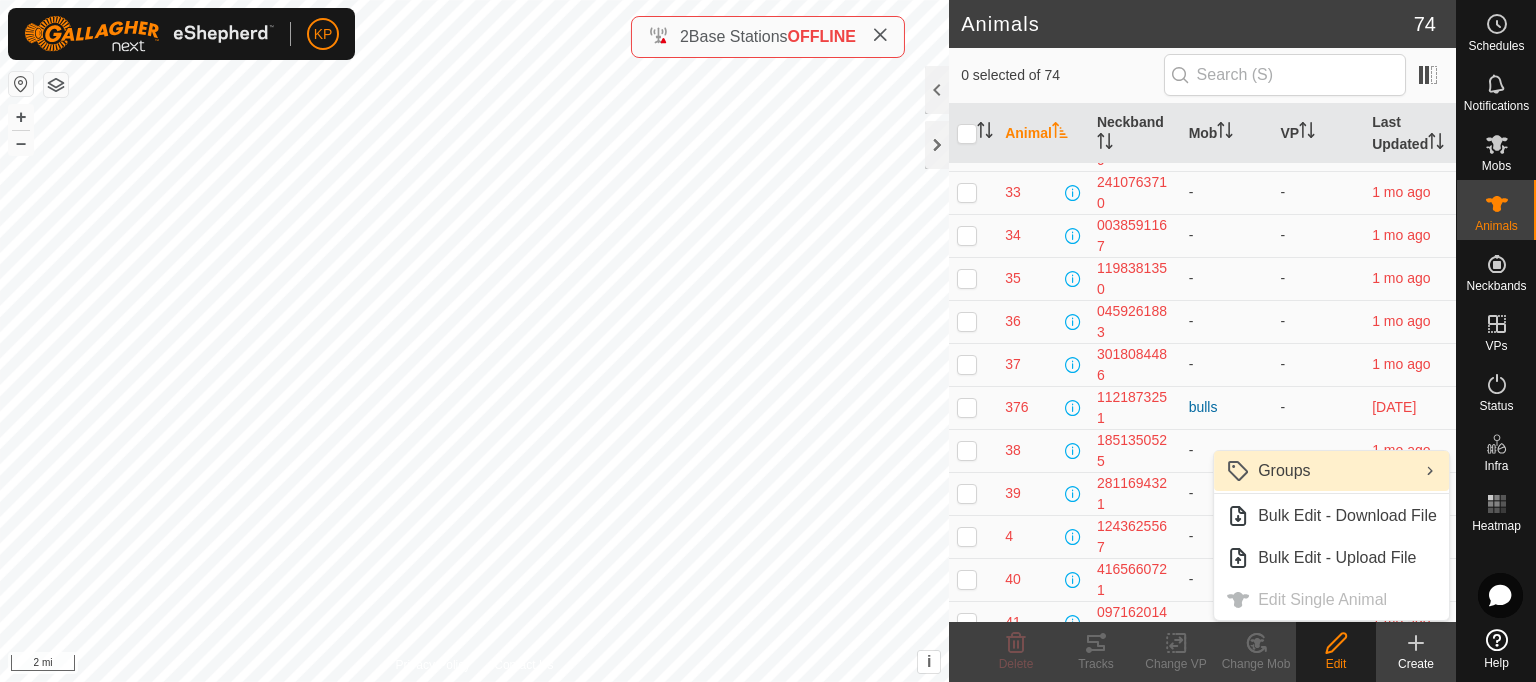 click on "Groups" at bounding box center (1331, 471) 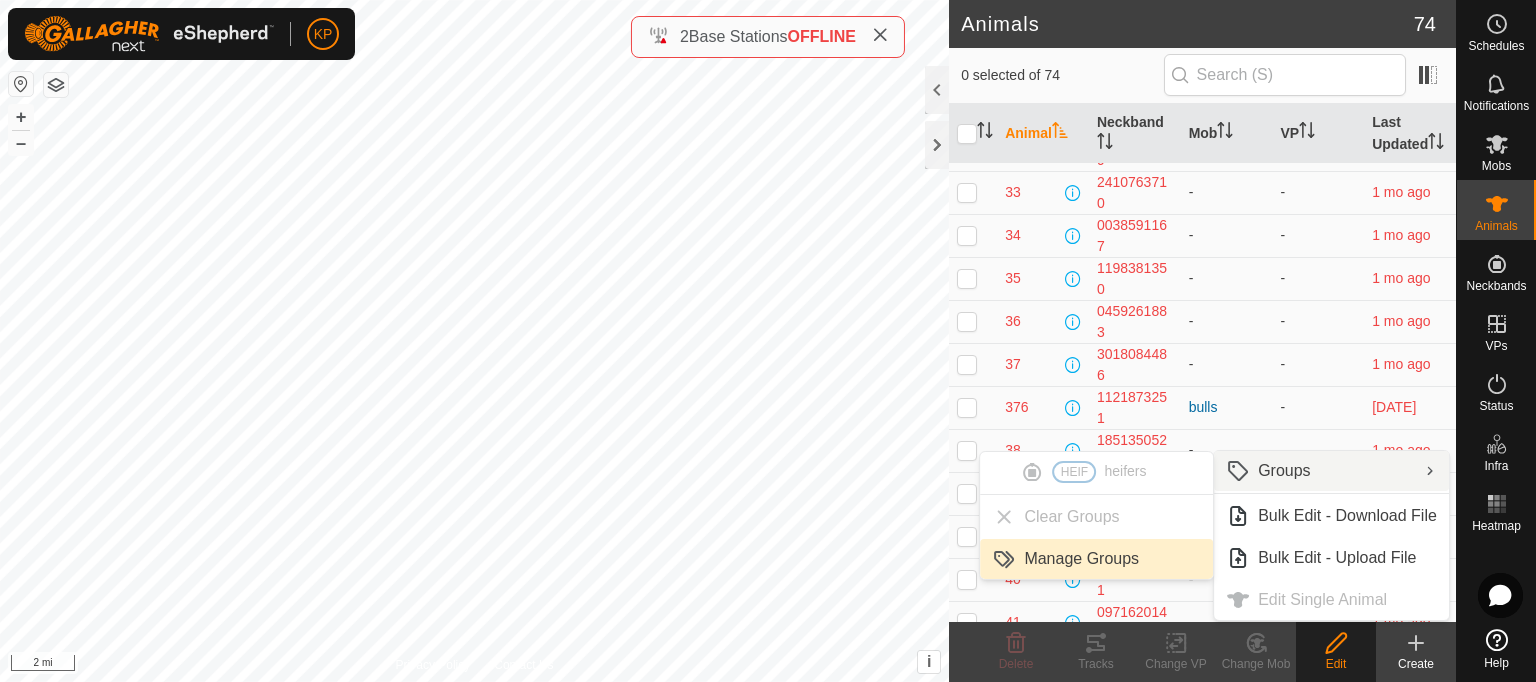 click on "Manage Groups" at bounding box center [1096, 559] 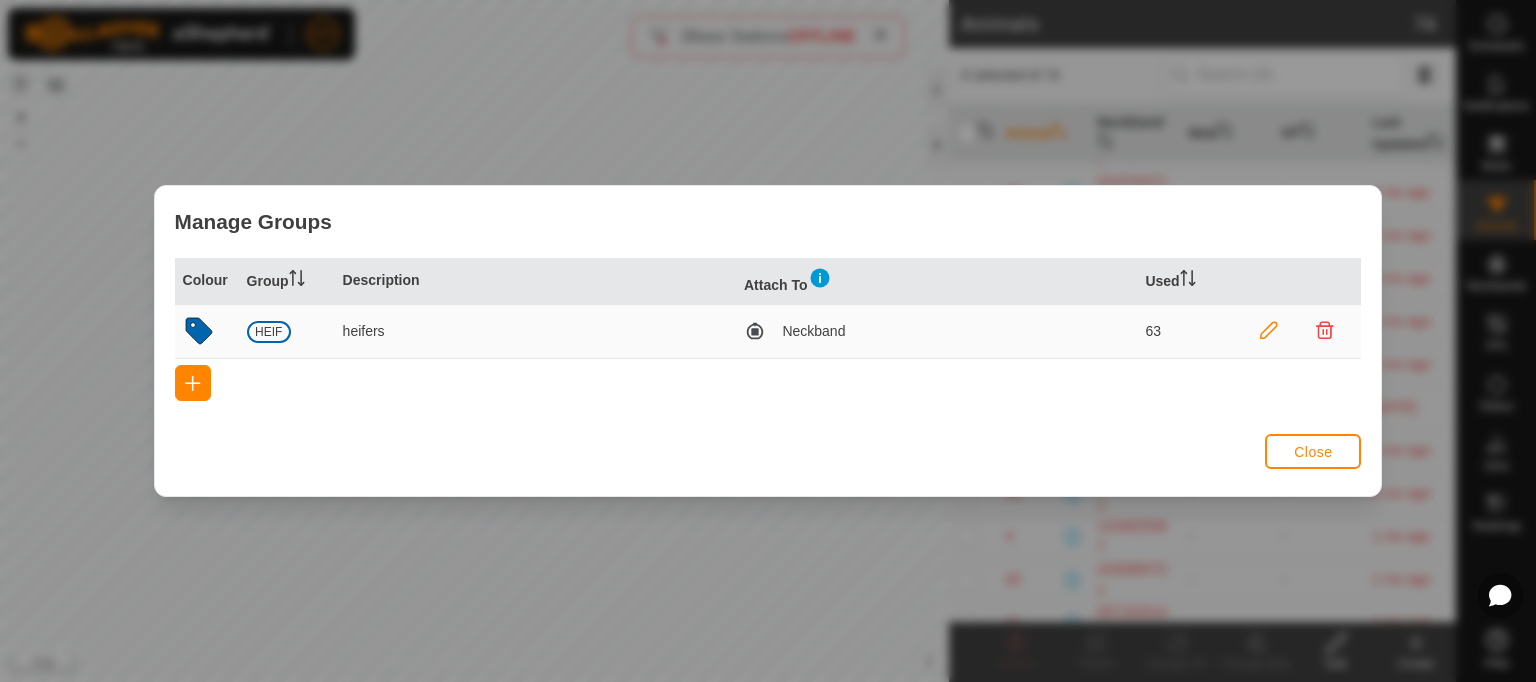click at bounding box center [1325, 331] 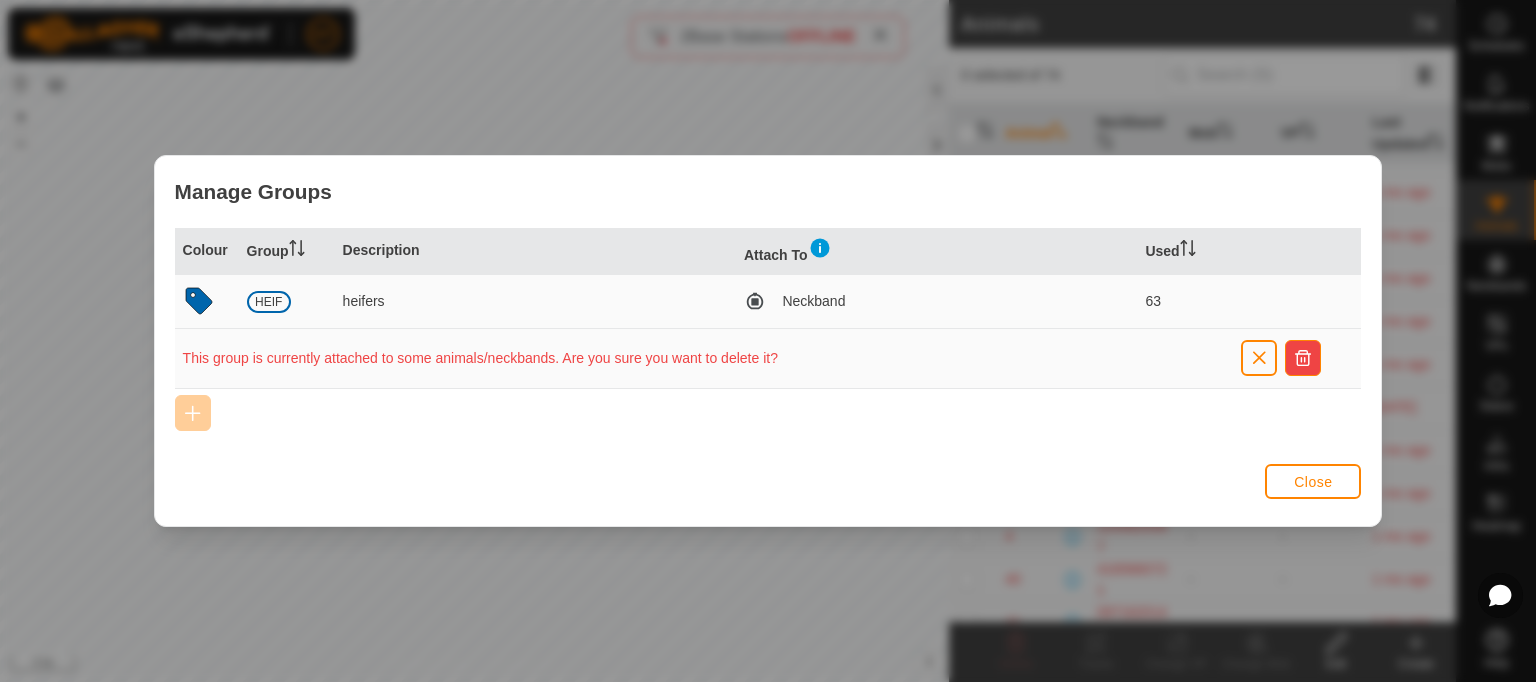 click at bounding box center (1303, 358) 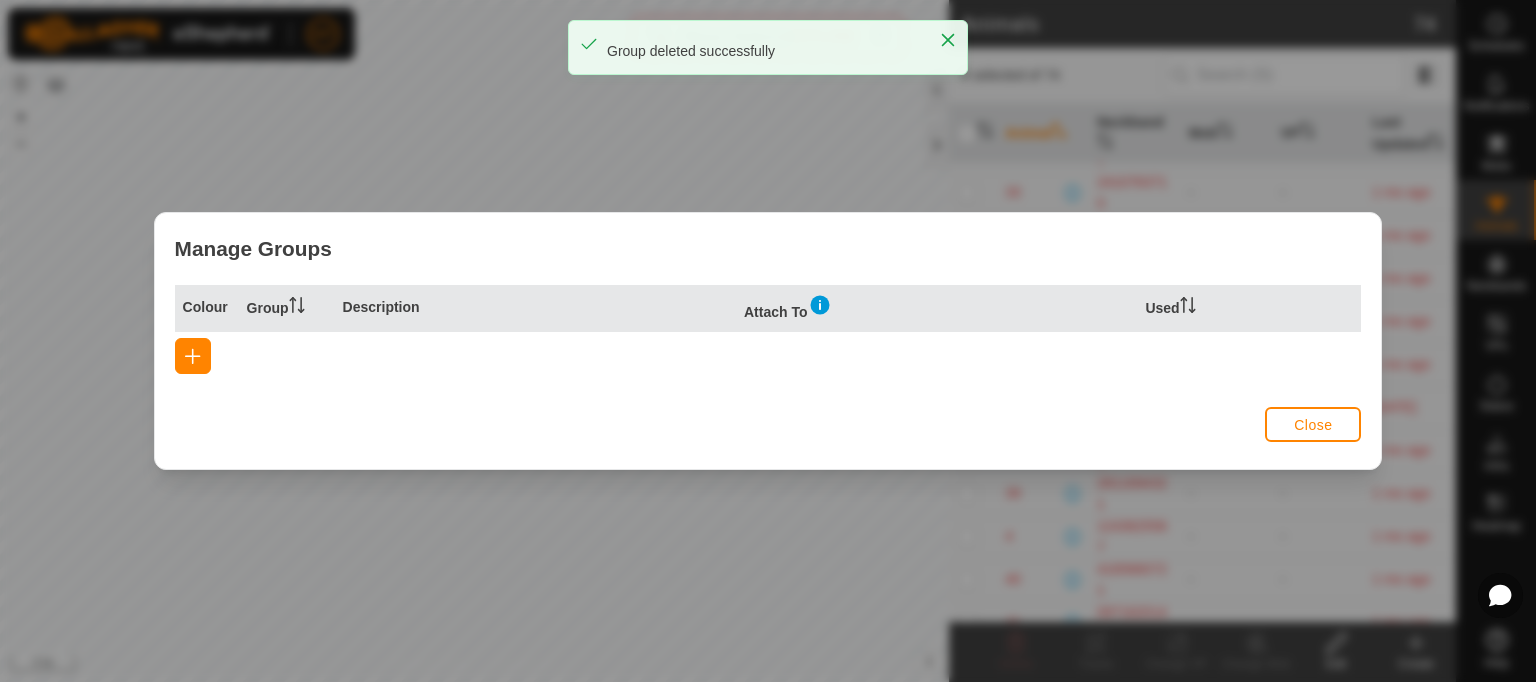 scroll, scrollTop: 0, scrollLeft: 0, axis: both 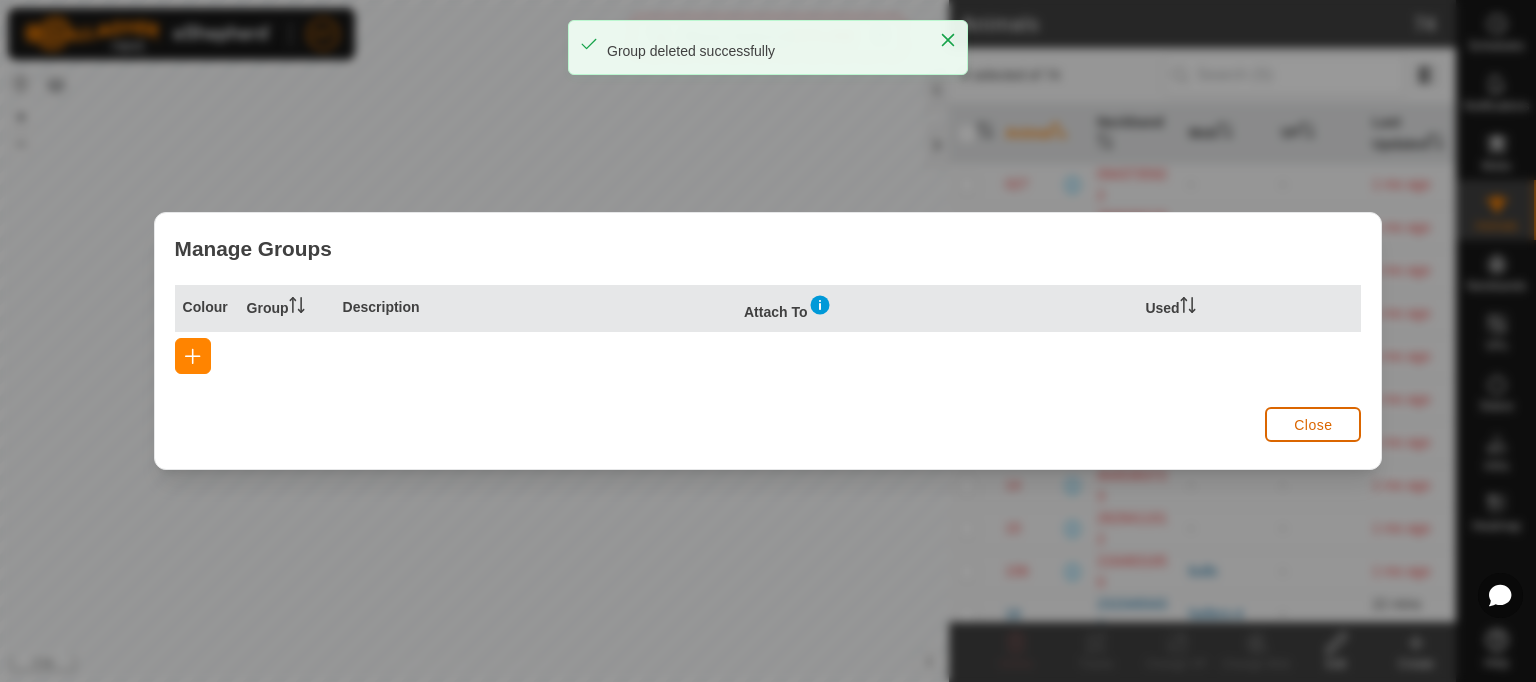 click on "Close" 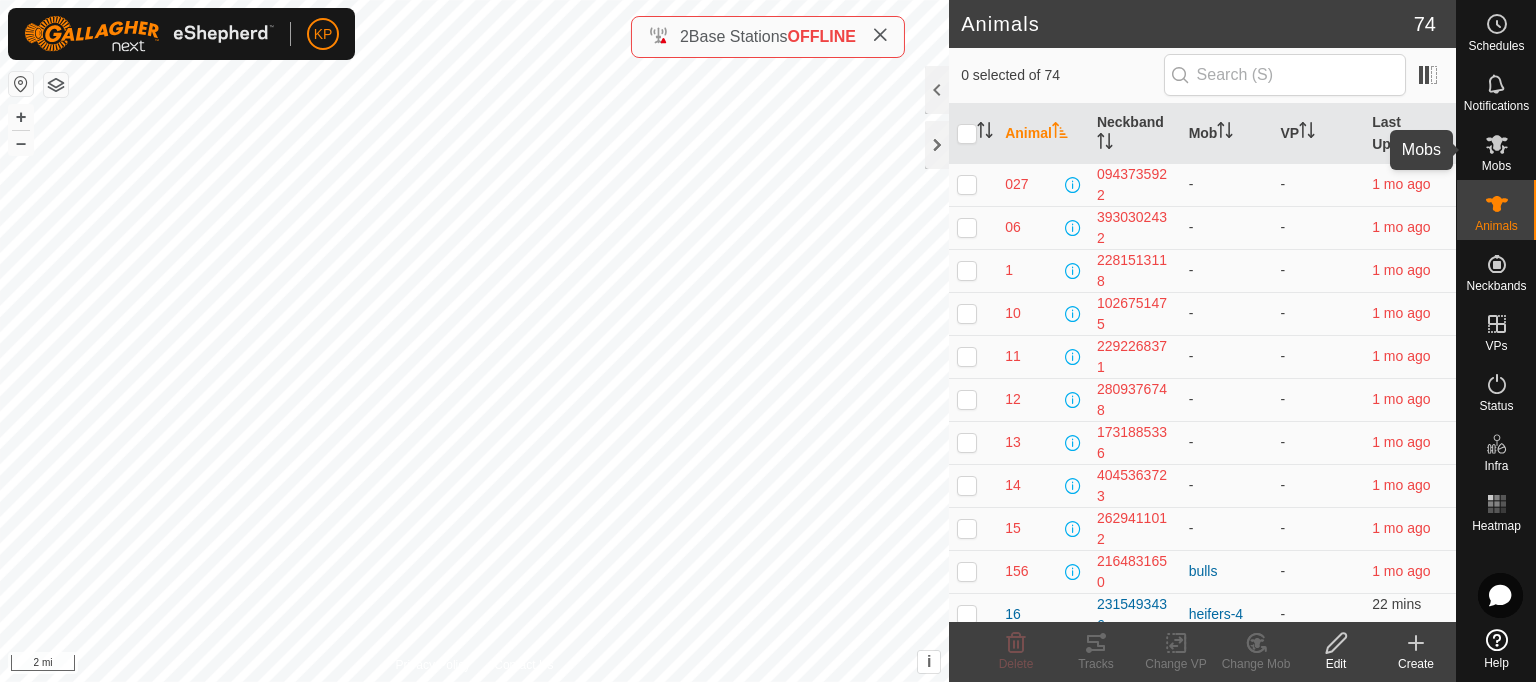 click 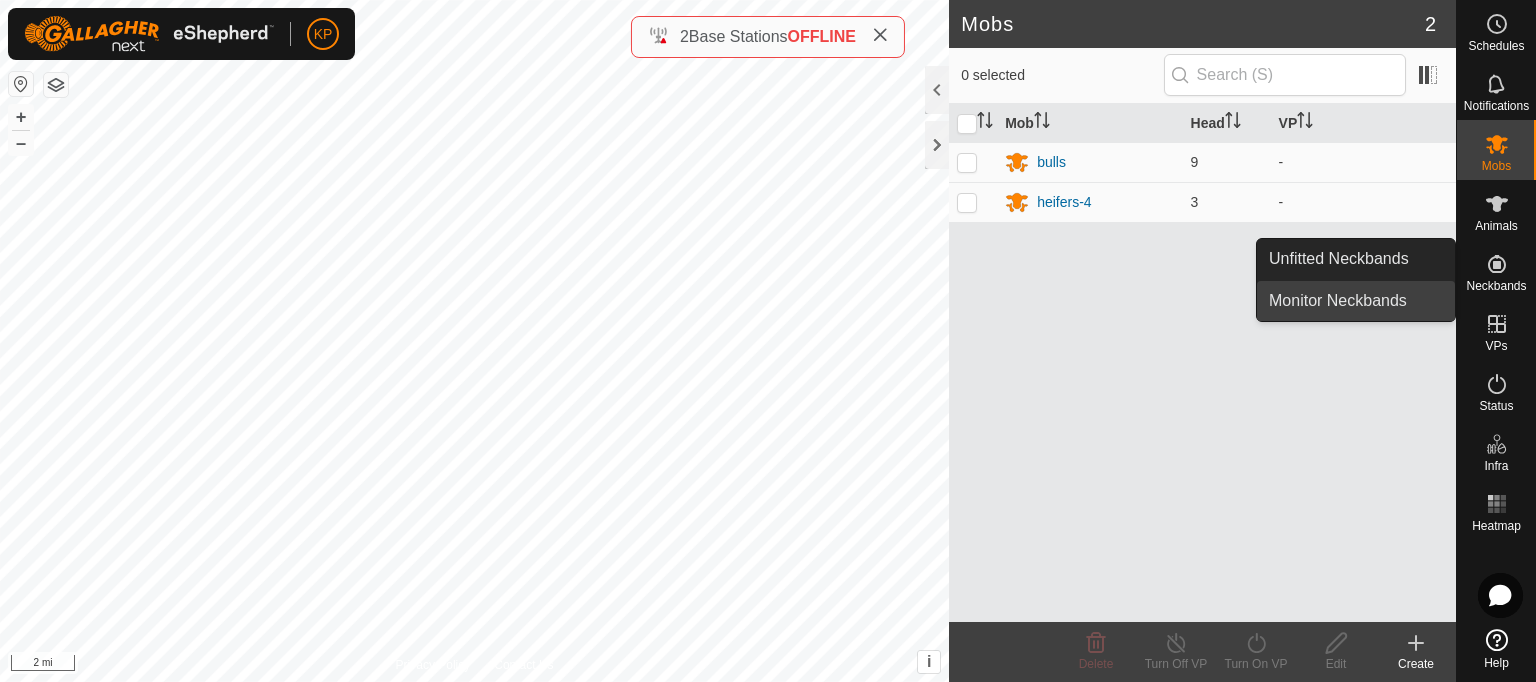 click on "Monitor Neckbands" at bounding box center [1356, 301] 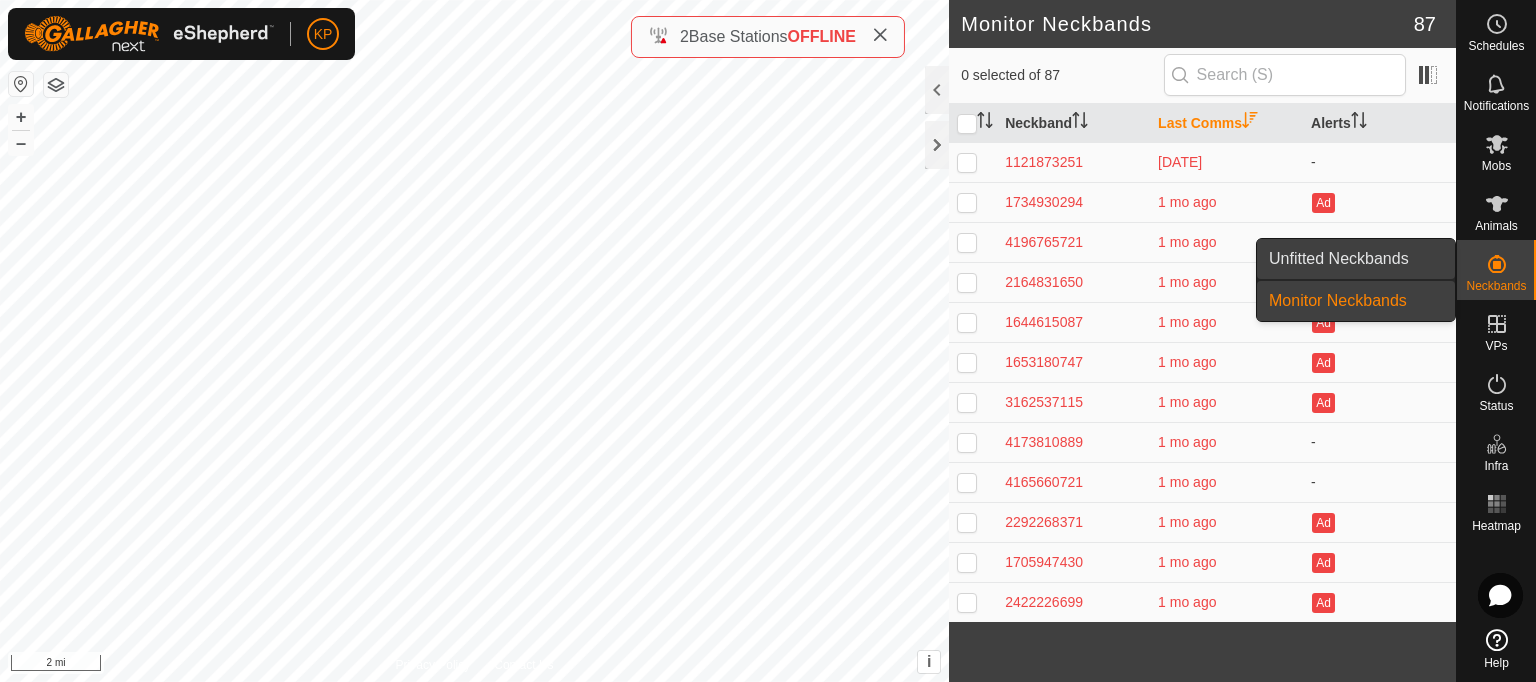 click on "Unfitted Neckbands" at bounding box center [1356, 259] 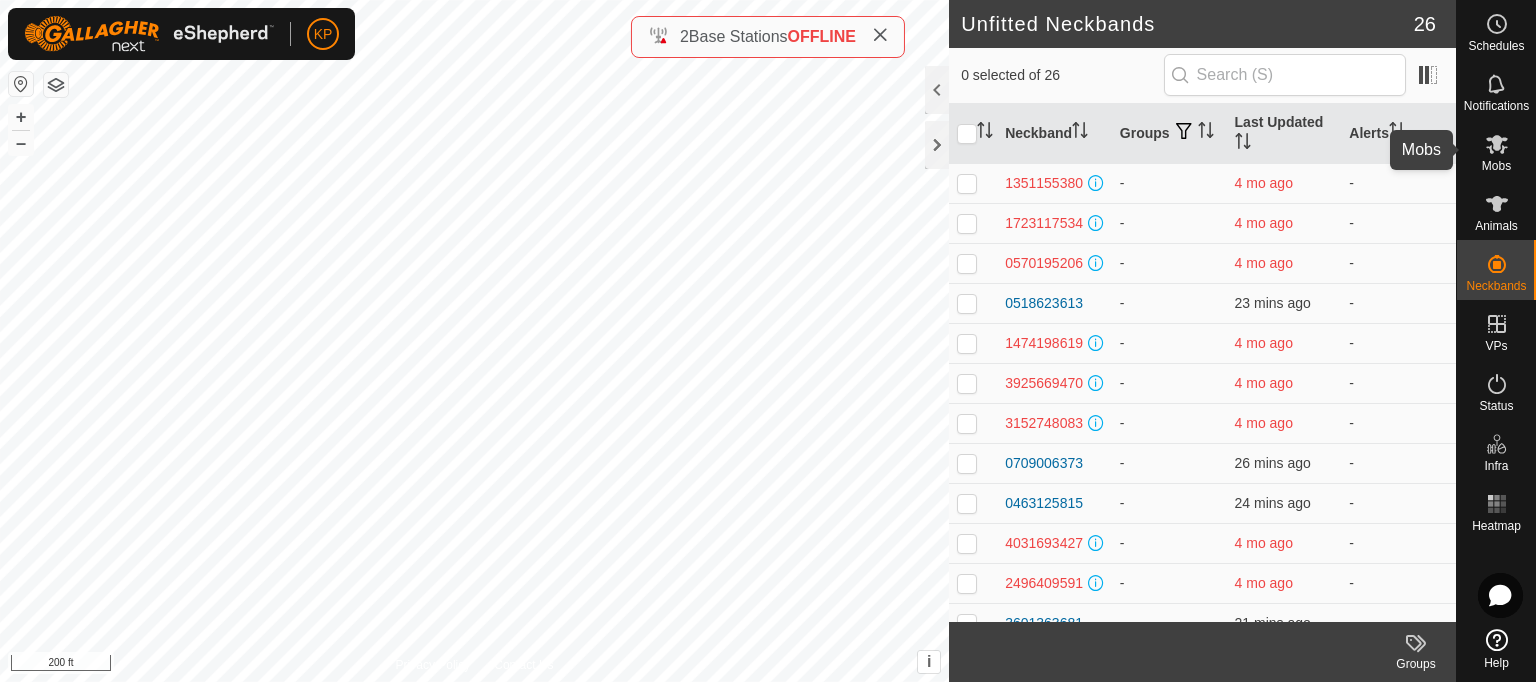click 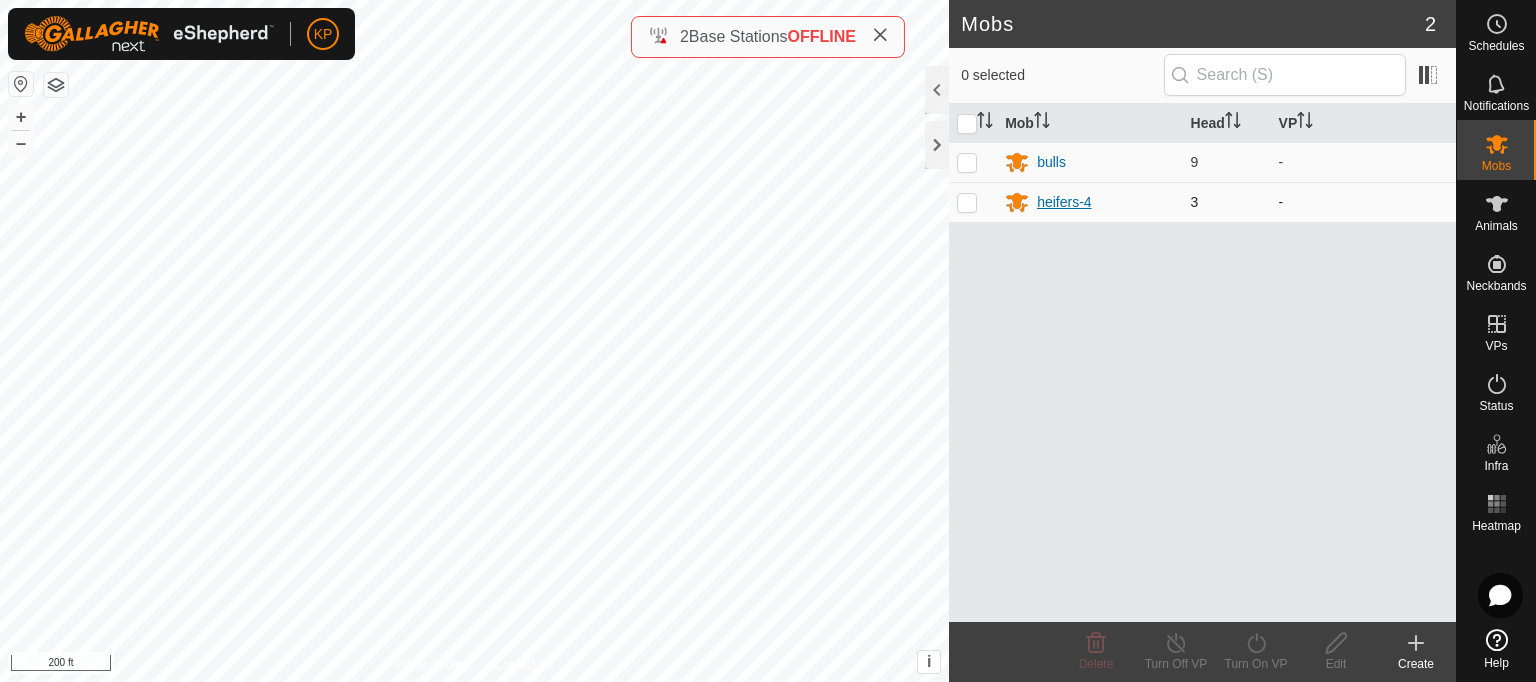 click on "heifers-4" at bounding box center [1064, 202] 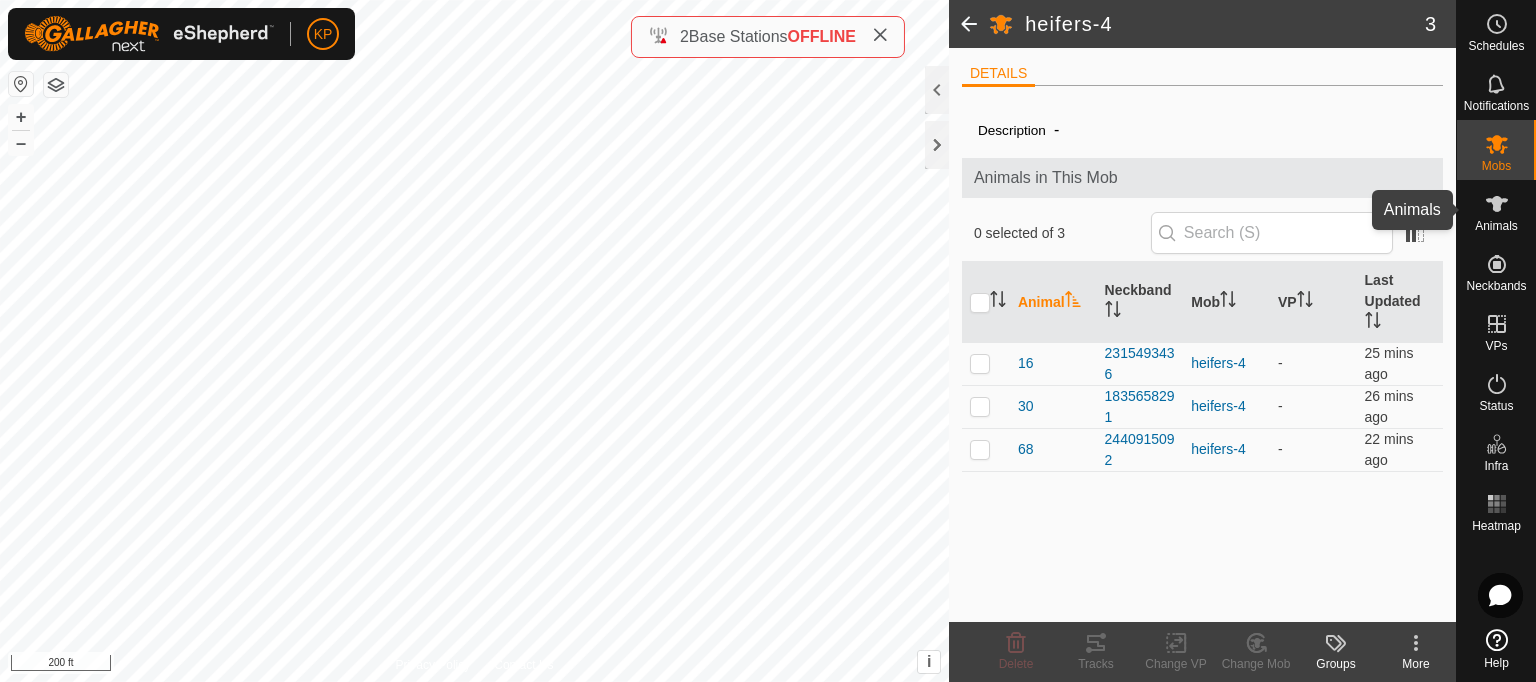 click at bounding box center [1497, 204] 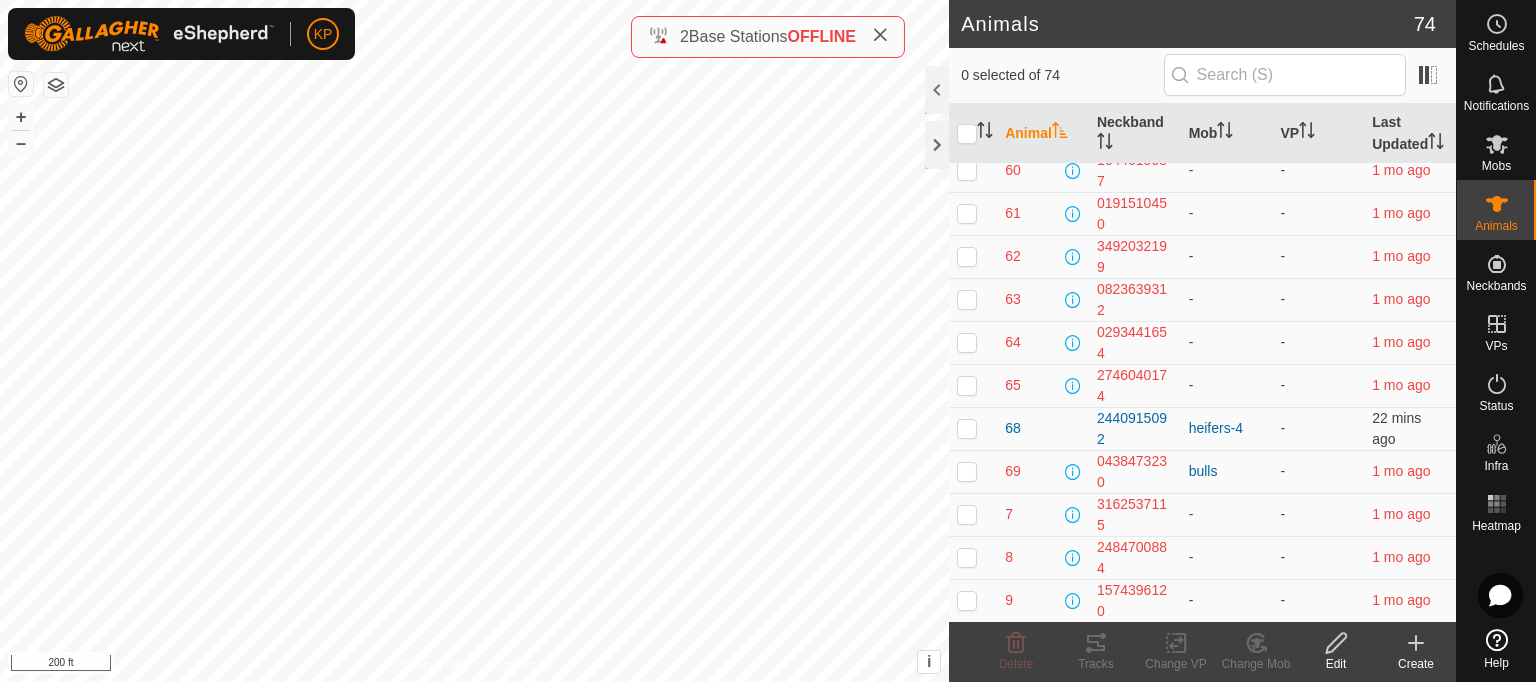 scroll, scrollTop: 2729, scrollLeft: 0, axis: vertical 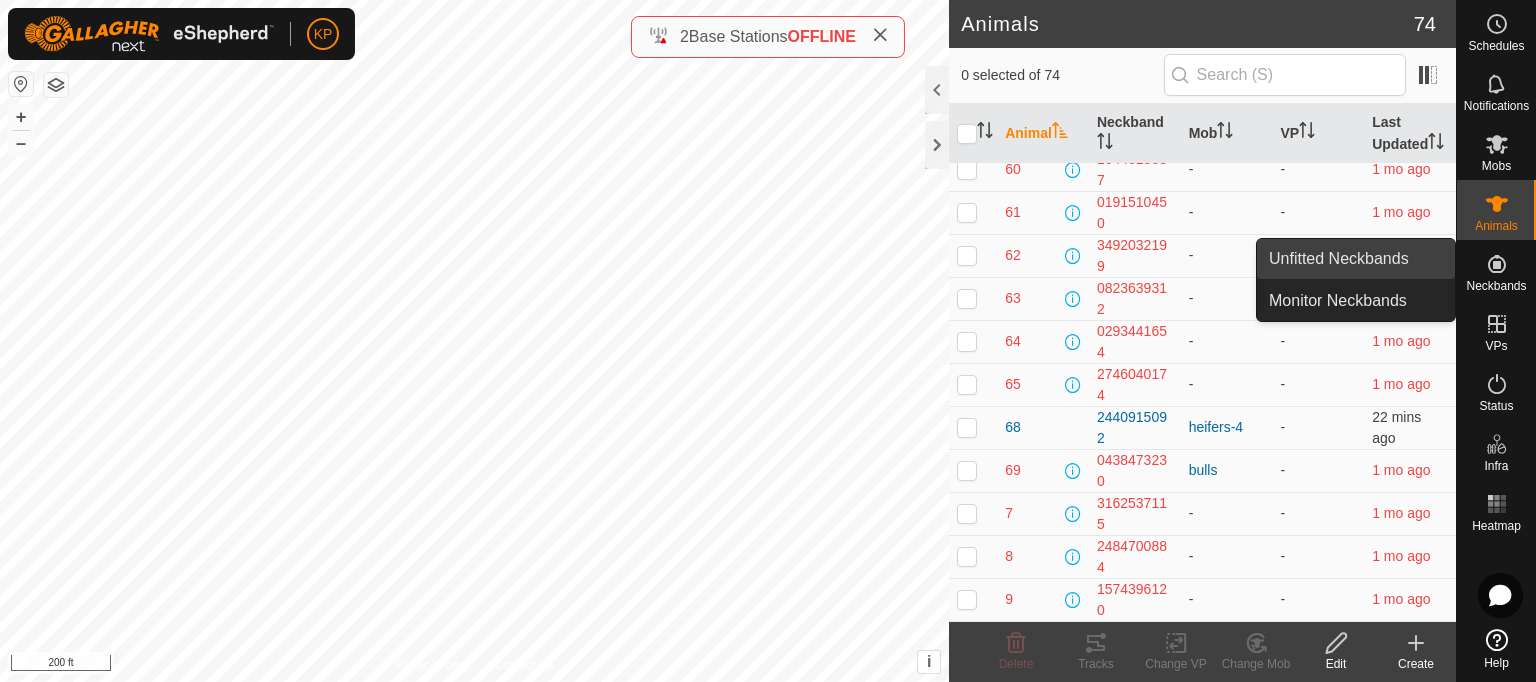 click on "Unfitted Neckbands" at bounding box center [1356, 259] 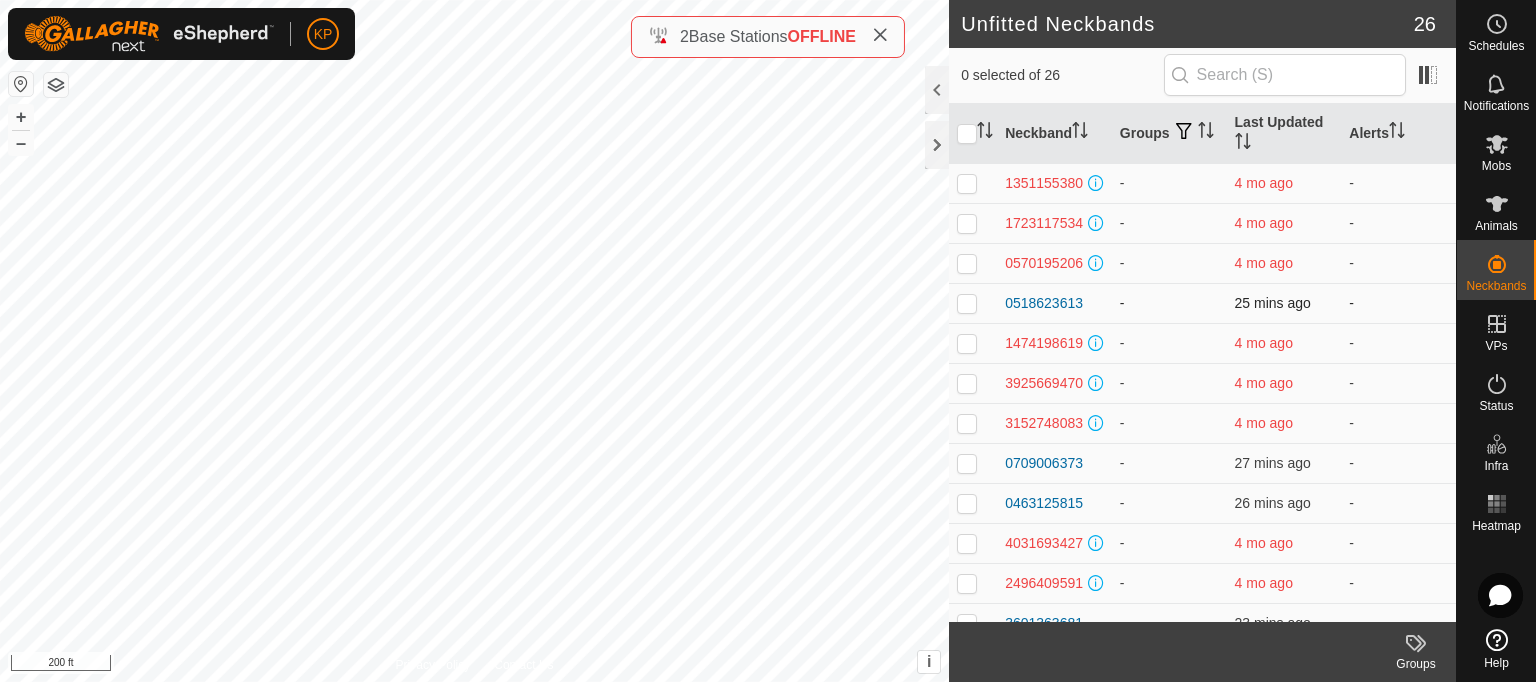 click at bounding box center [967, 303] 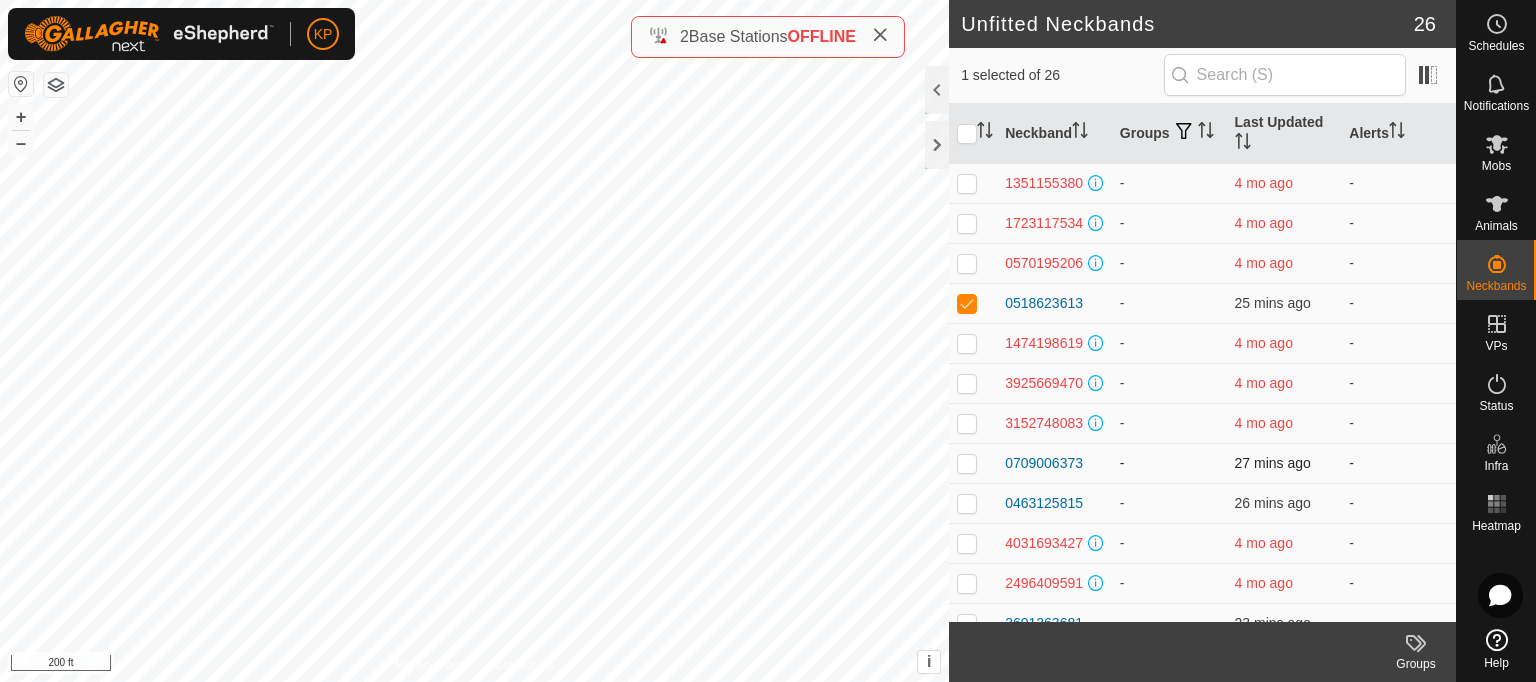 click at bounding box center [967, 463] 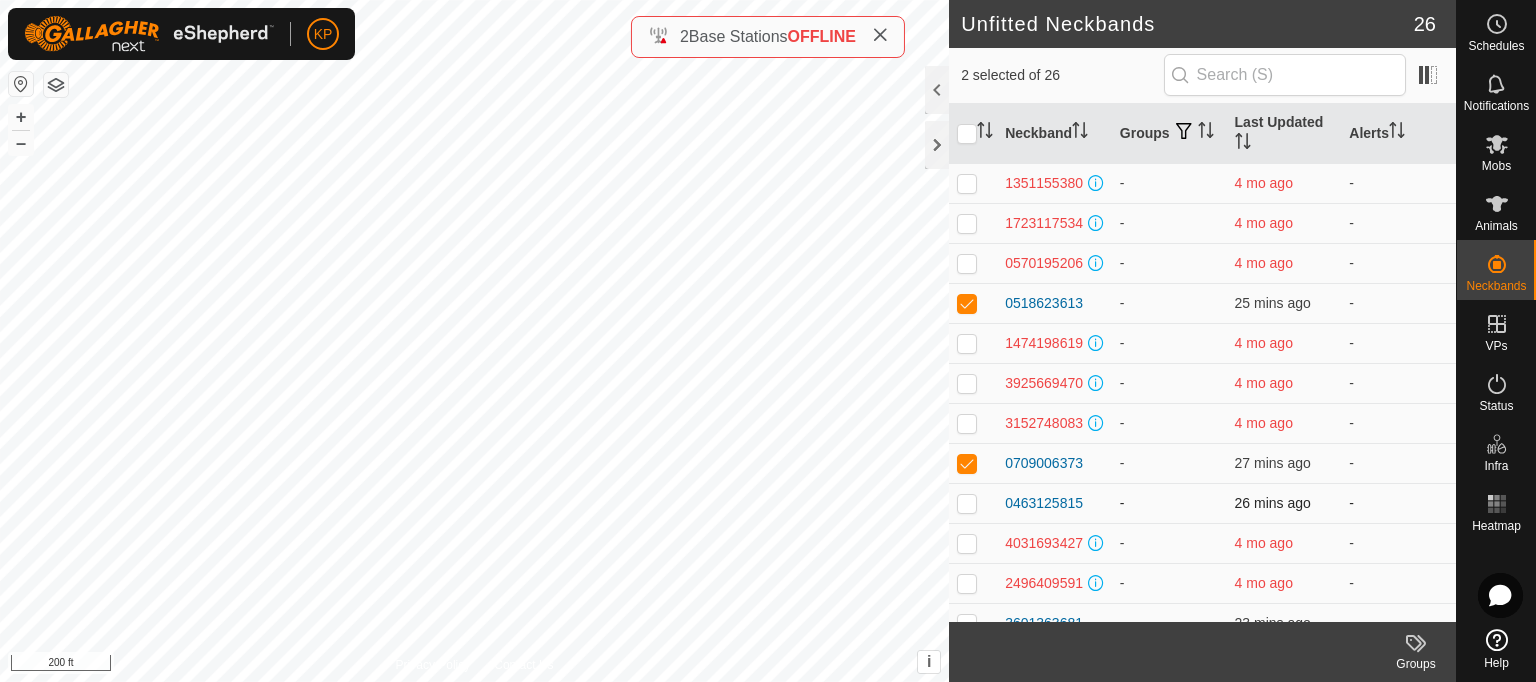 click at bounding box center [973, 503] 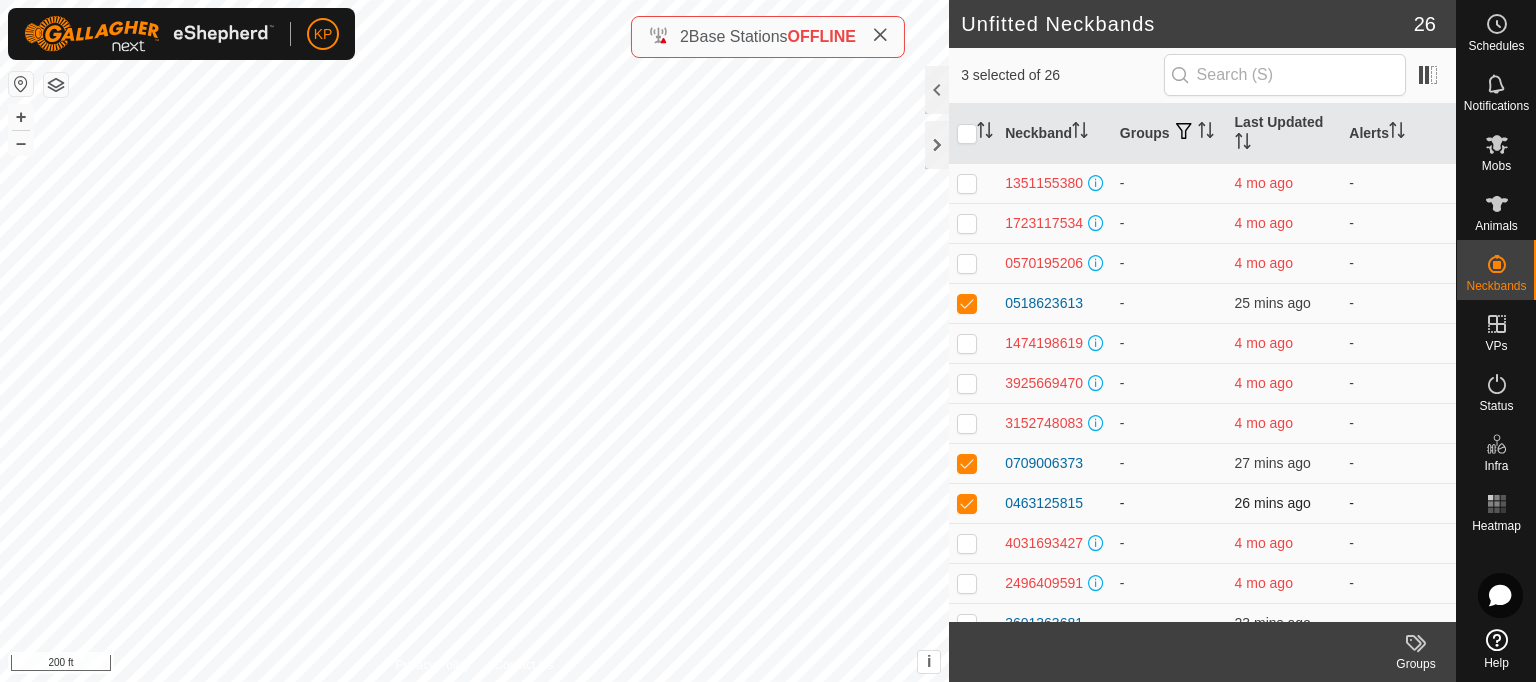 click at bounding box center [967, 503] 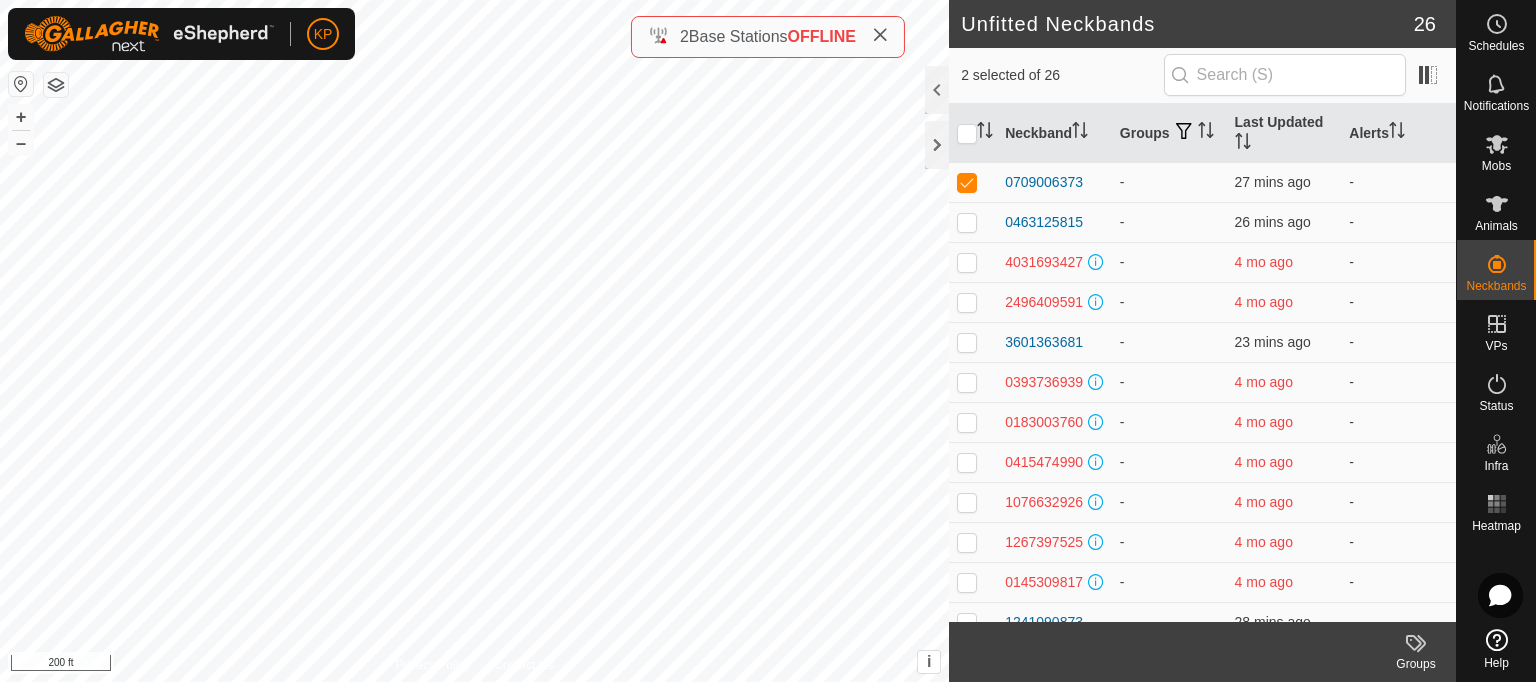 scroll, scrollTop: 285, scrollLeft: 0, axis: vertical 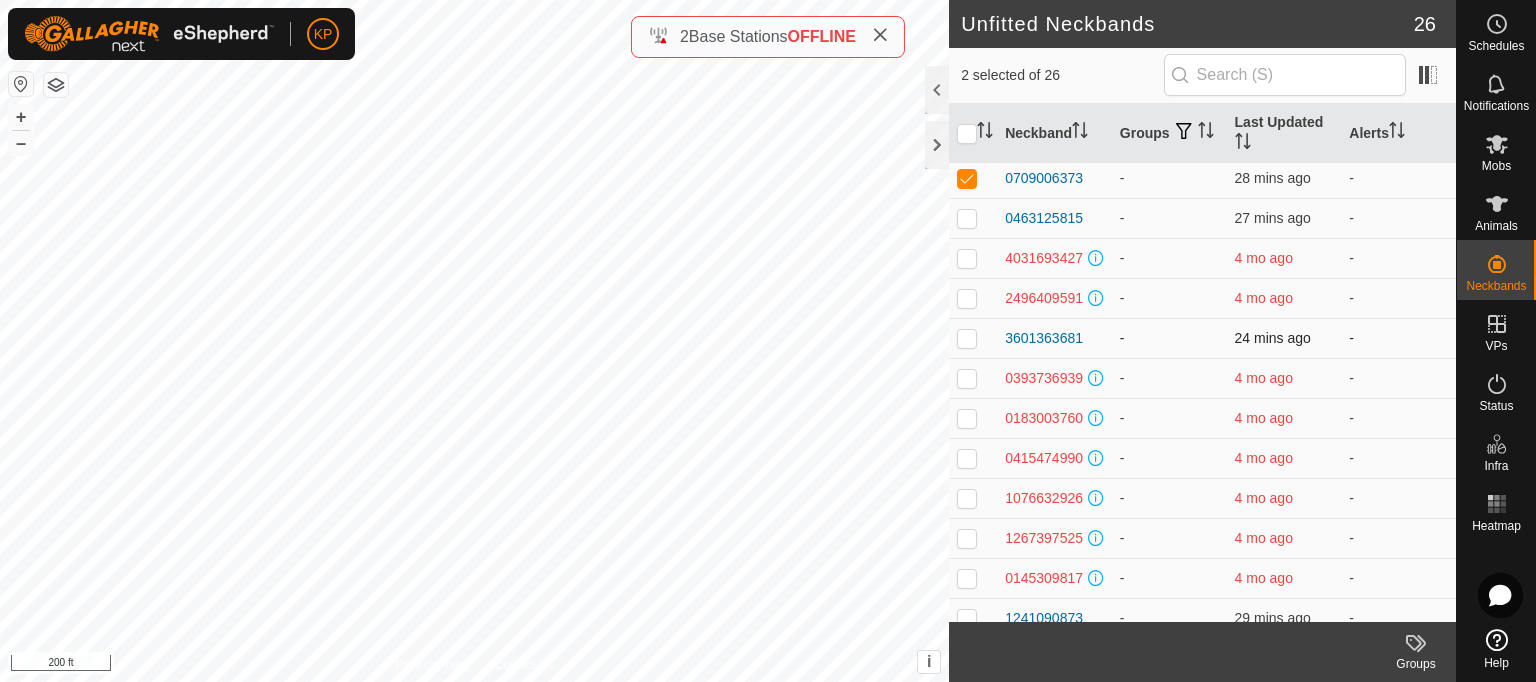 click at bounding box center (967, 338) 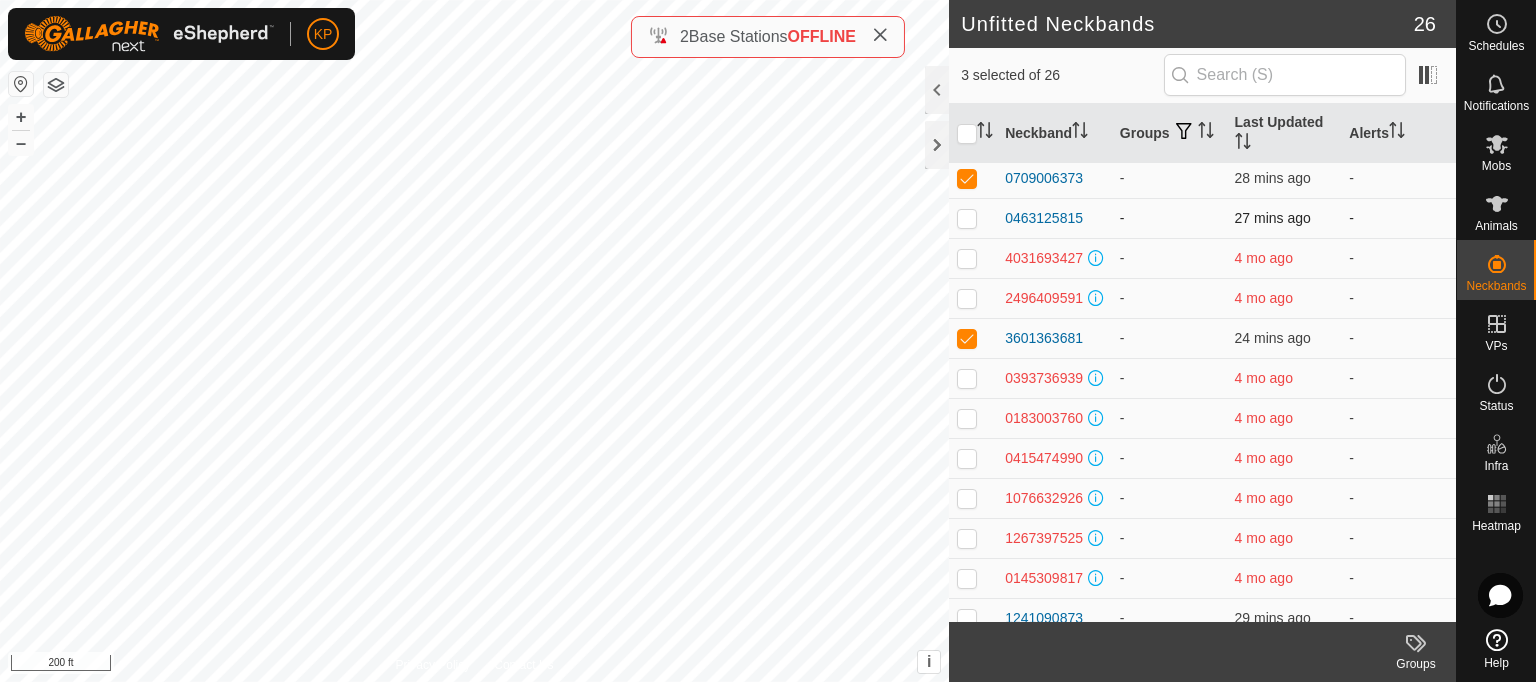 click at bounding box center [967, 218] 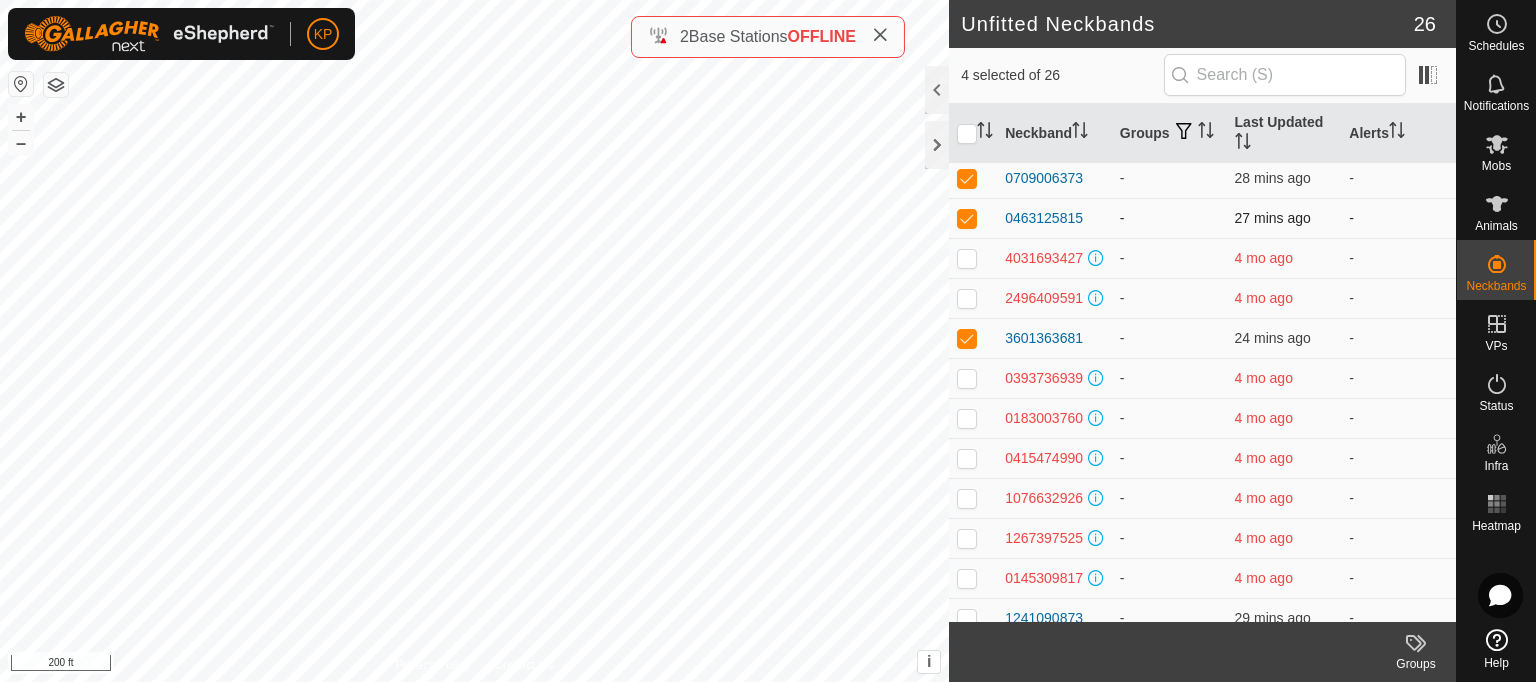 click at bounding box center (967, 218) 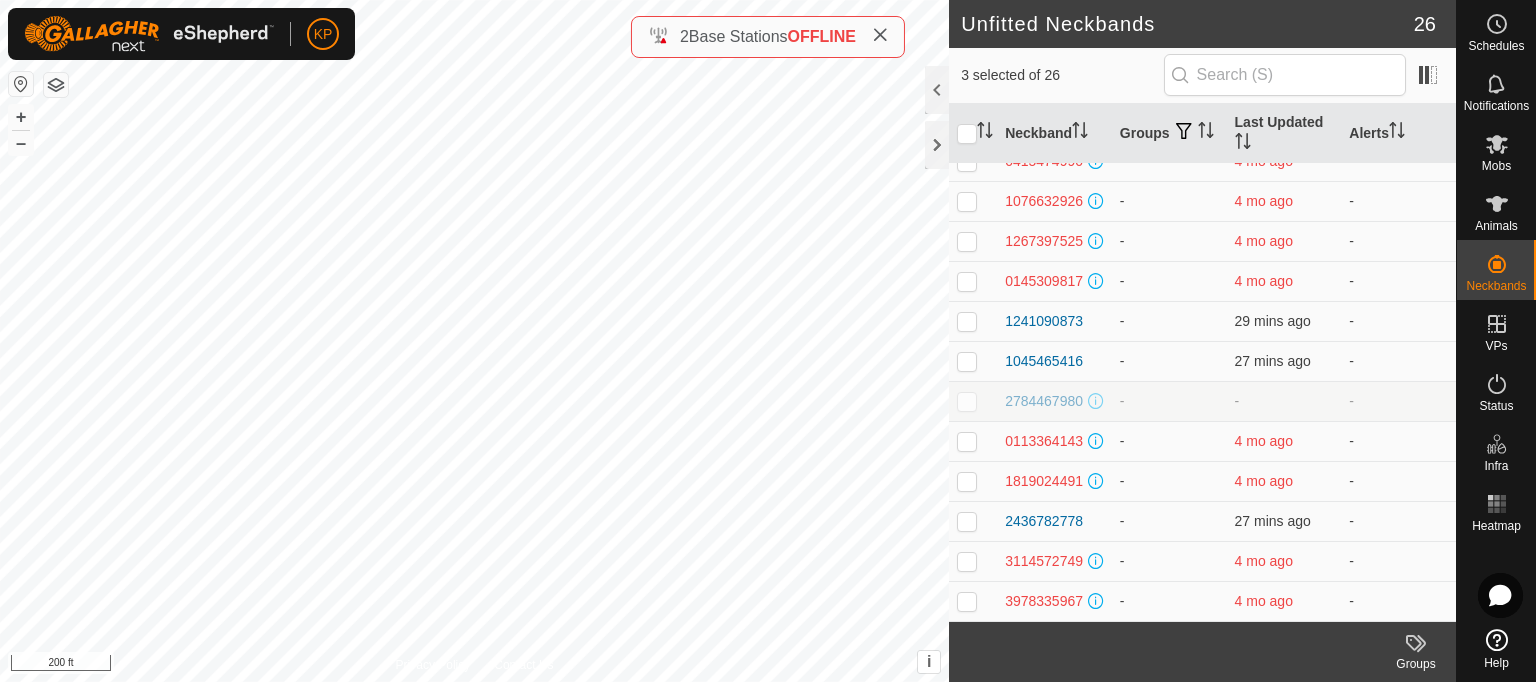 scroll, scrollTop: 635, scrollLeft: 0, axis: vertical 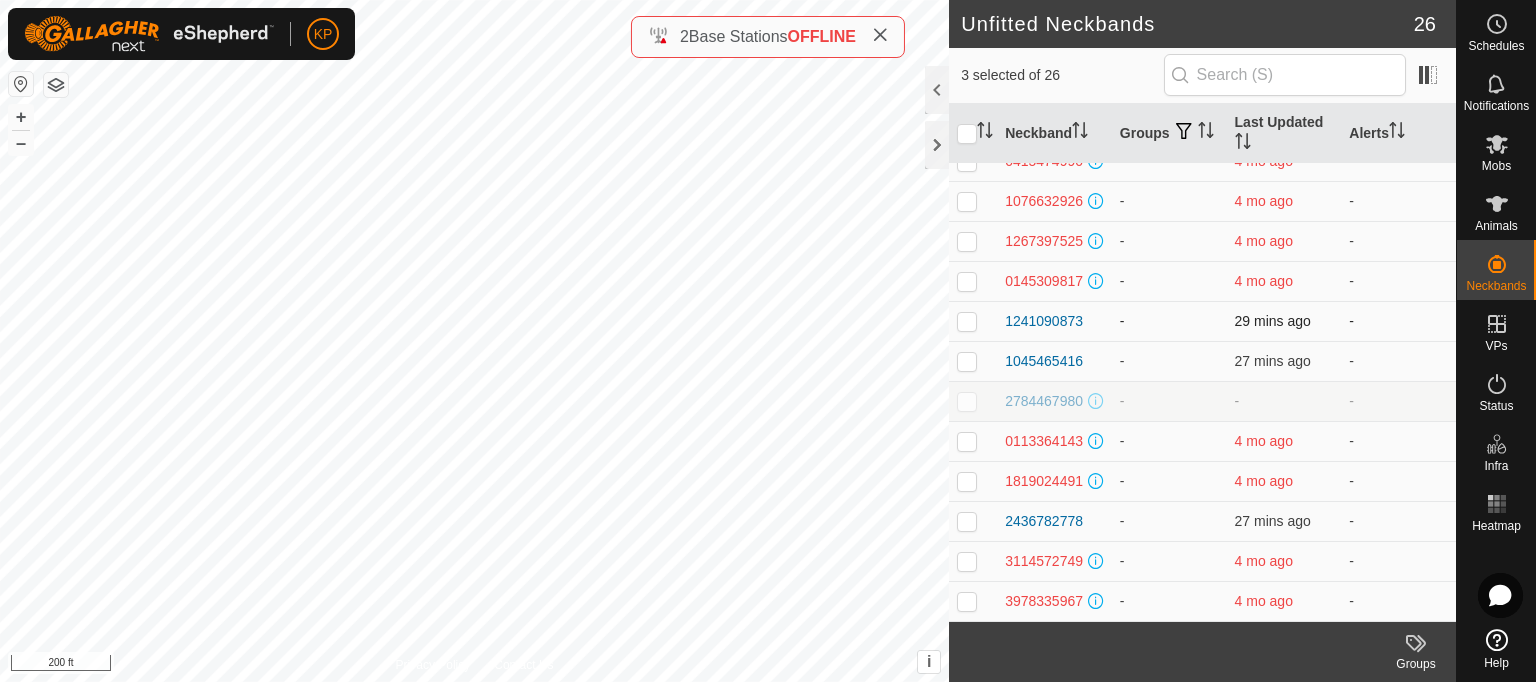 click at bounding box center [967, 321] 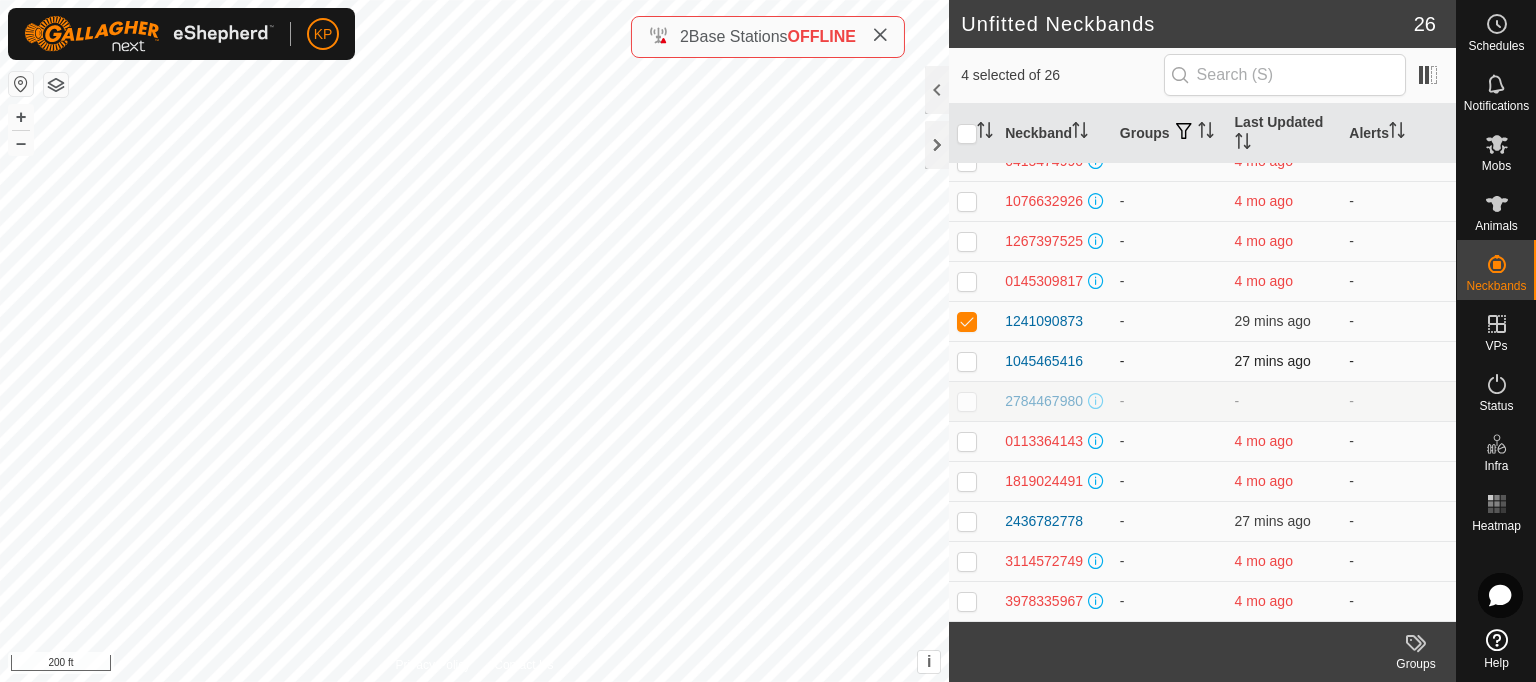 click at bounding box center (967, 361) 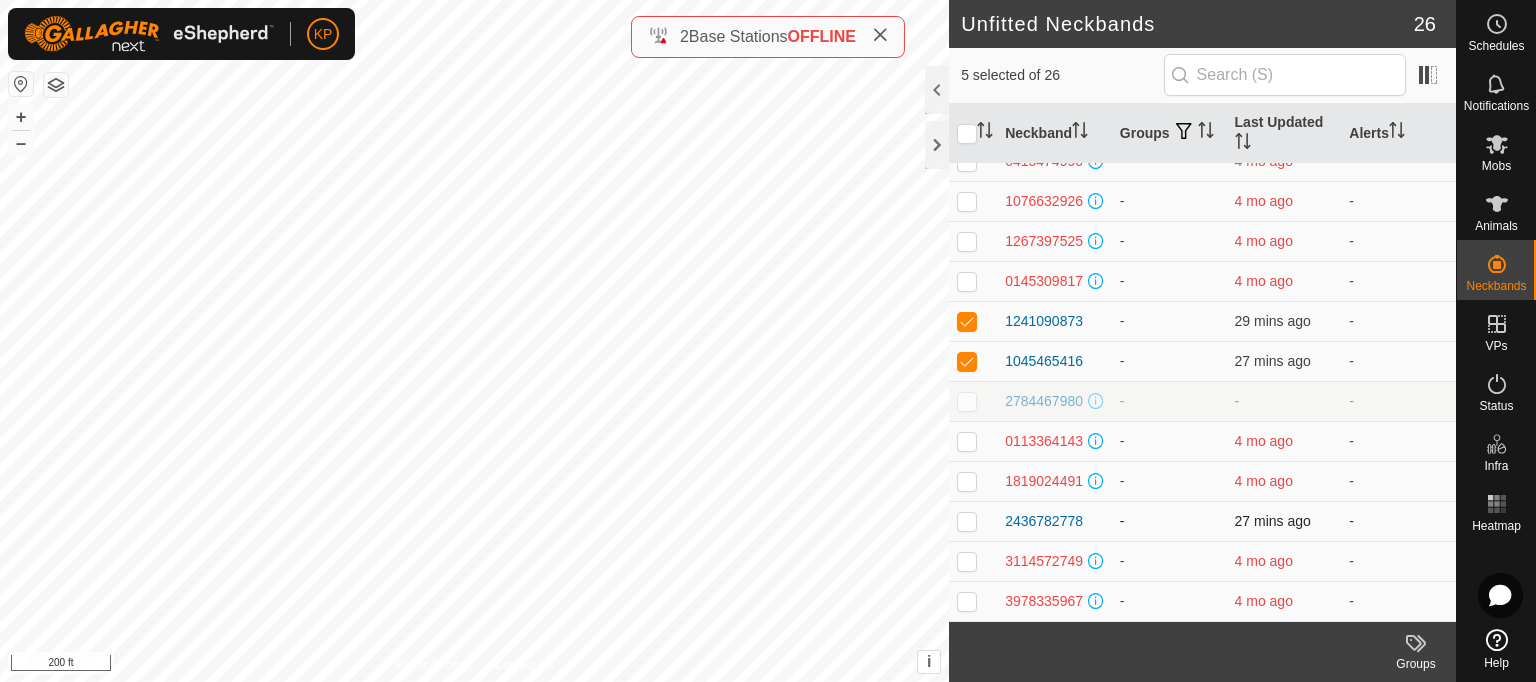 click at bounding box center (967, 521) 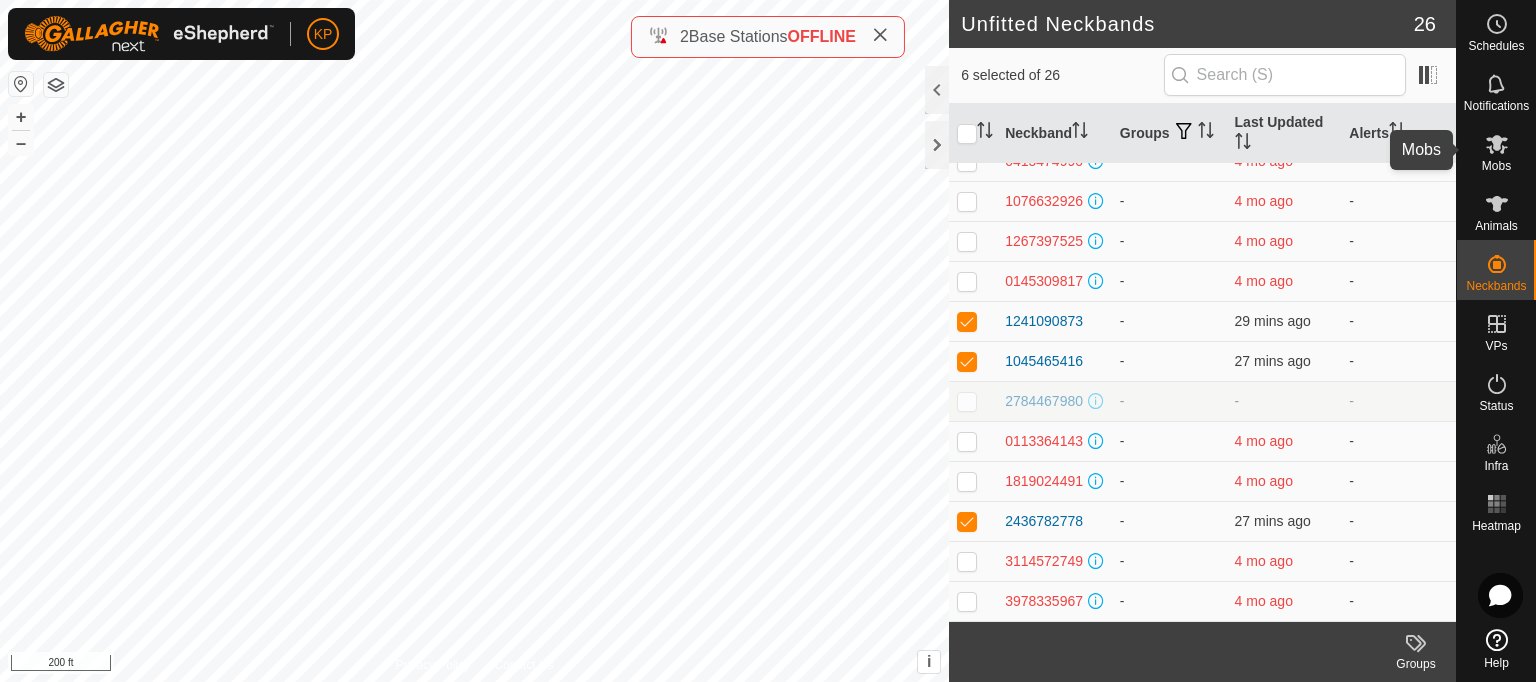 click 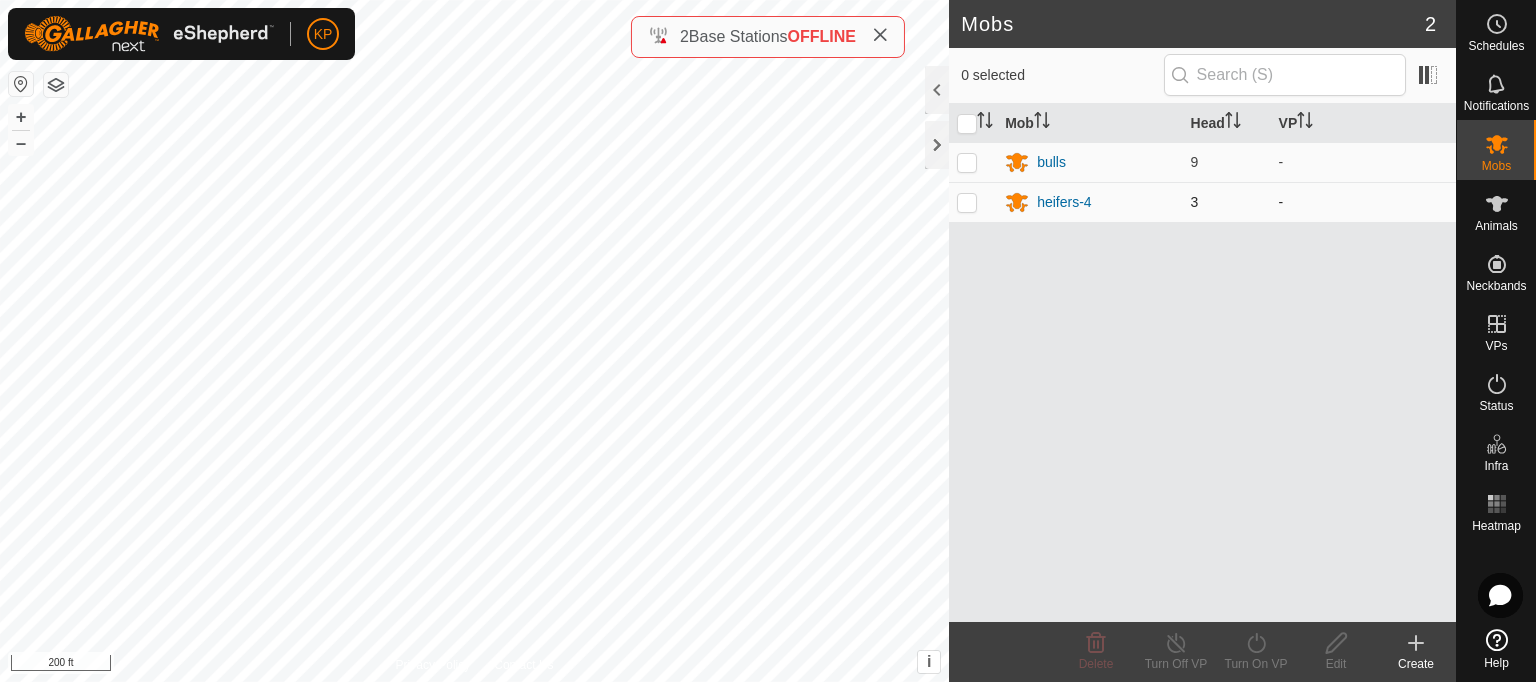click at bounding box center (967, 202) 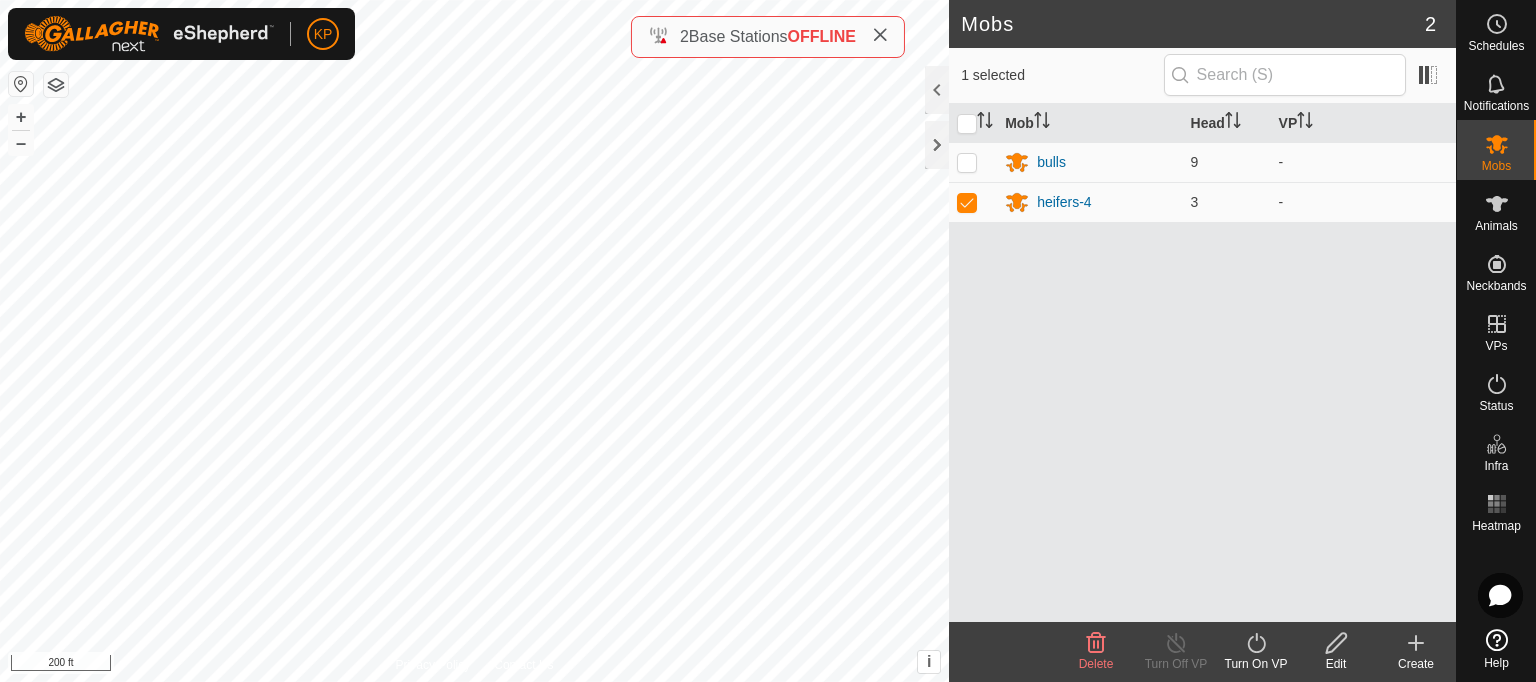 click 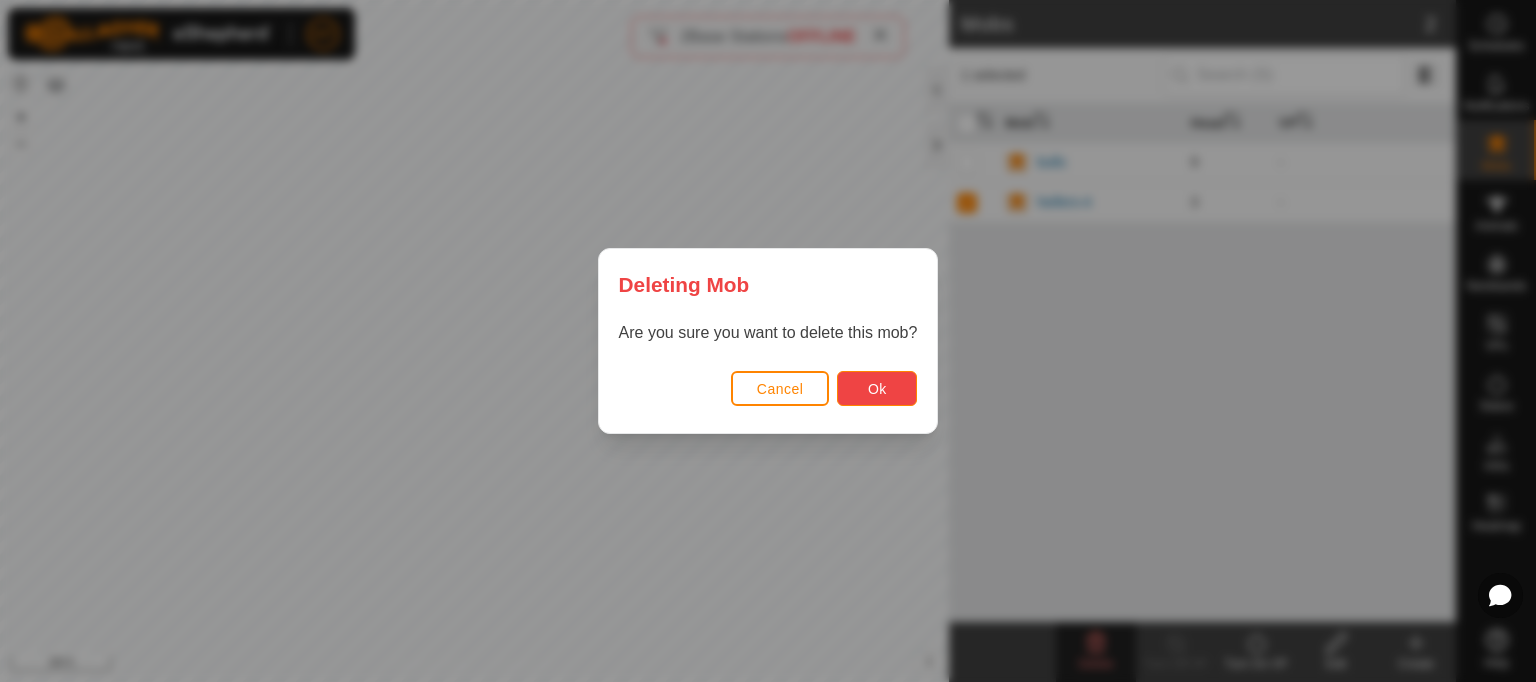 click on "Ok" at bounding box center [877, 389] 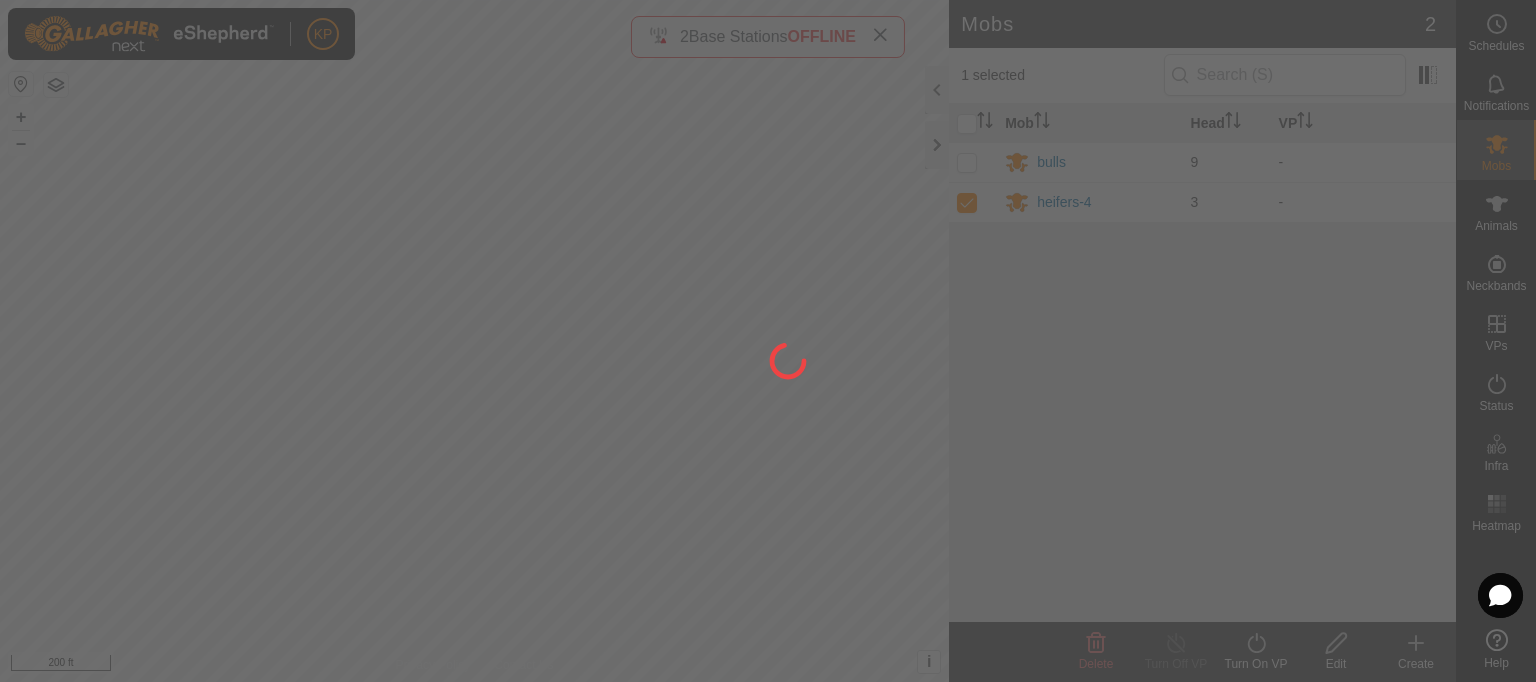 checkbox on "false" 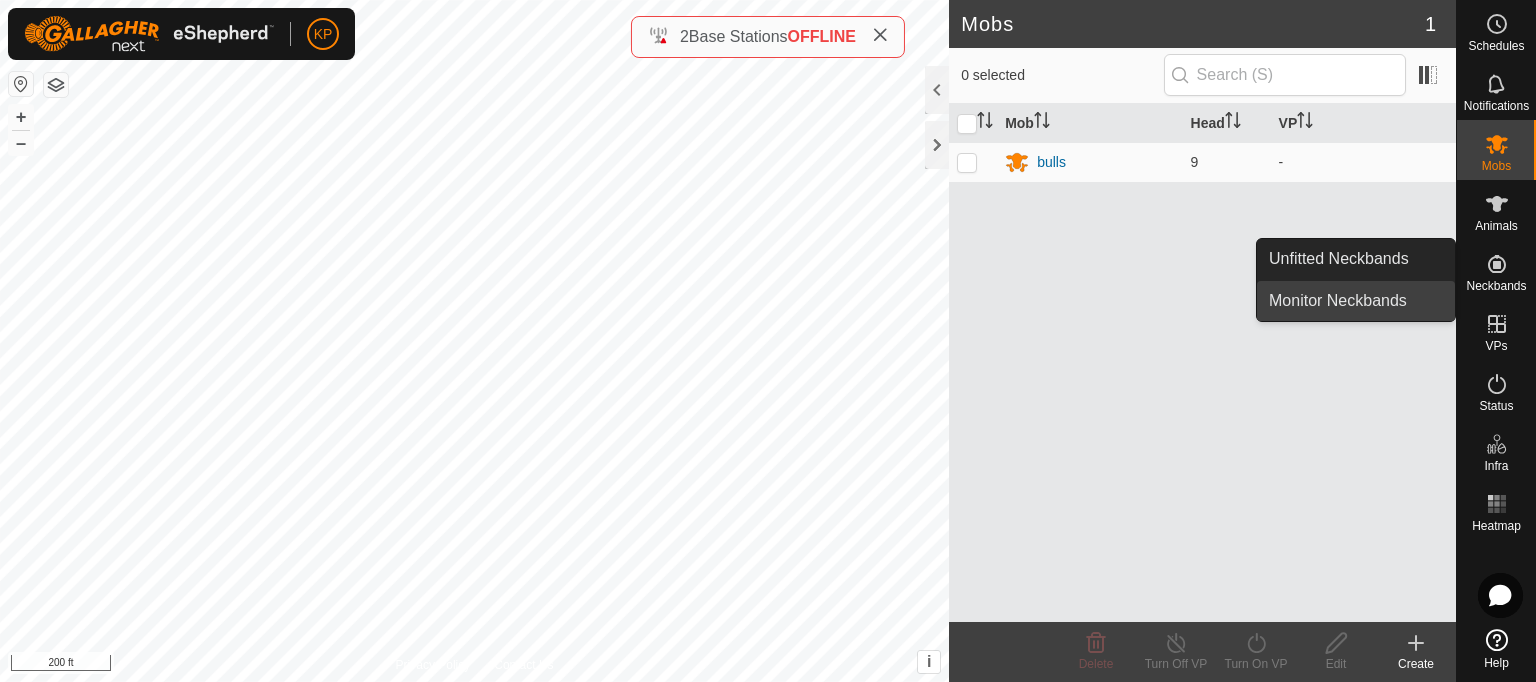 click on "Monitor Neckbands" at bounding box center (1356, 301) 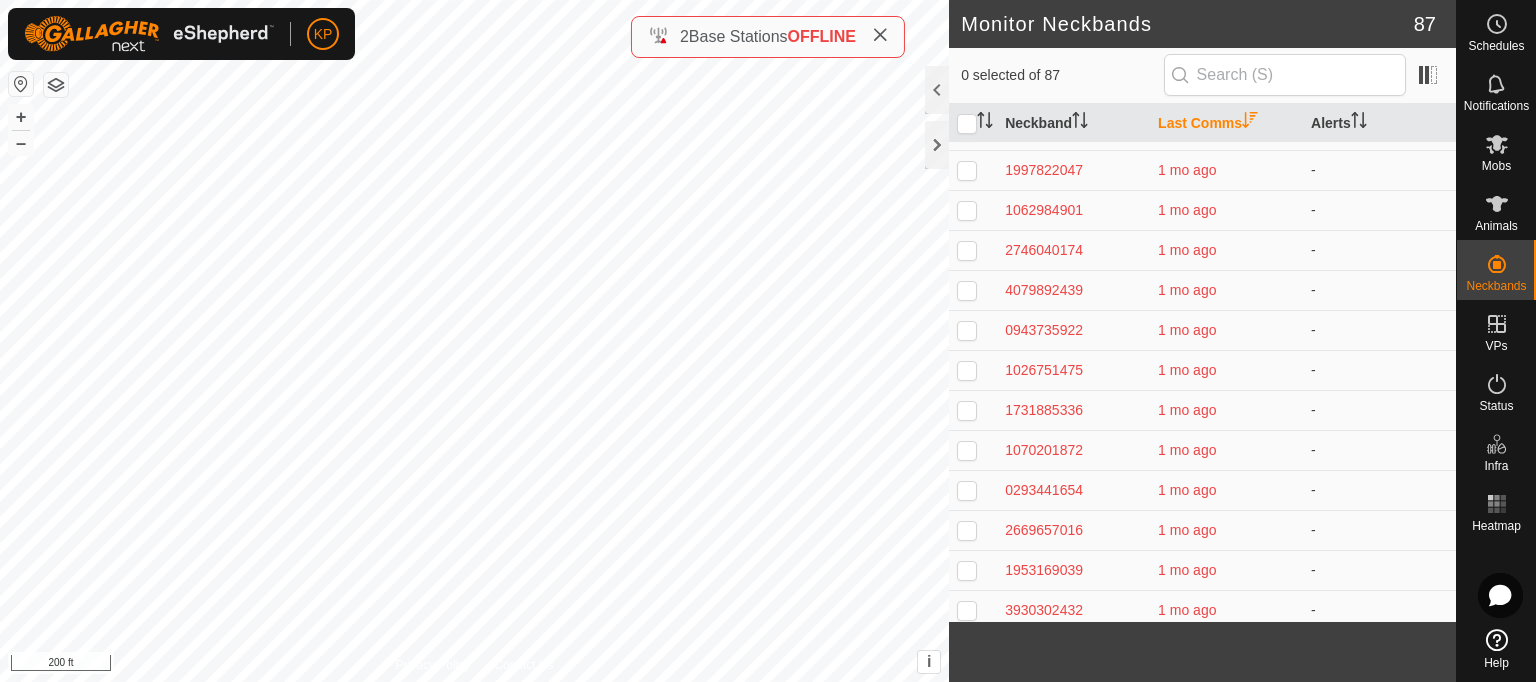 scroll, scrollTop: 1858, scrollLeft: 0, axis: vertical 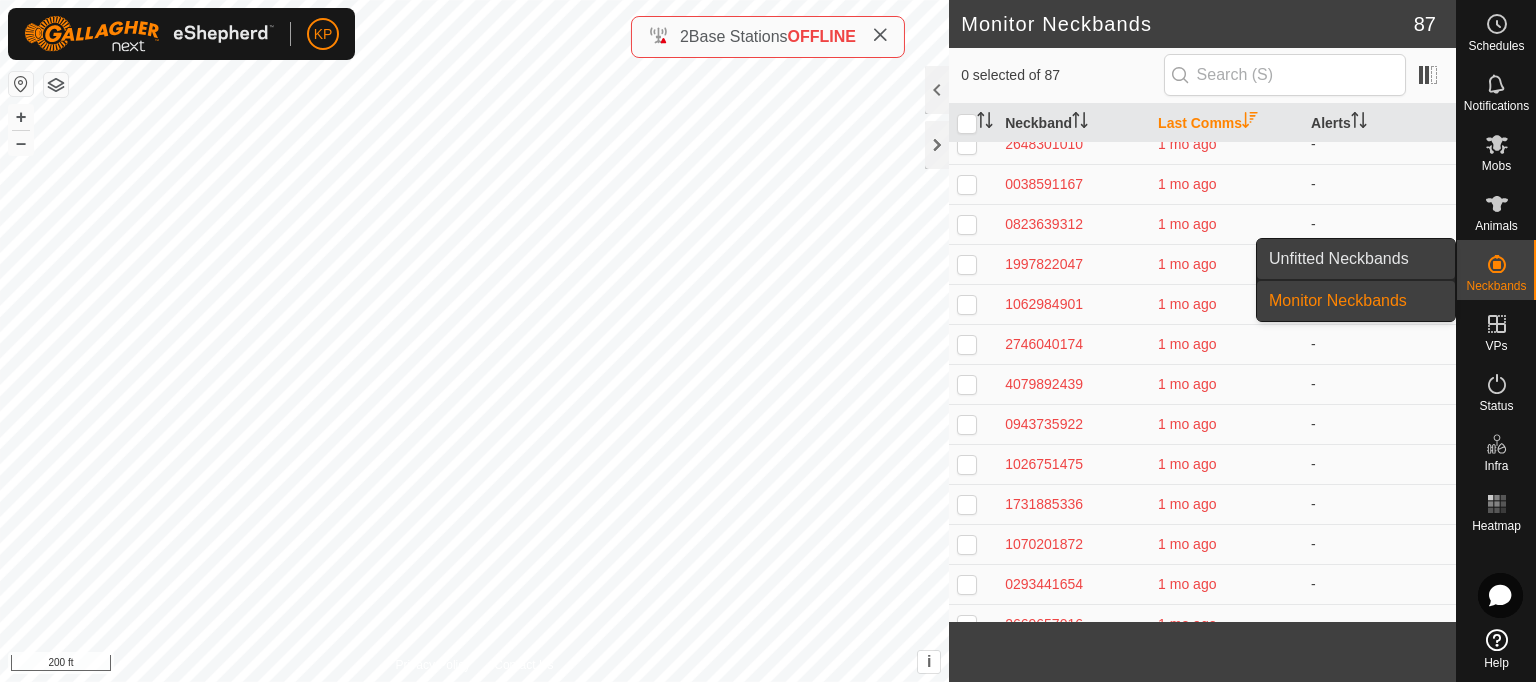 click on "Unfitted Neckbands" at bounding box center [1356, 259] 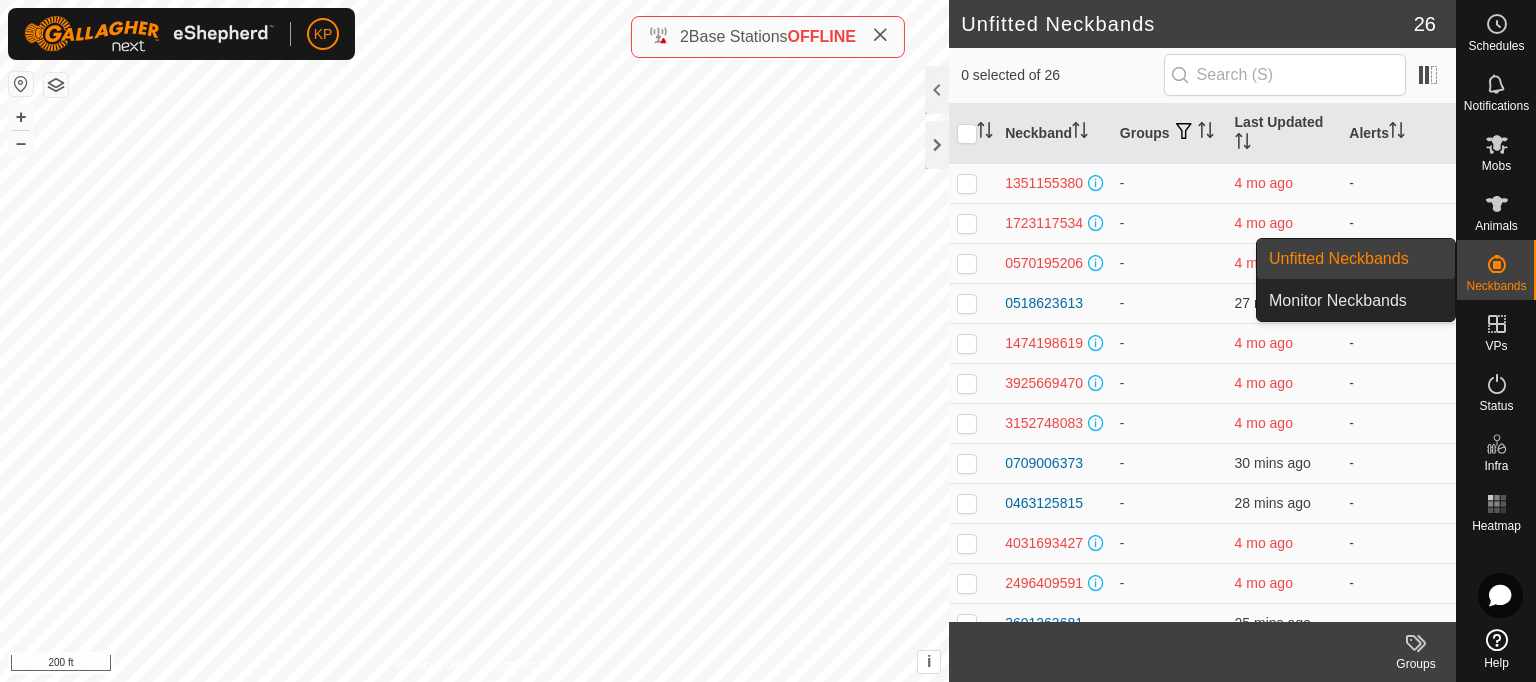 click on "Unfitted Neckbands" at bounding box center [1356, 259] 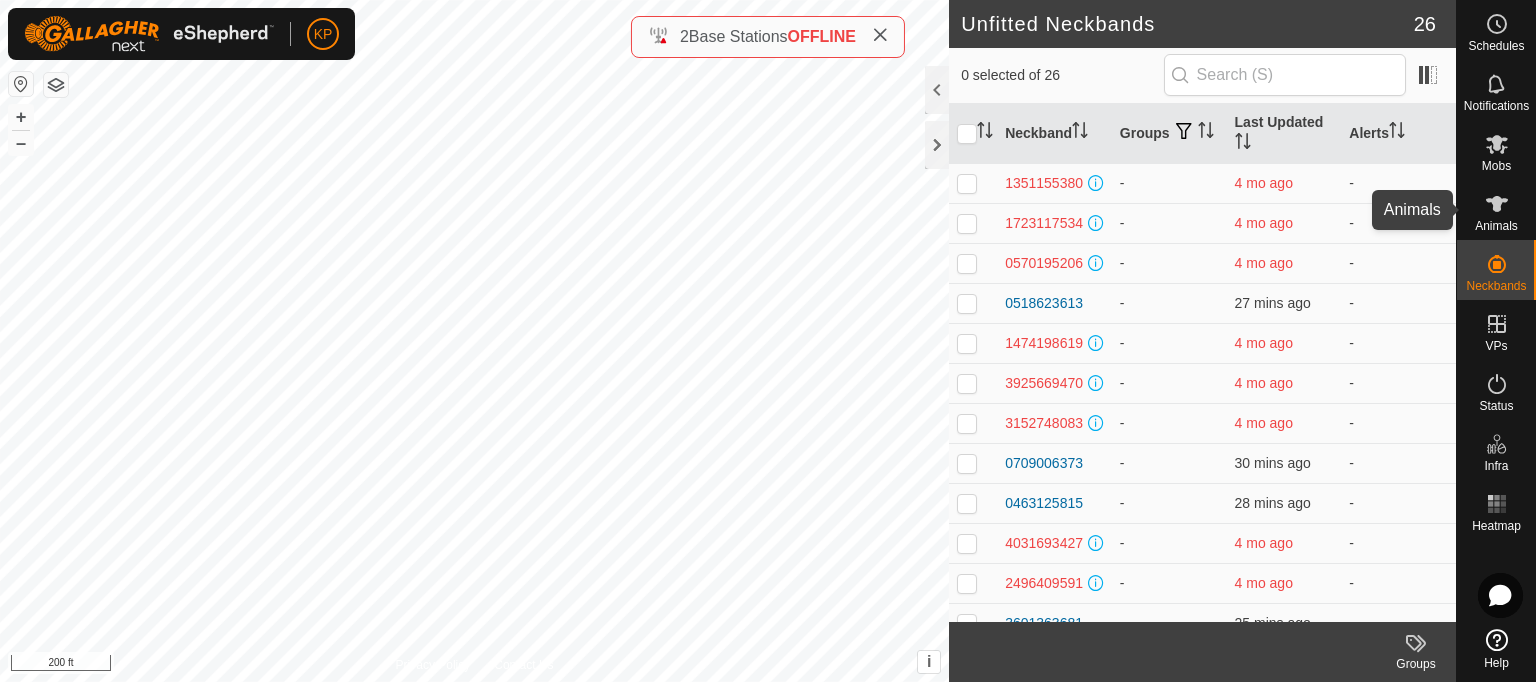 click 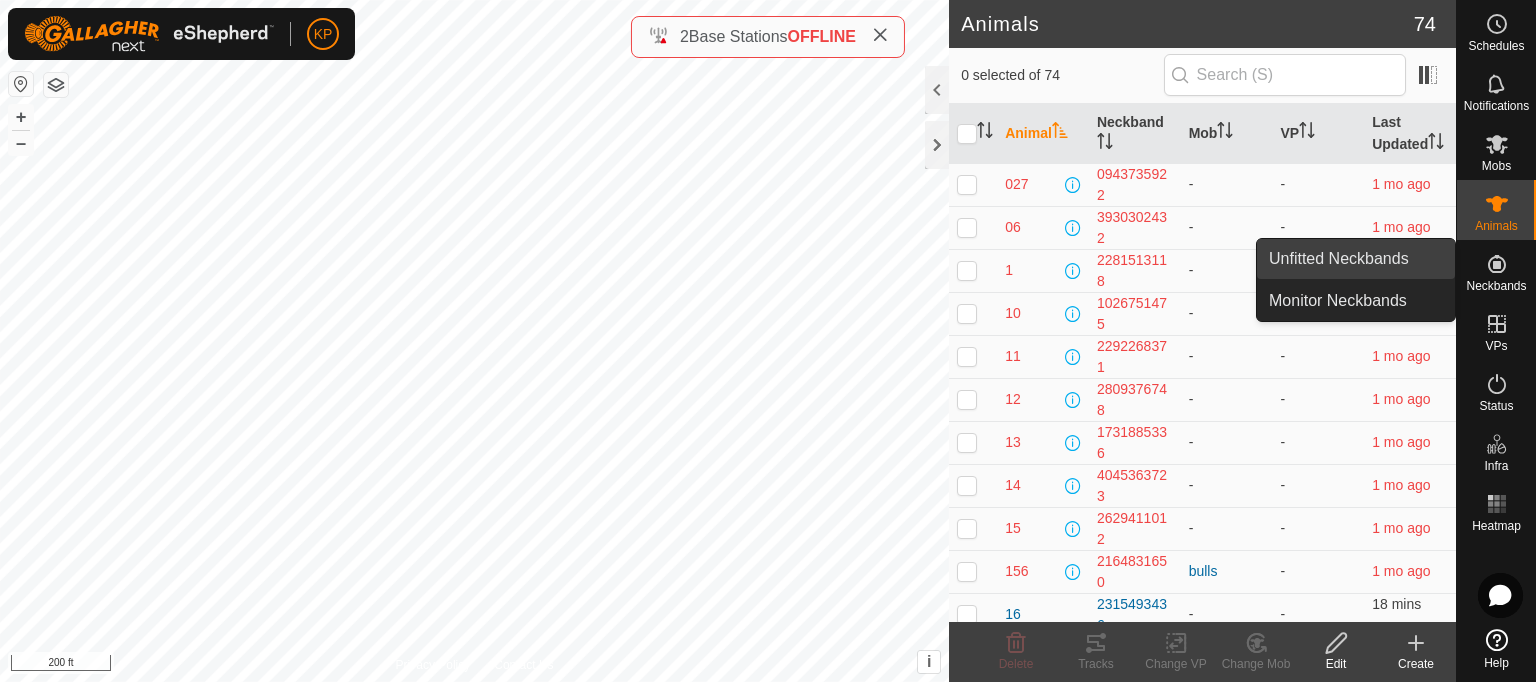 click on "Unfitted Neckbands" at bounding box center [1356, 259] 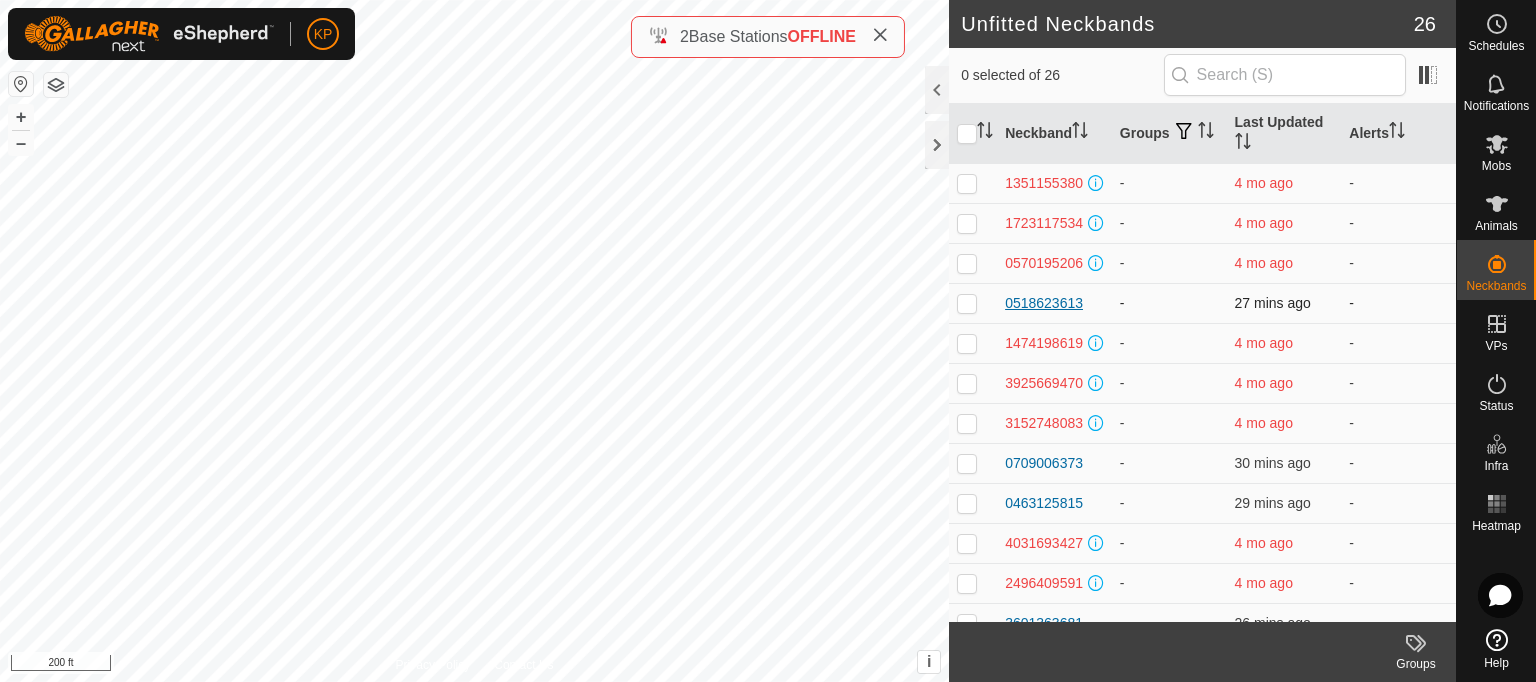 click on "0518623613" at bounding box center (1044, 303) 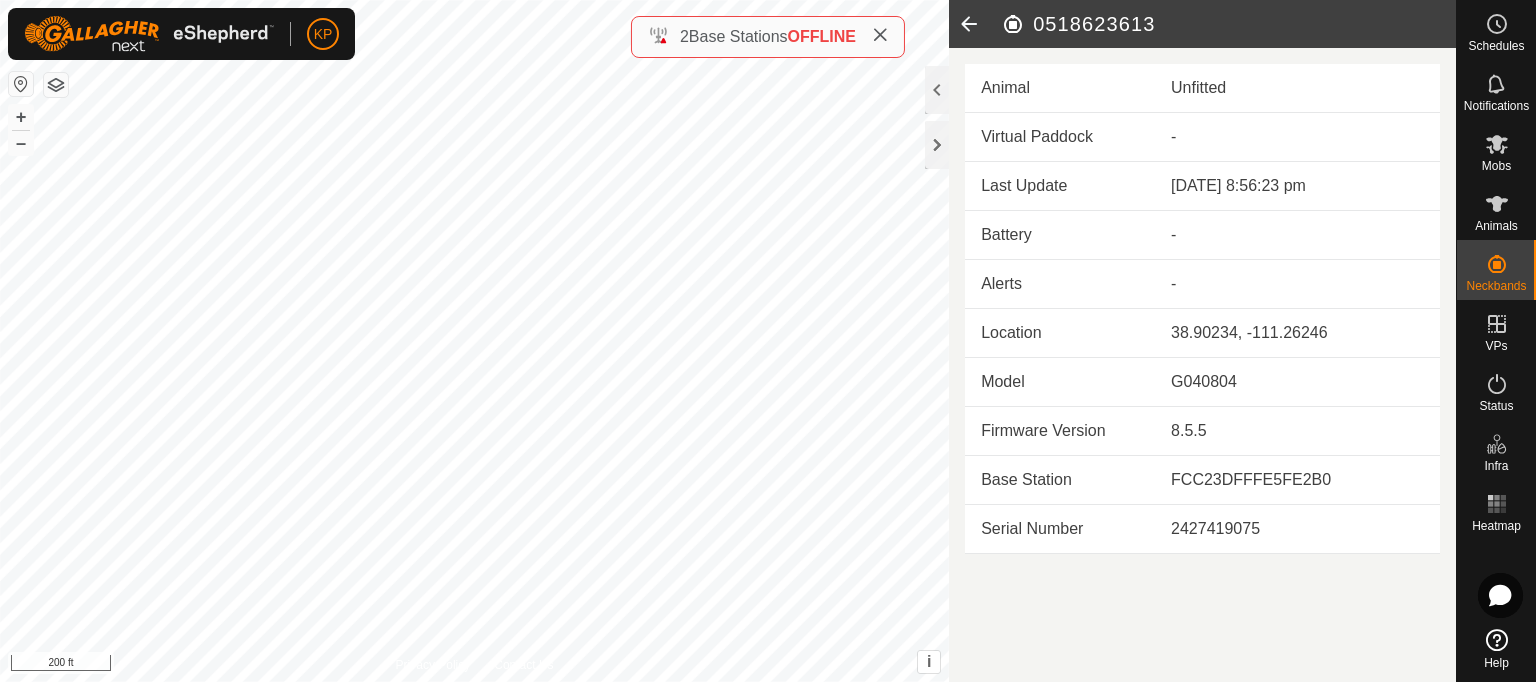 click 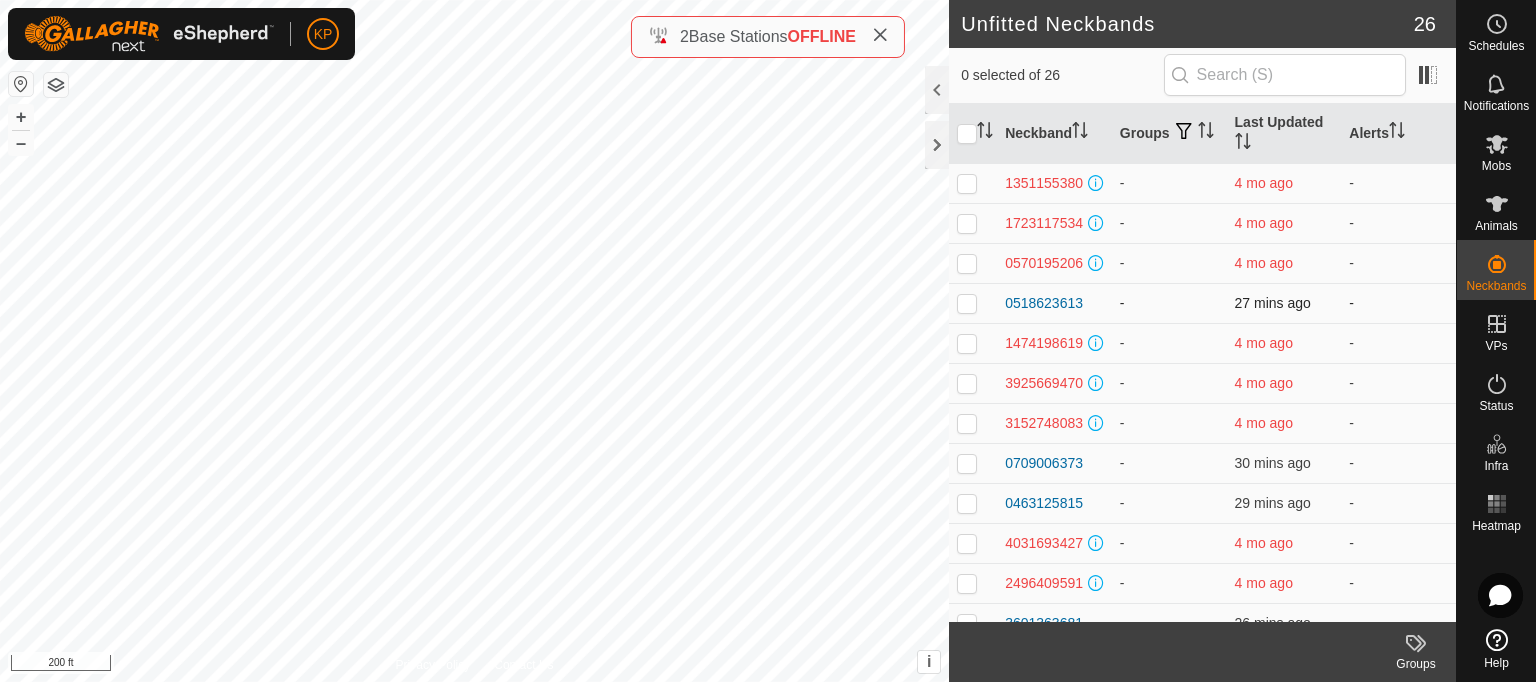 click at bounding box center [967, 303] 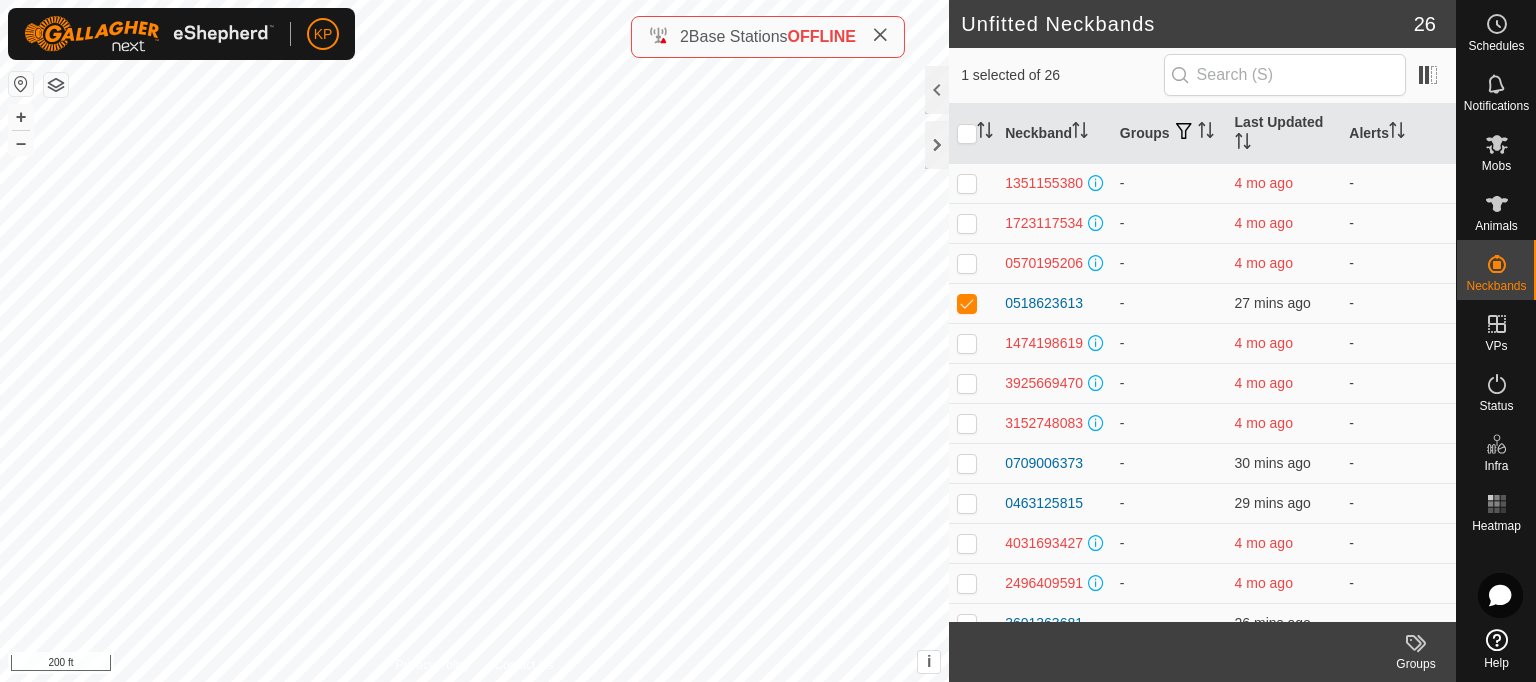 click 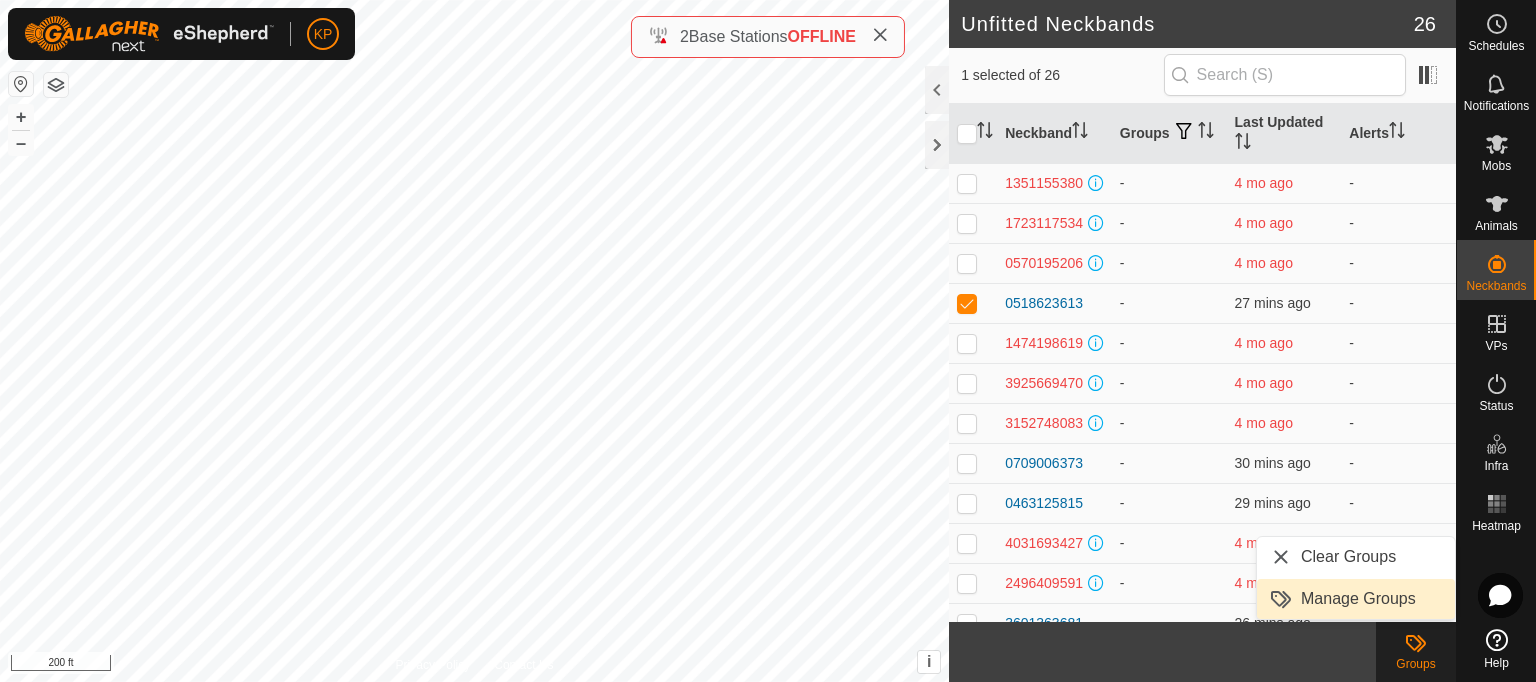 click on "Manage Groups" at bounding box center [1356, 599] 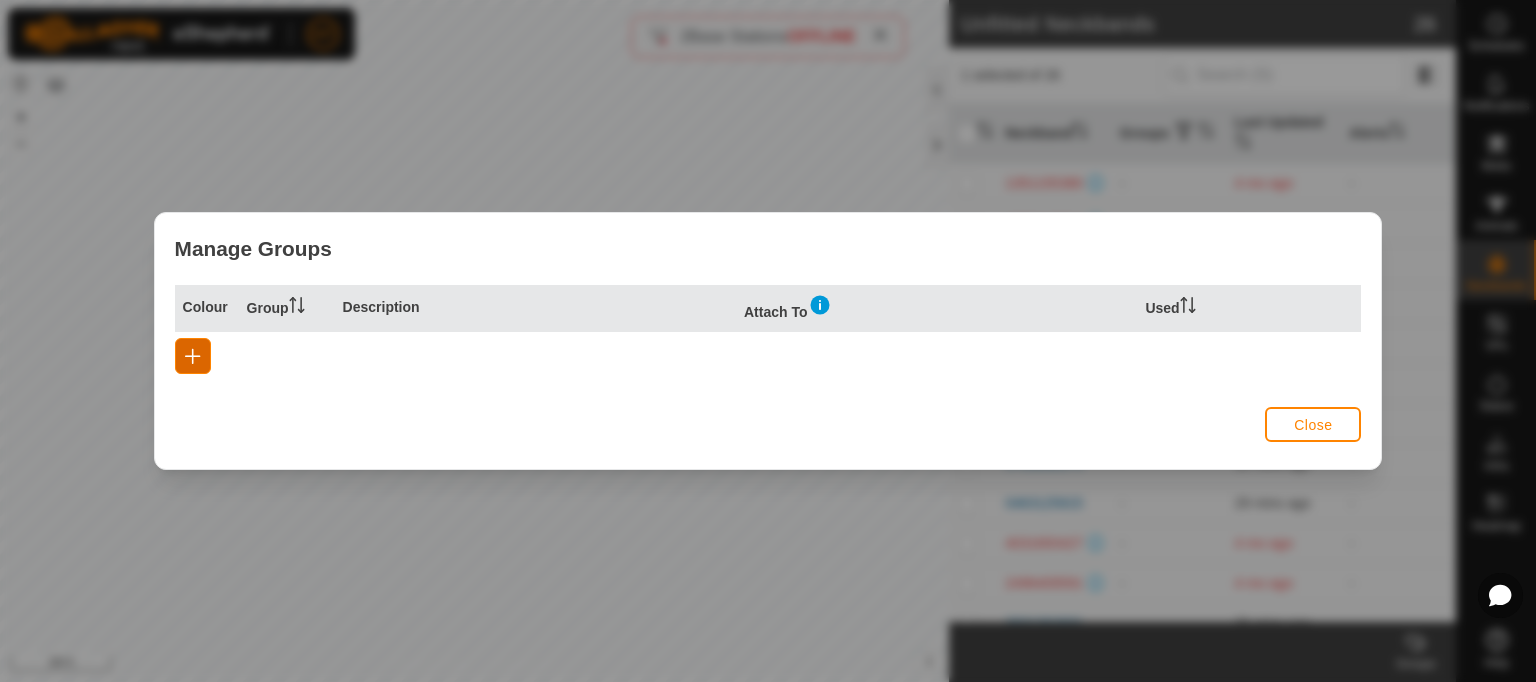 click 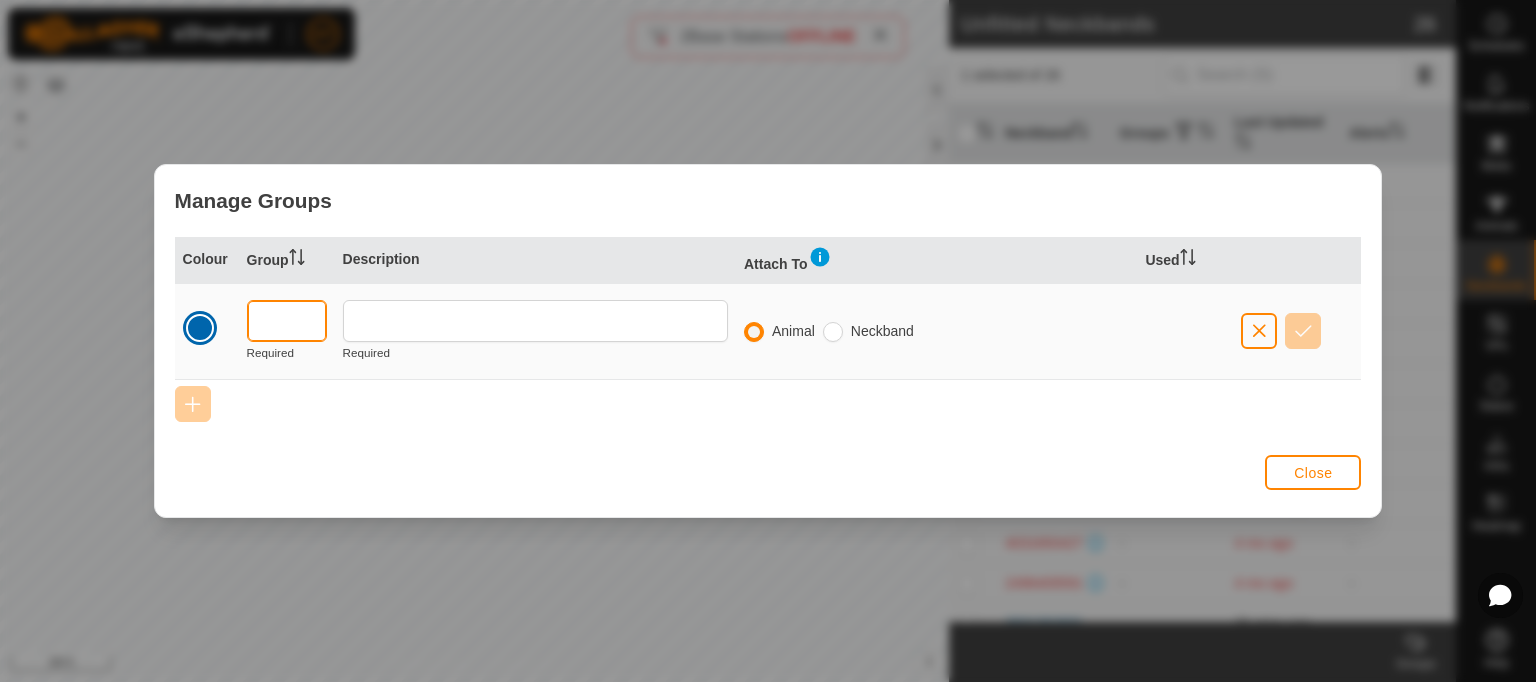 click at bounding box center [287, 321] 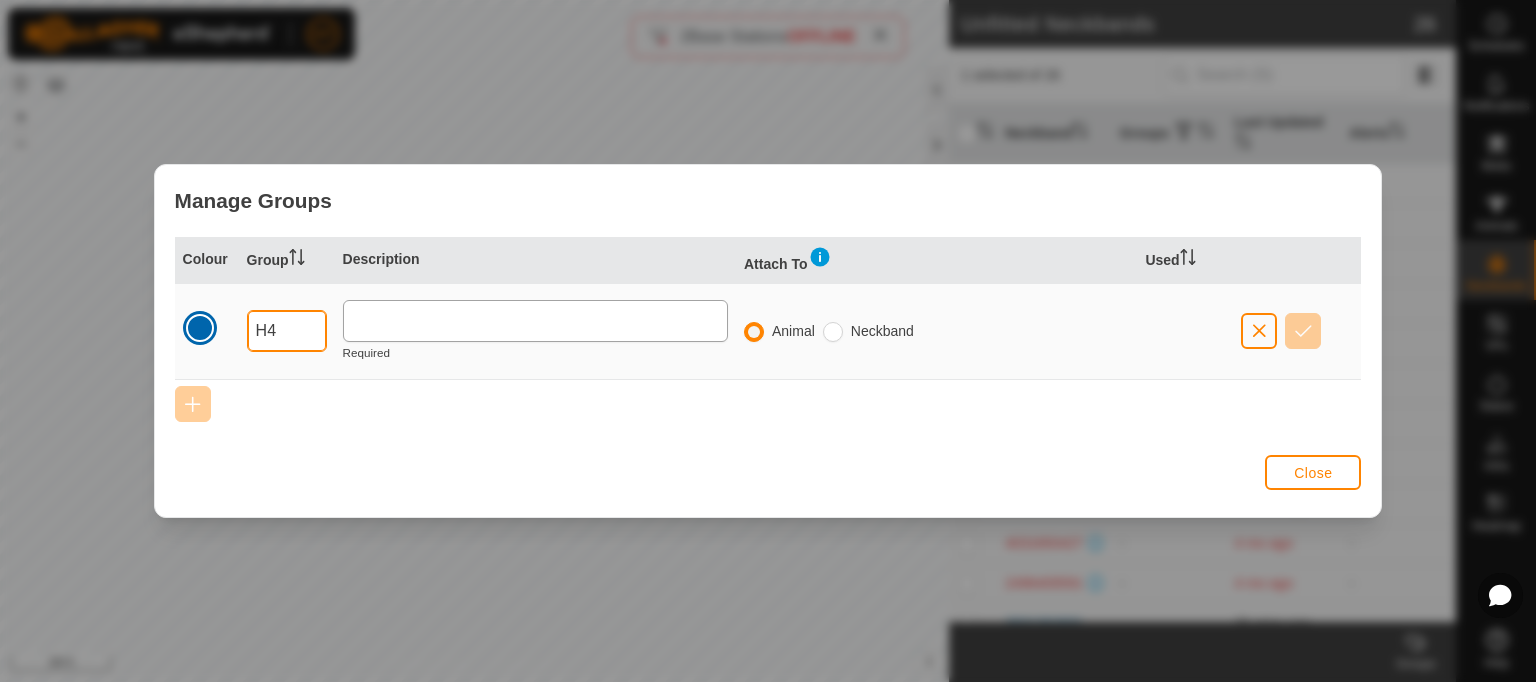 type on "H4" 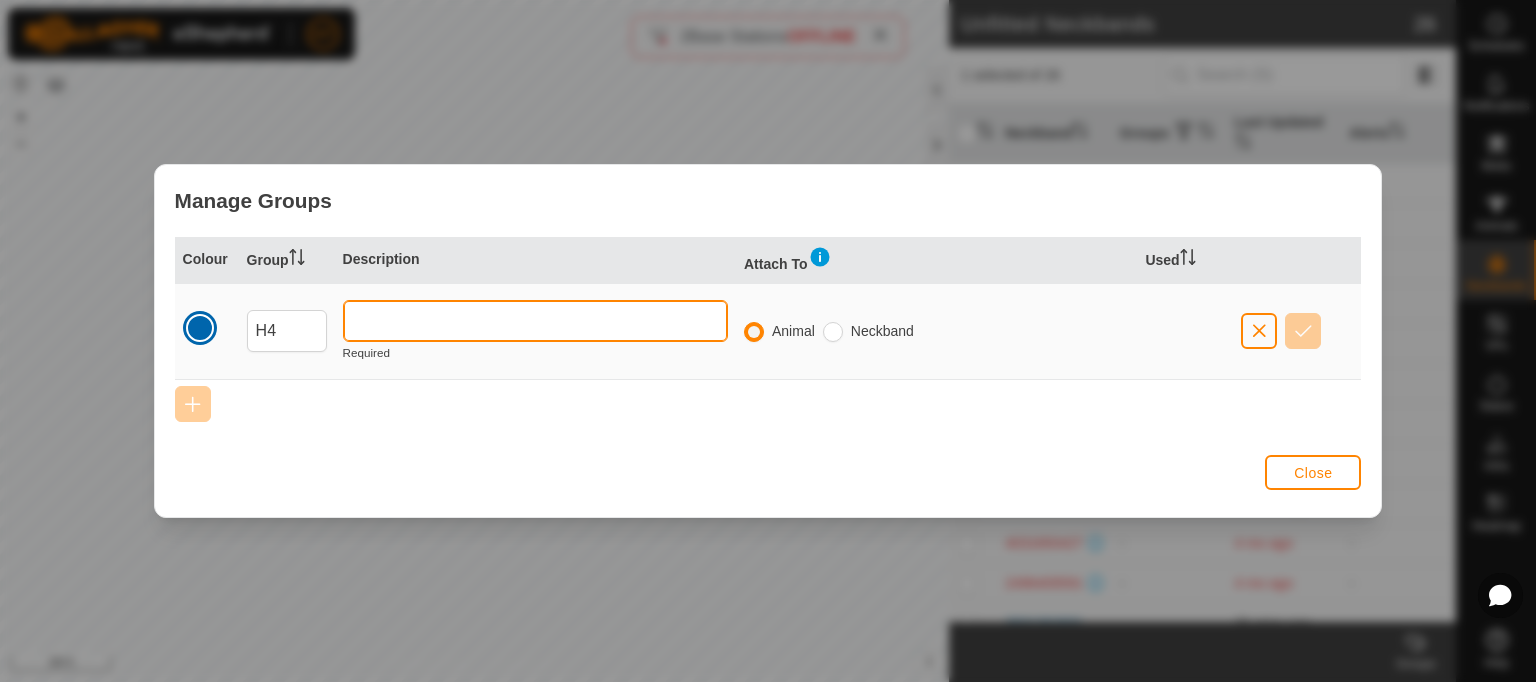 click at bounding box center (535, 321) 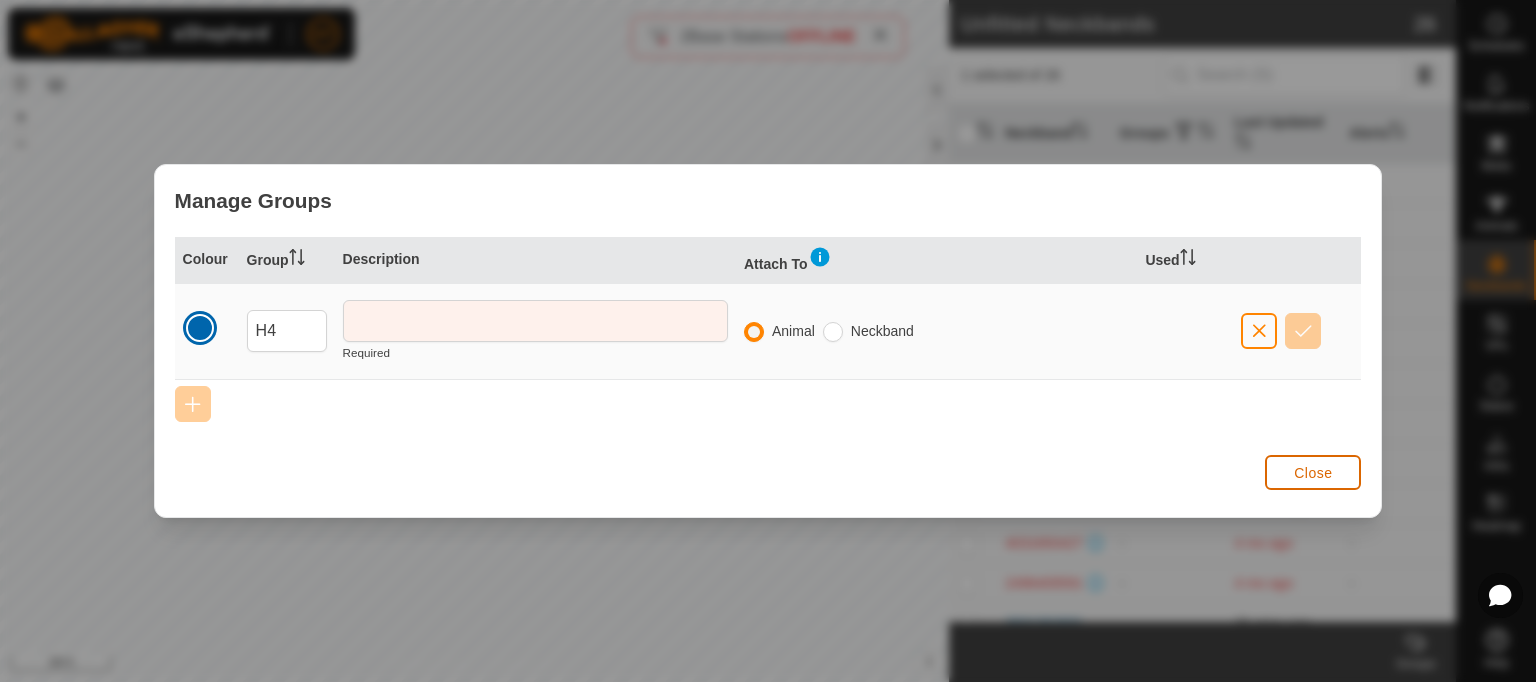 click on "Close" 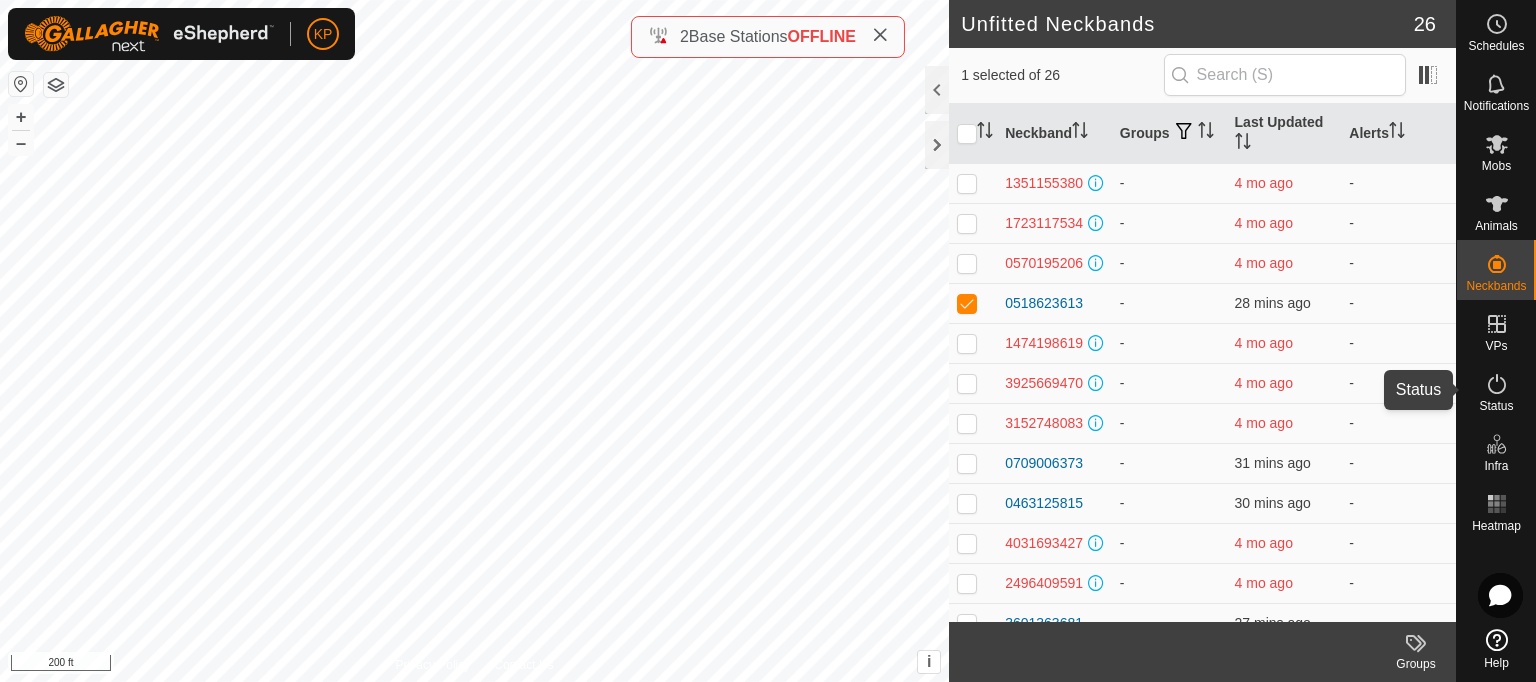 click 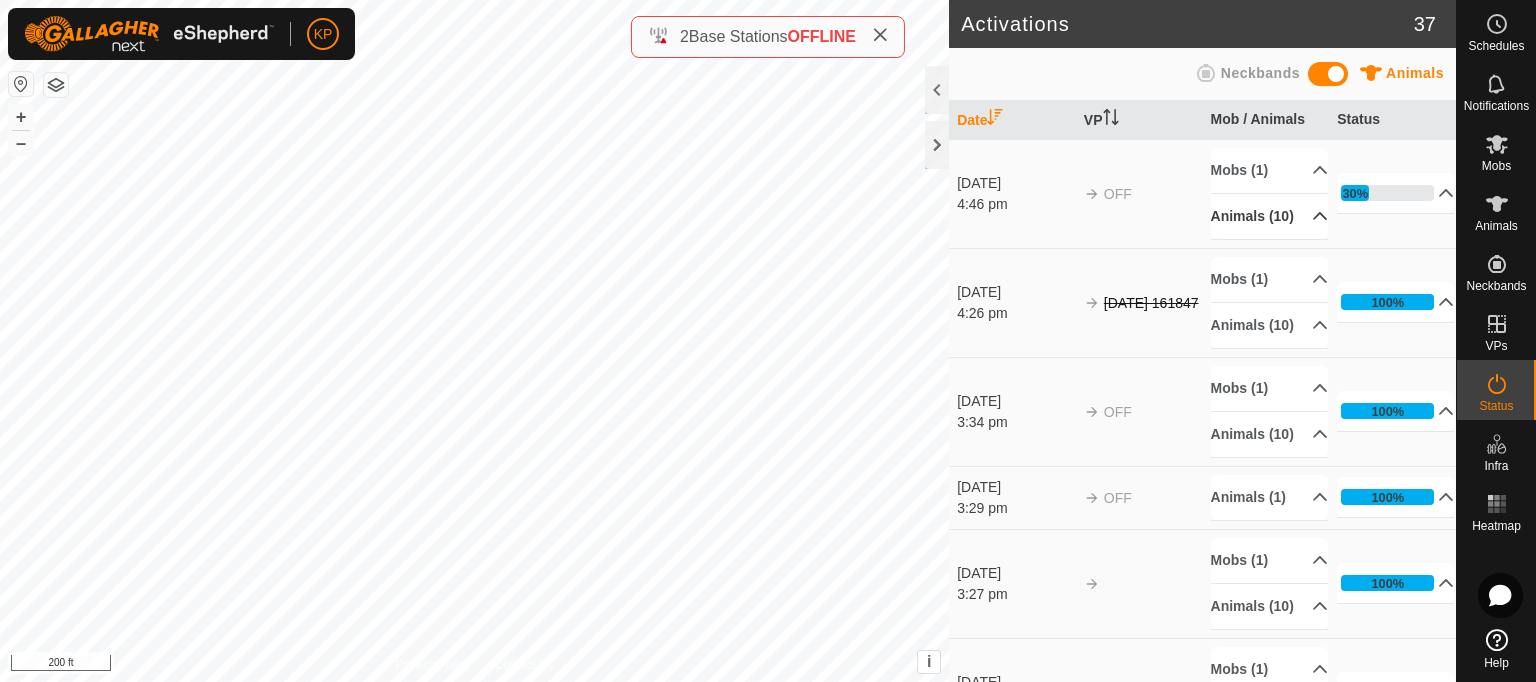 click on "Animals (10)" at bounding box center [1269, 216] 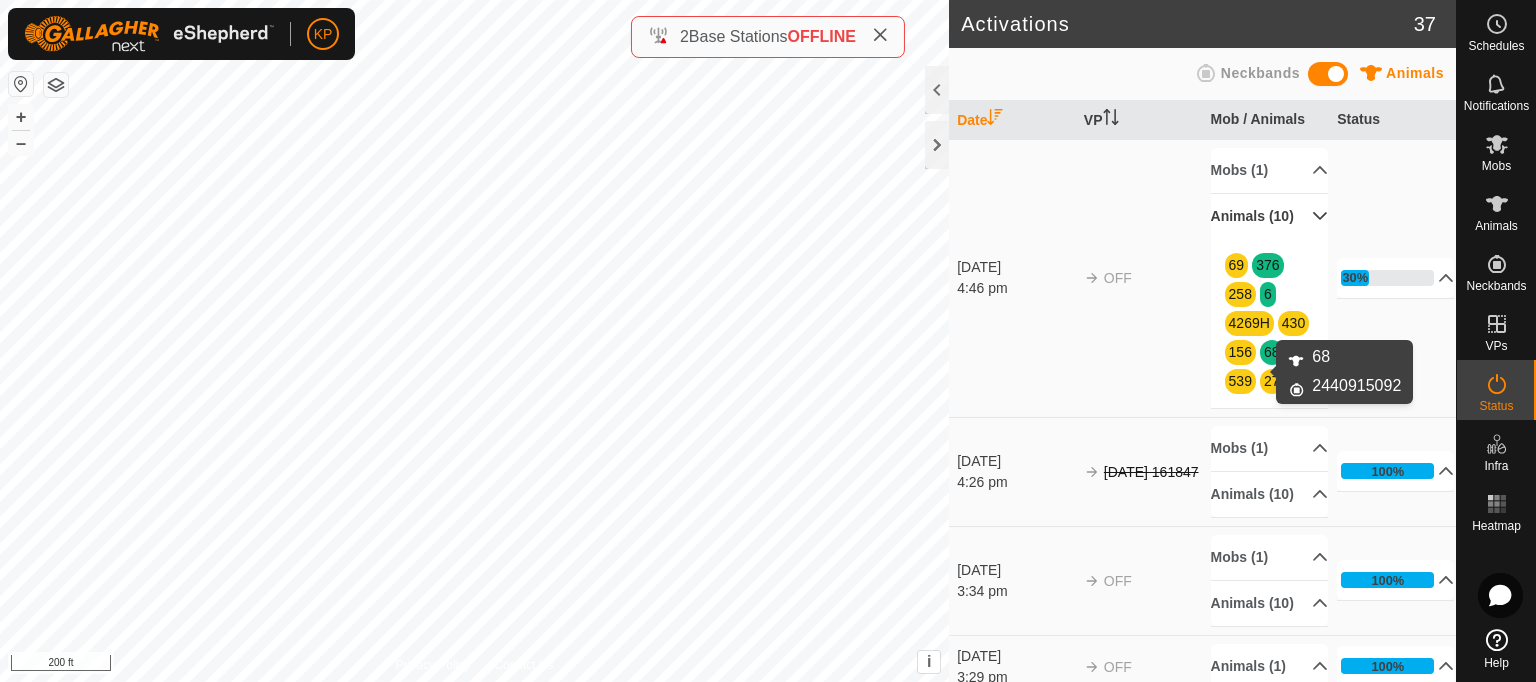 click on "68" at bounding box center [1272, 352] 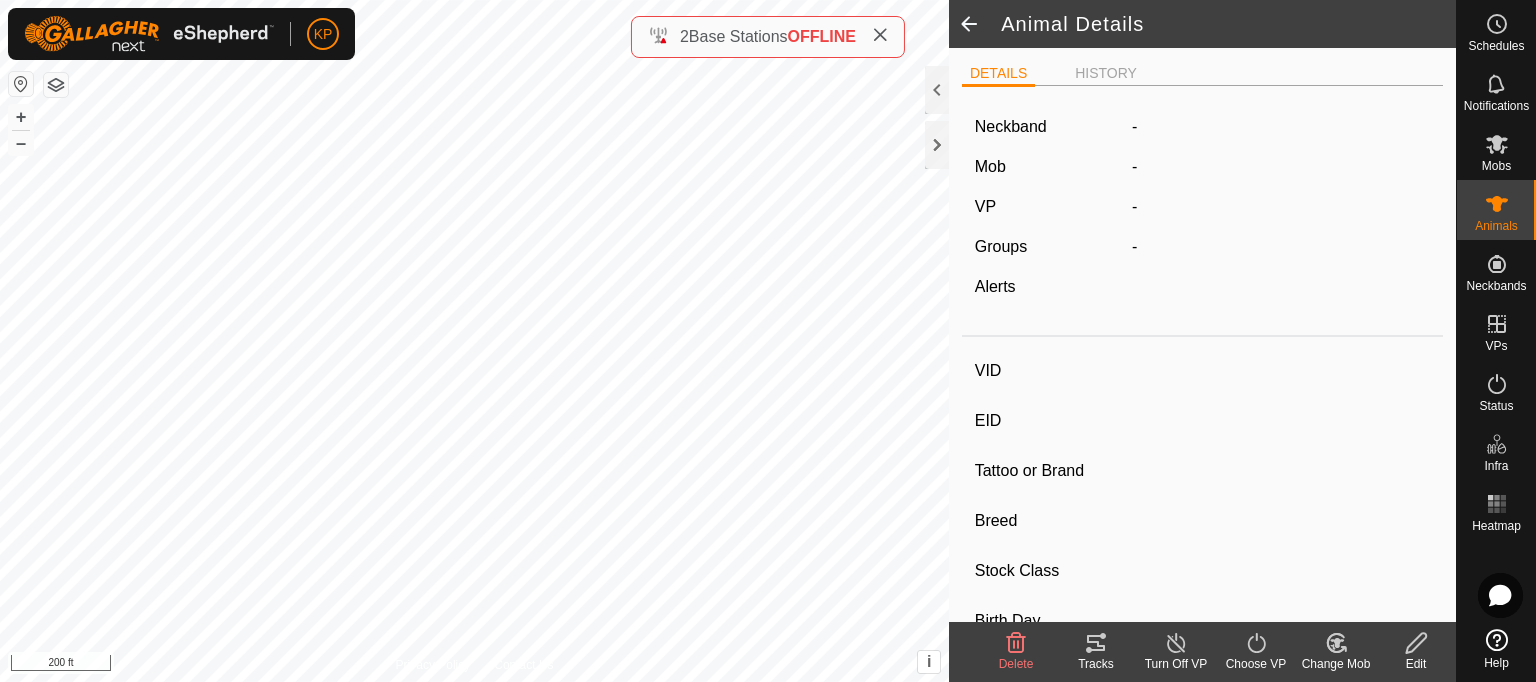 type on "68" 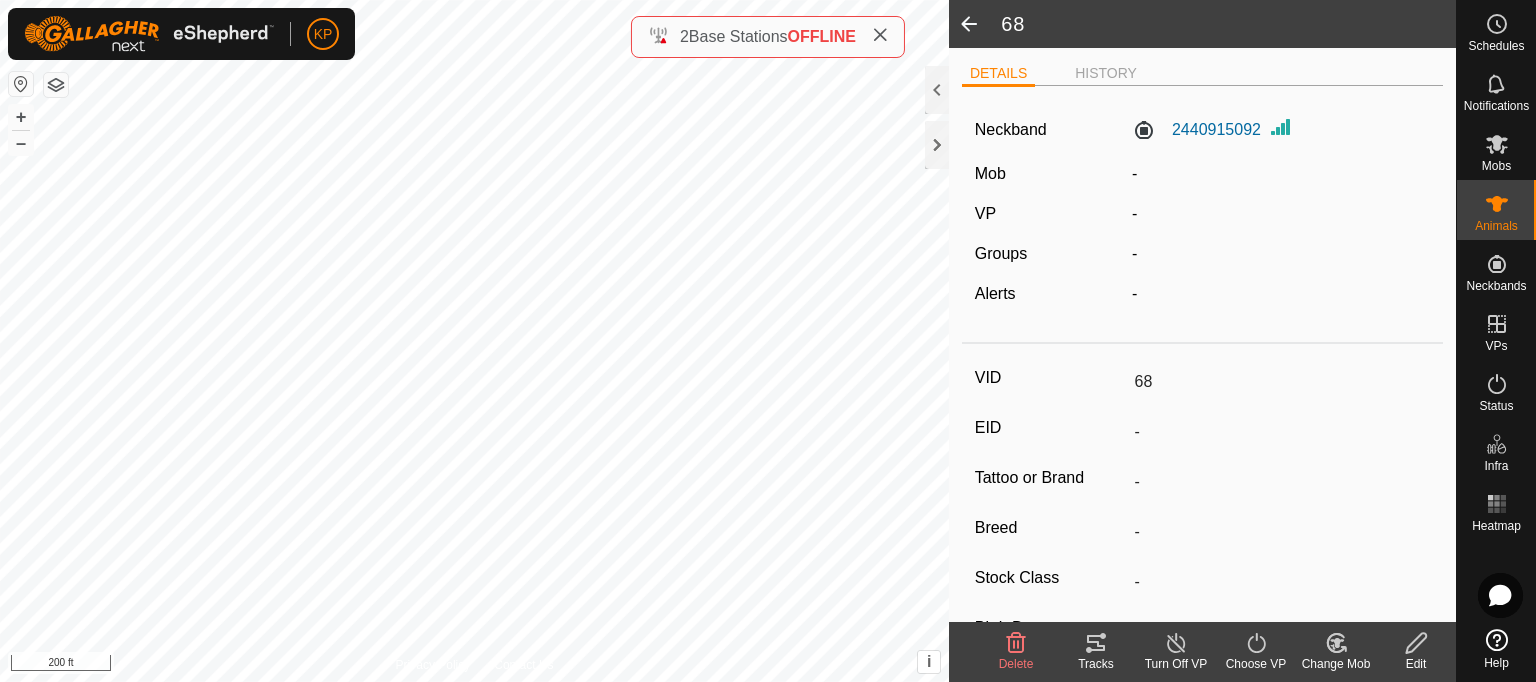 click 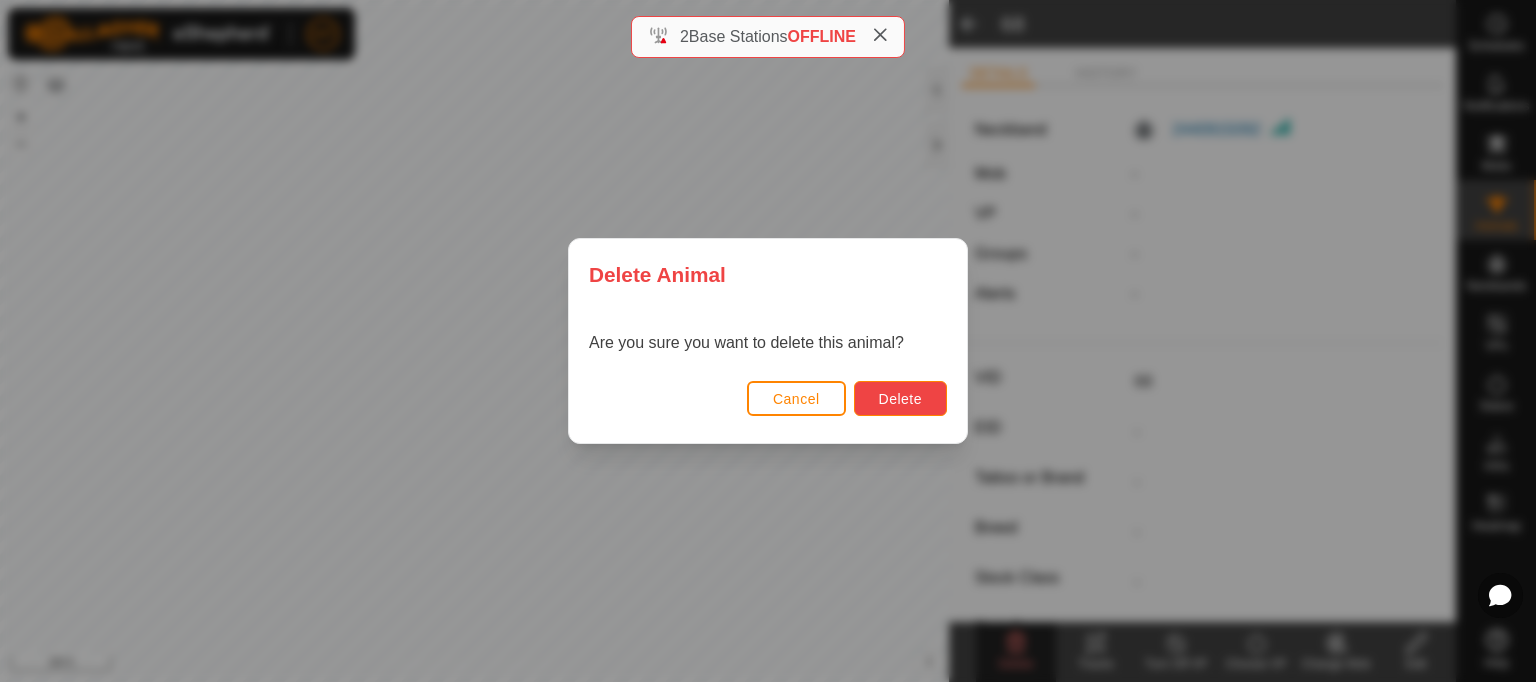 click on "Delete" at bounding box center [900, 399] 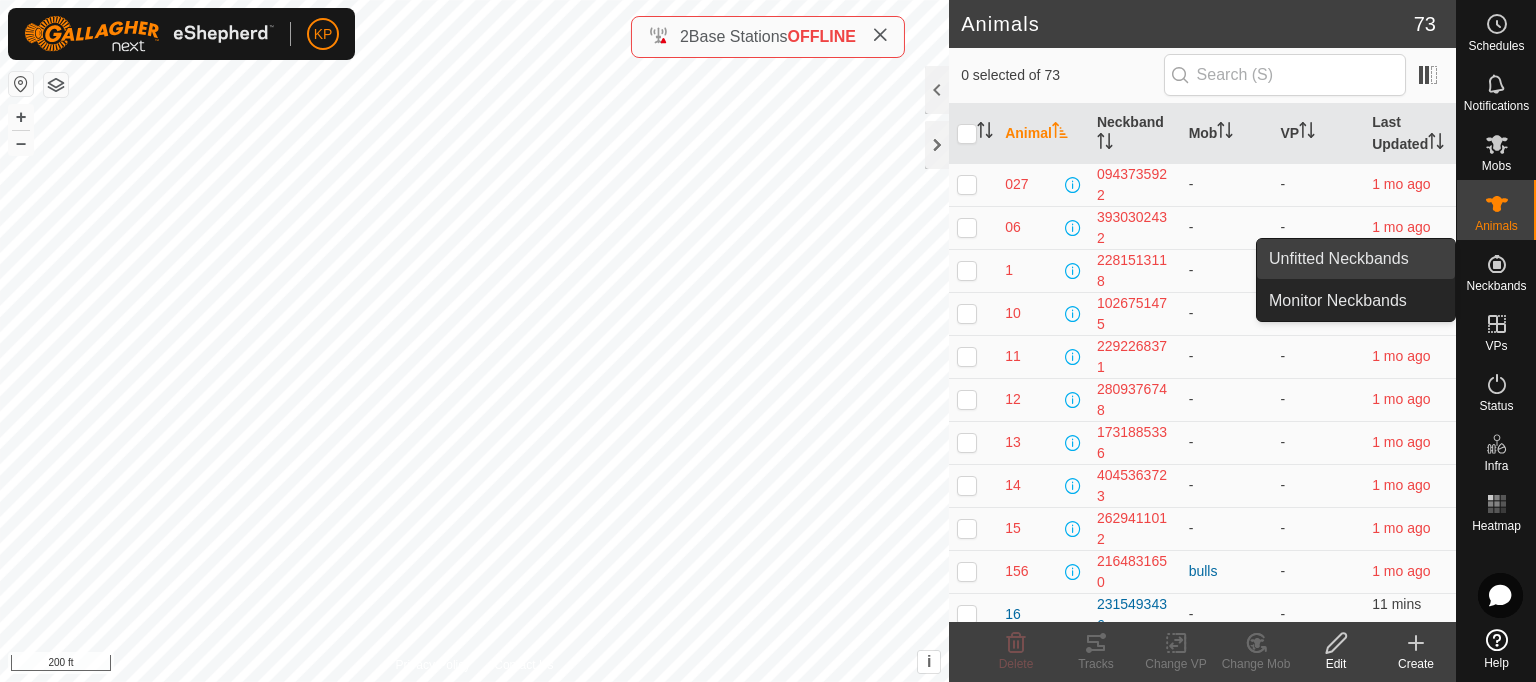 click on "Unfitted Neckbands" at bounding box center [1356, 259] 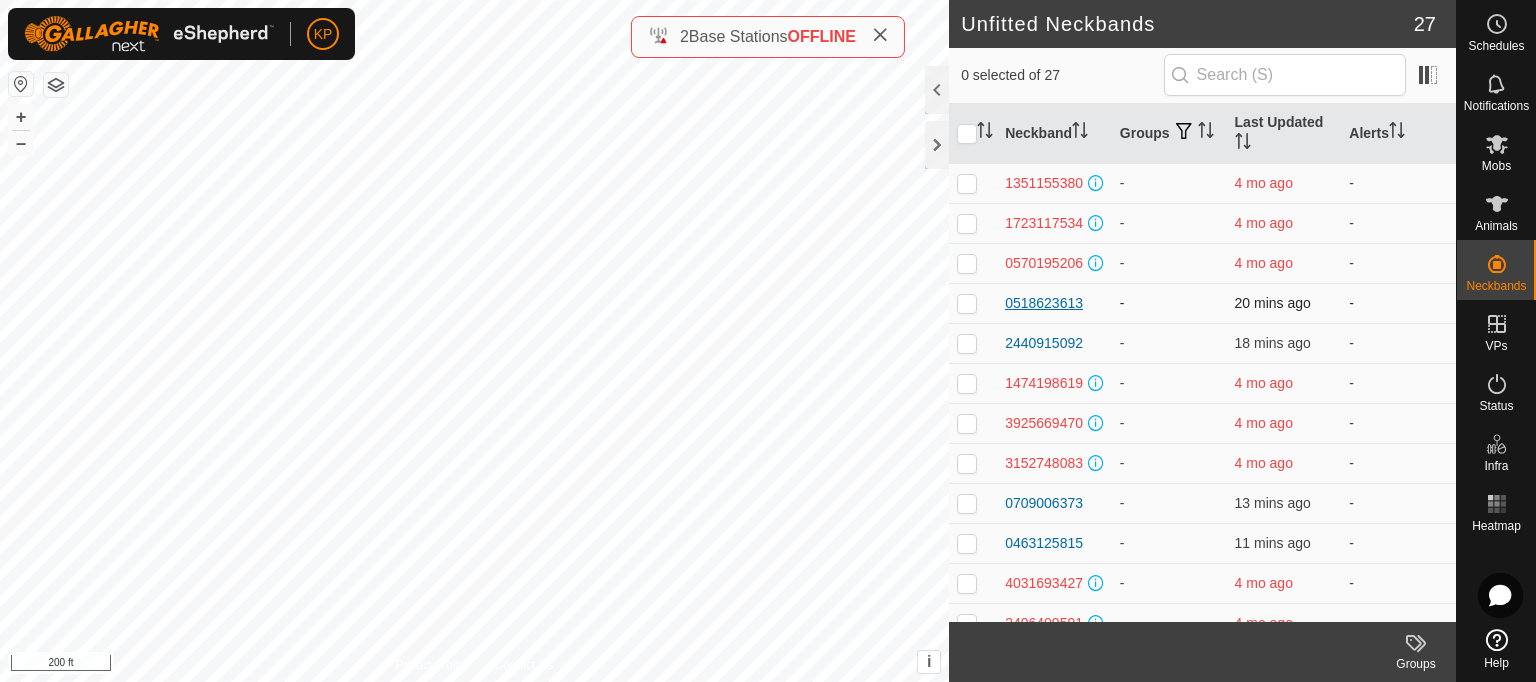 click on "0518623613" at bounding box center [1044, 303] 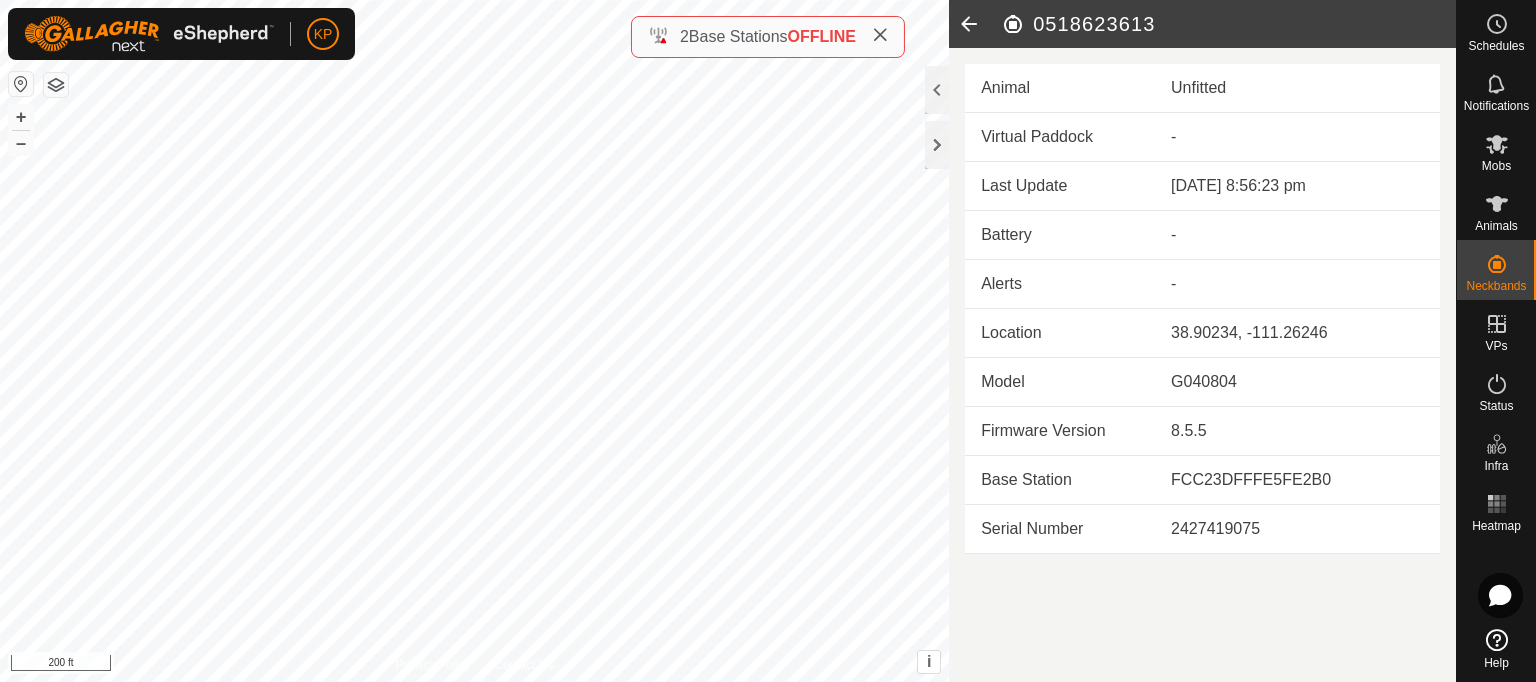 click 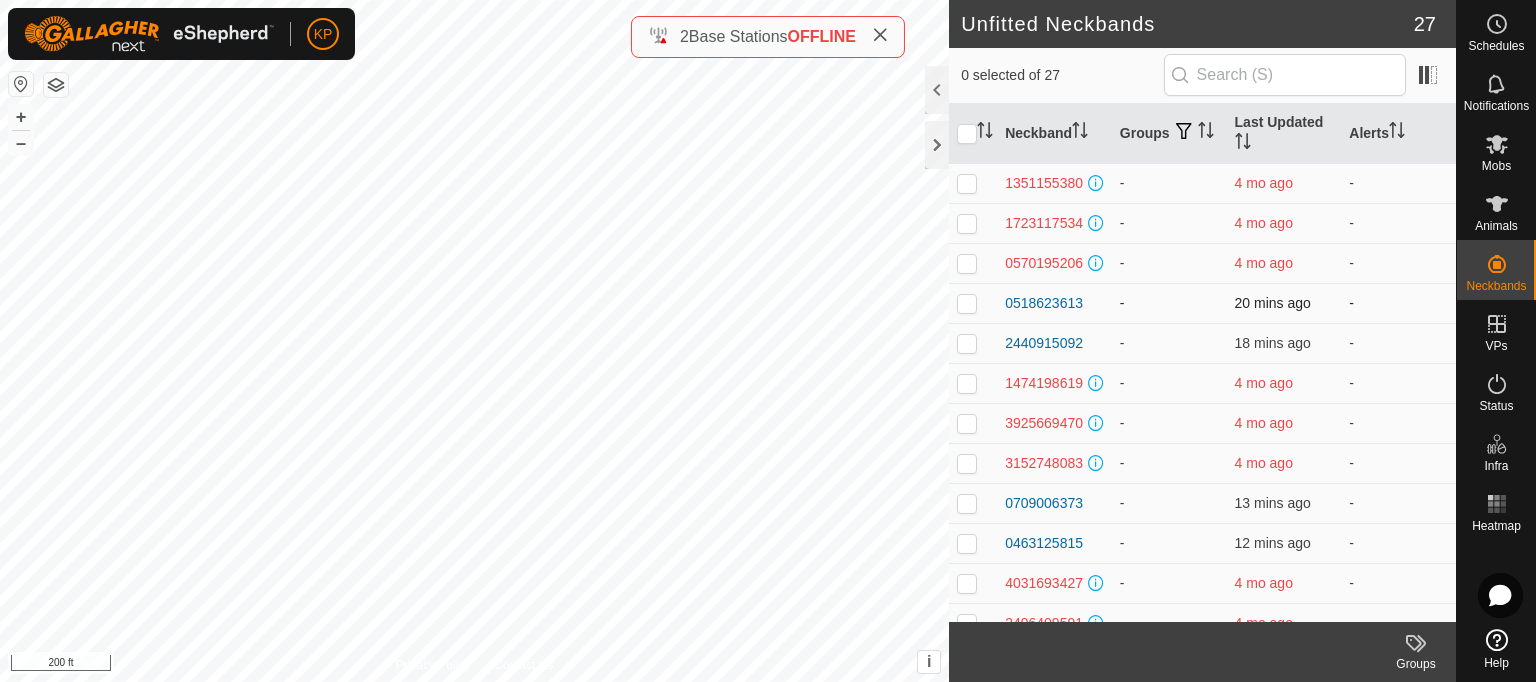click at bounding box center (967, 303) 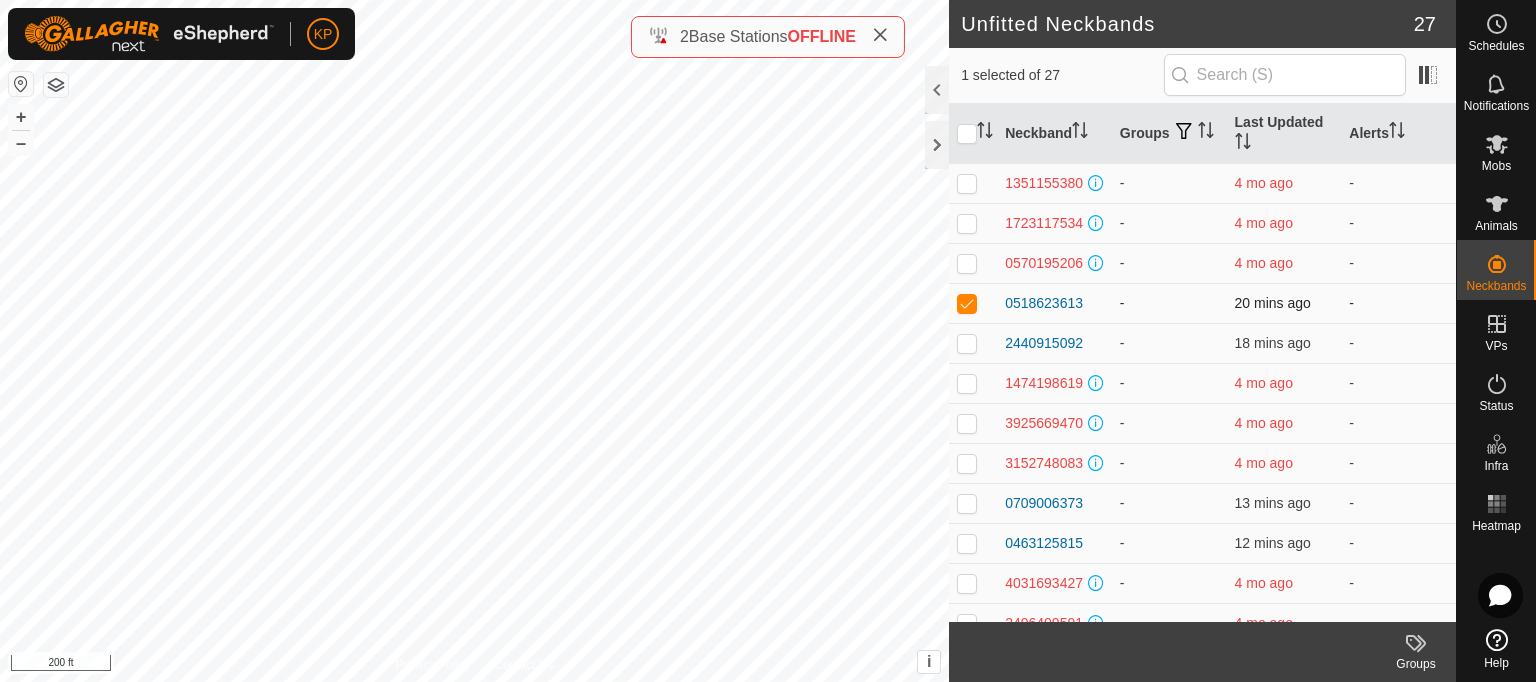 click at bounding box center (967, 303) 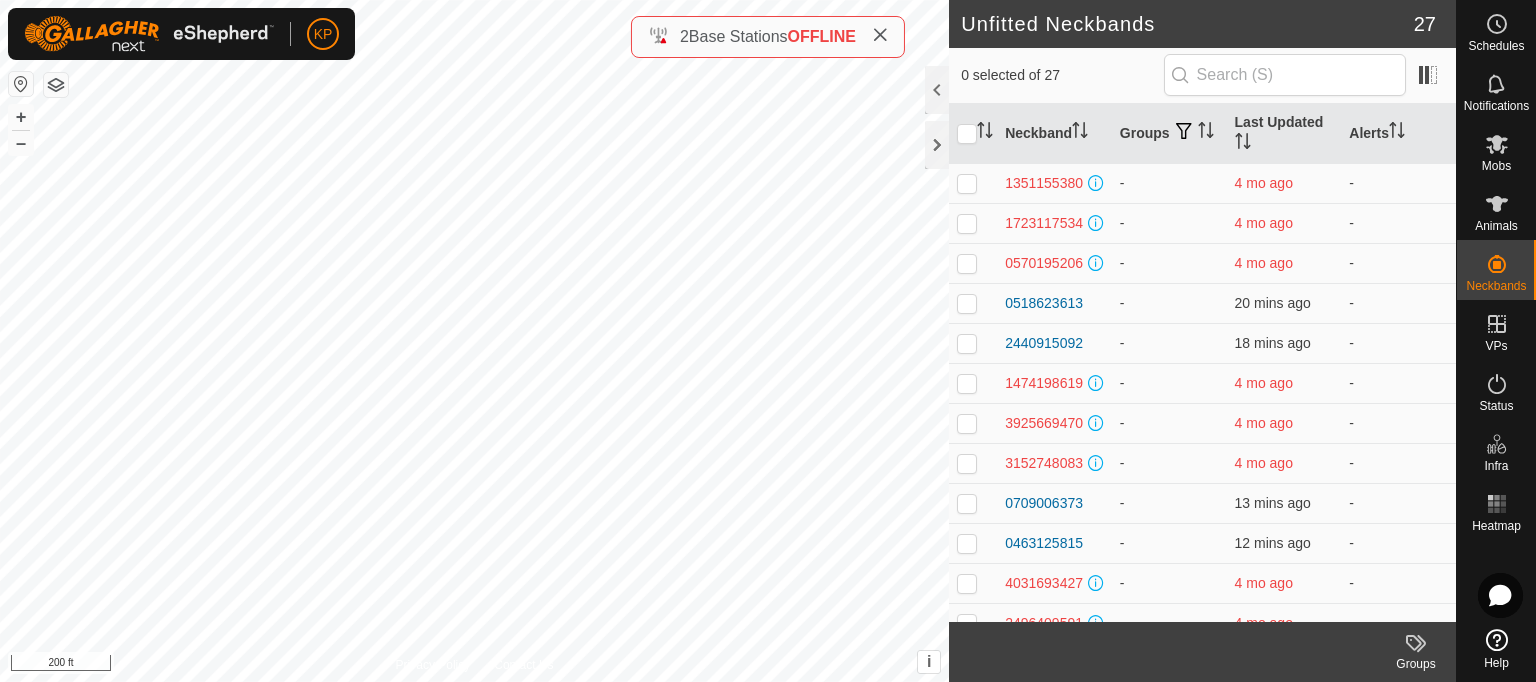 click 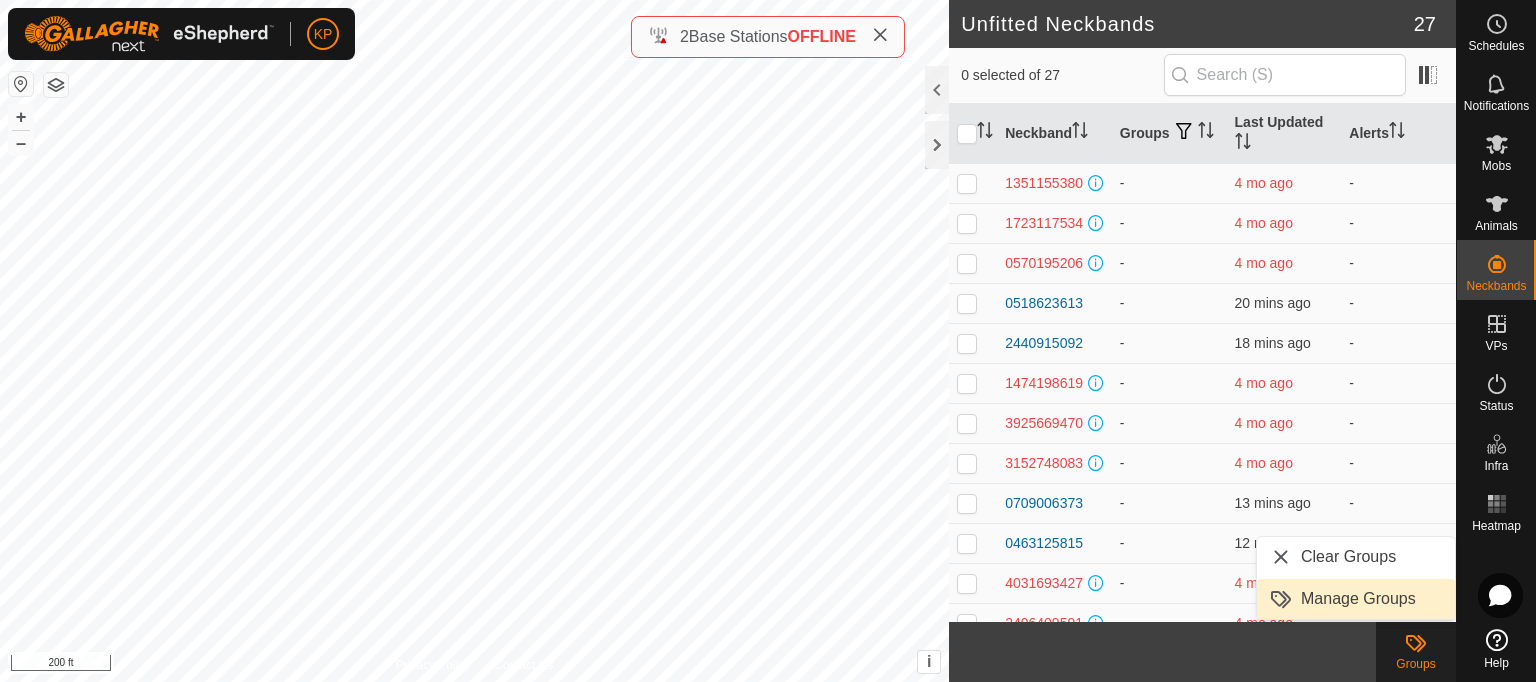 click on "Manage Groups" at bounding box center [1356, 599] 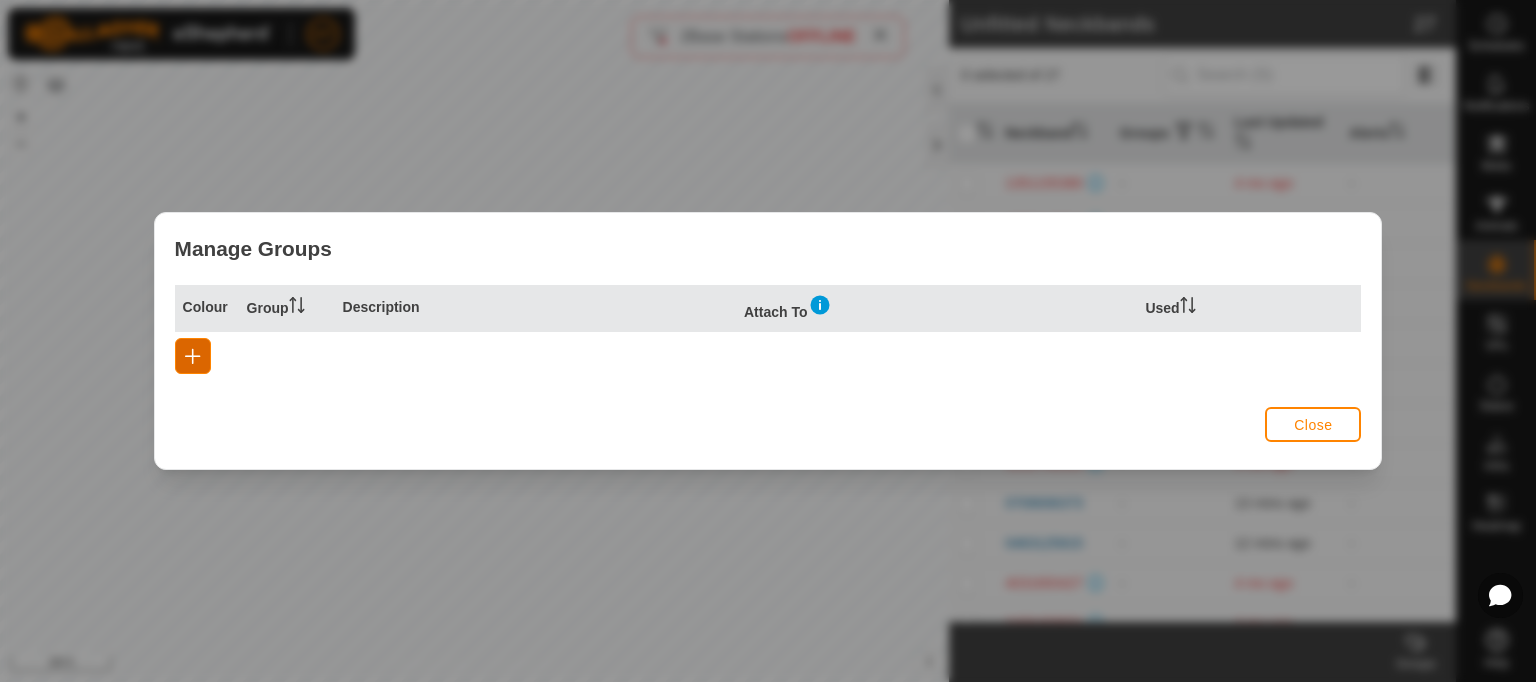 click 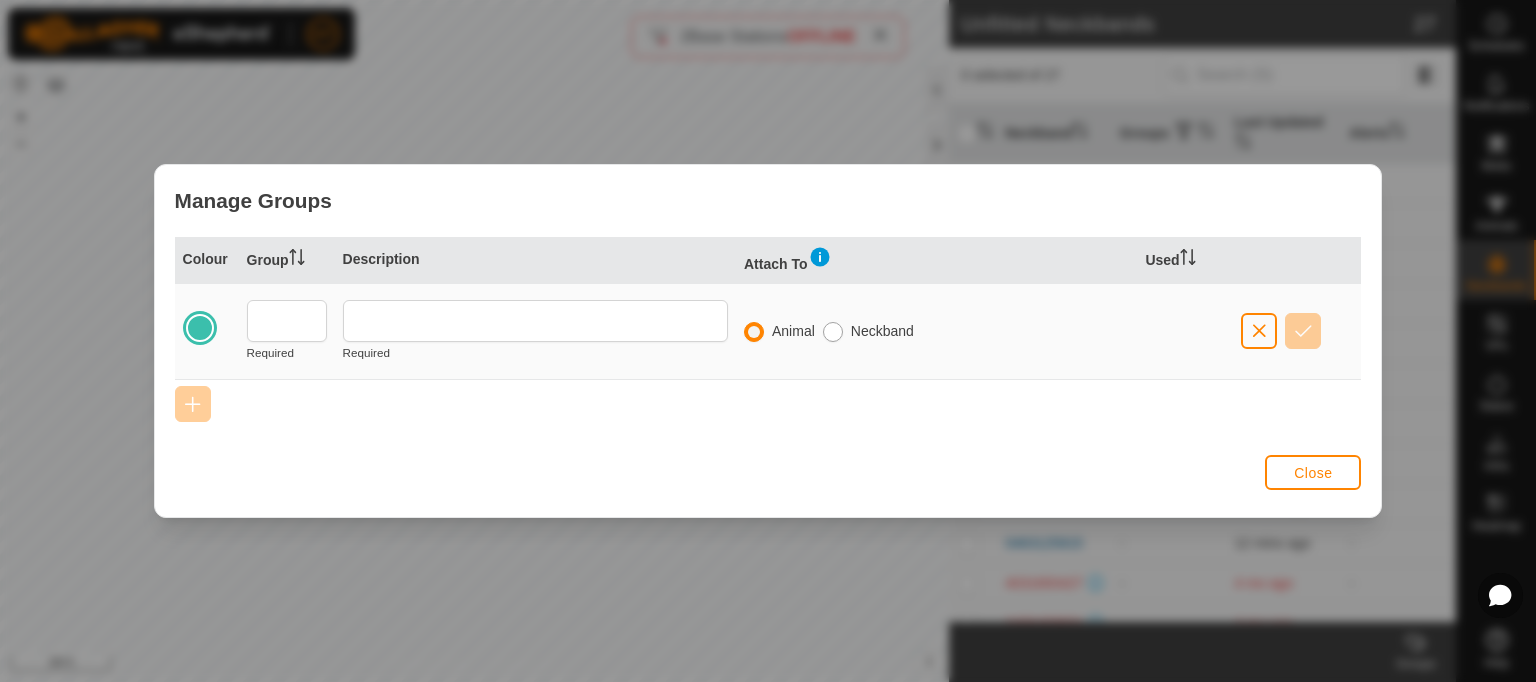 click at bounding box center (833, 332) 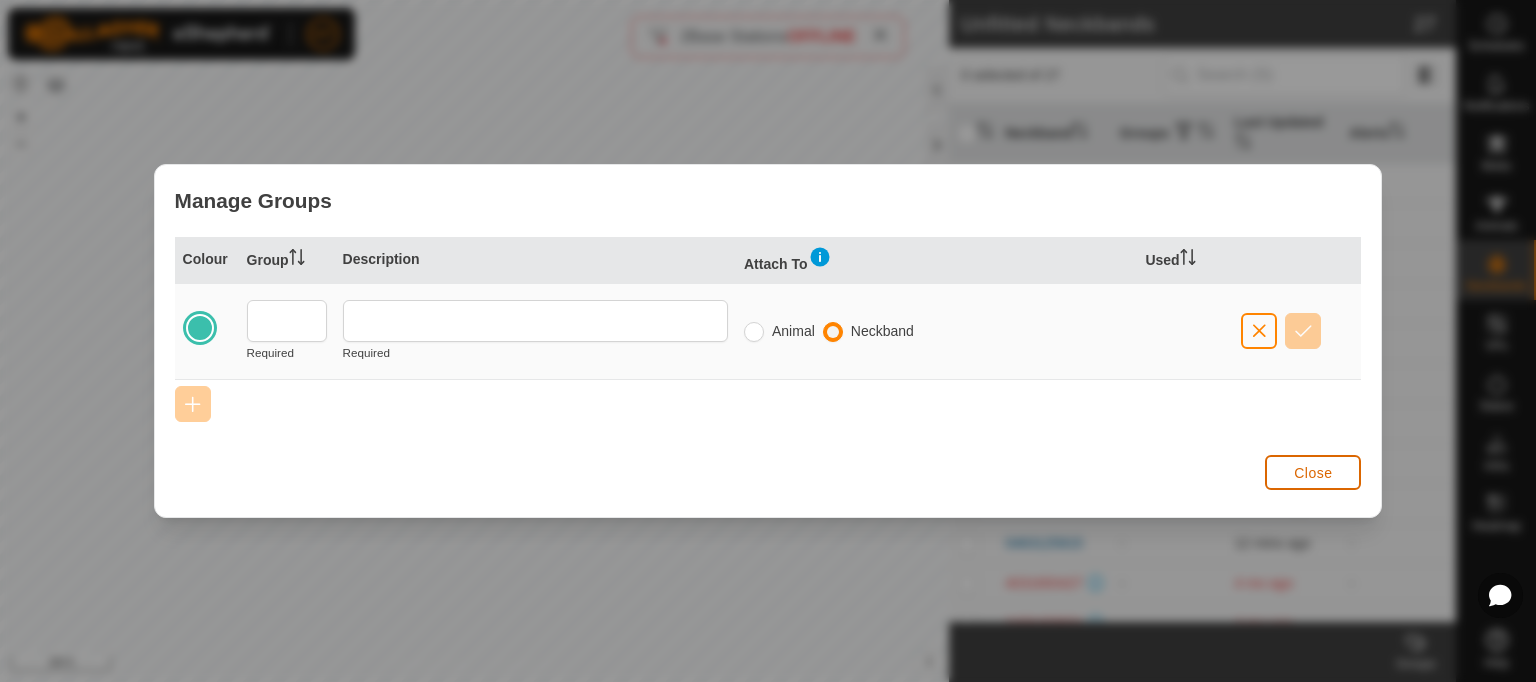 click on "Close" 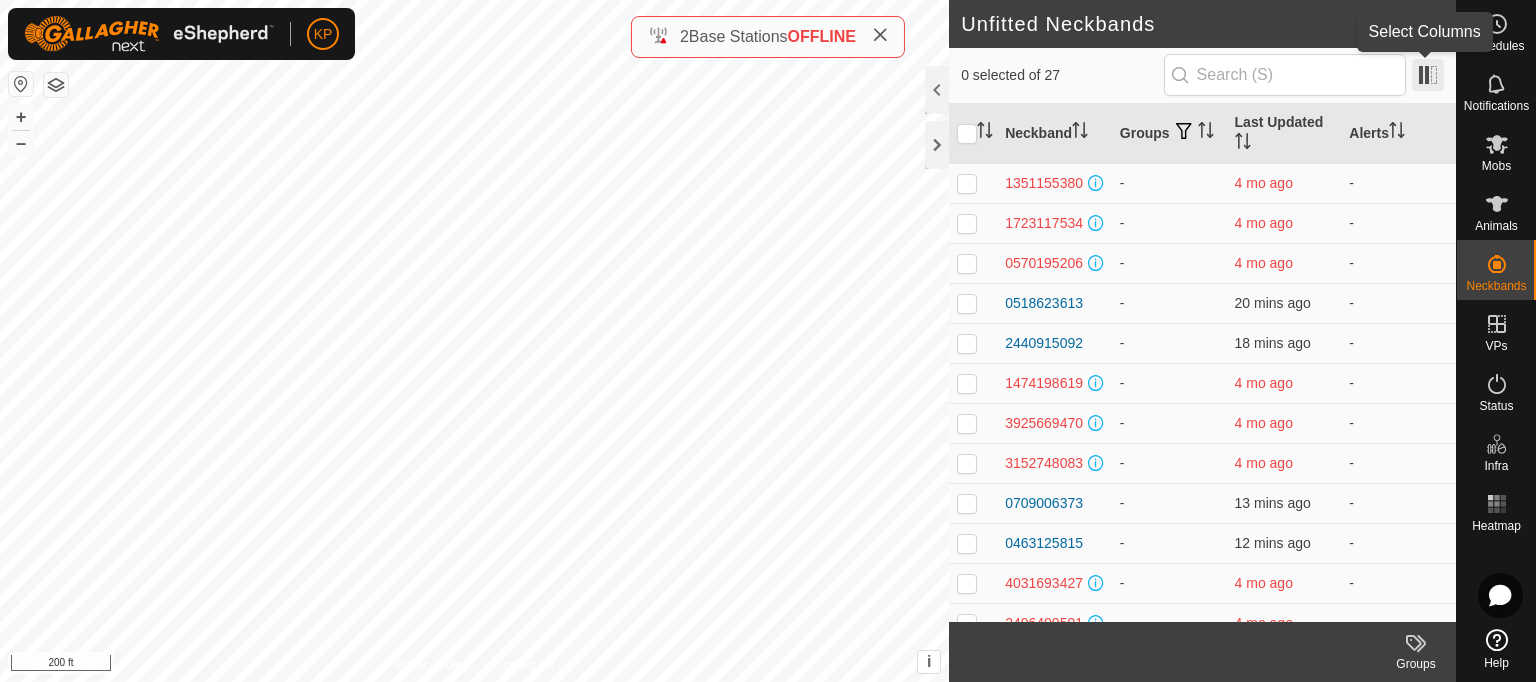 click at bounding box center [1428, 75] 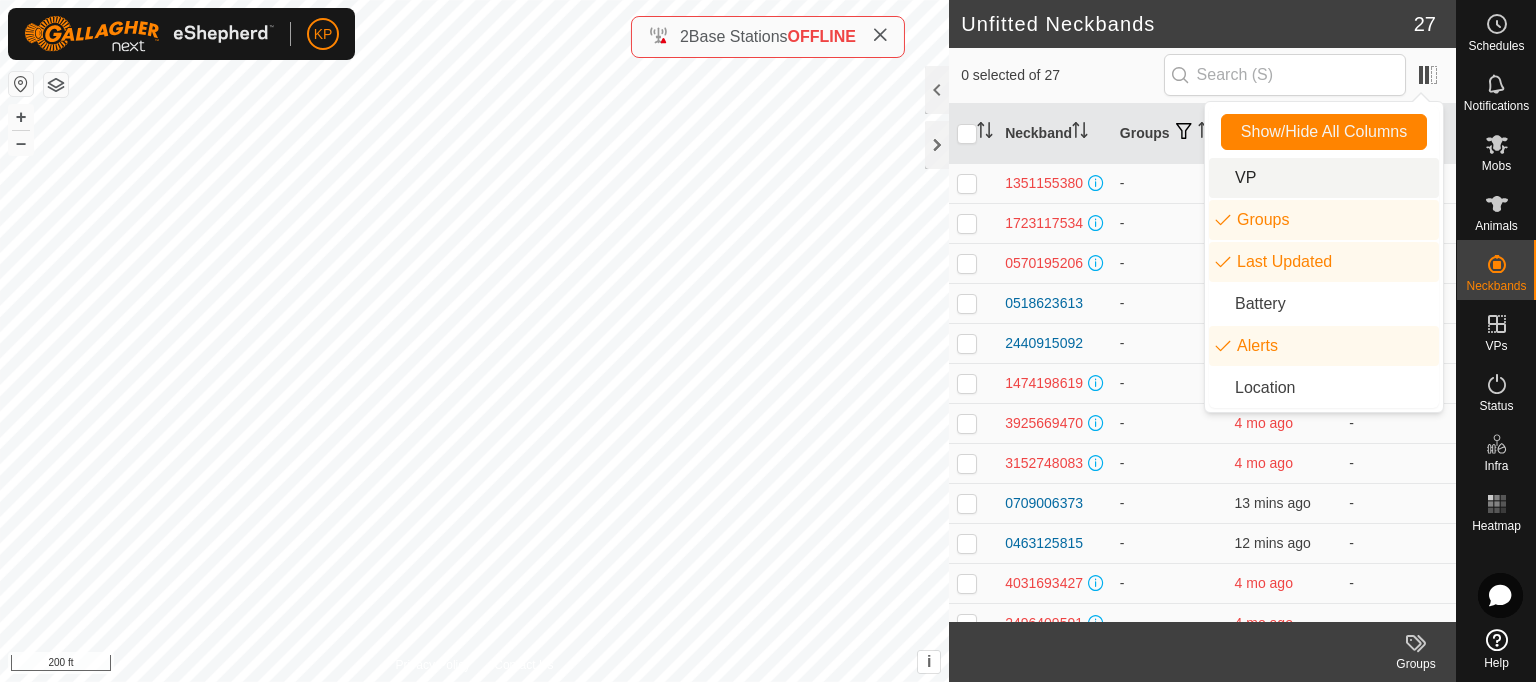 click on "VP" at bounding box center (1324, 178) 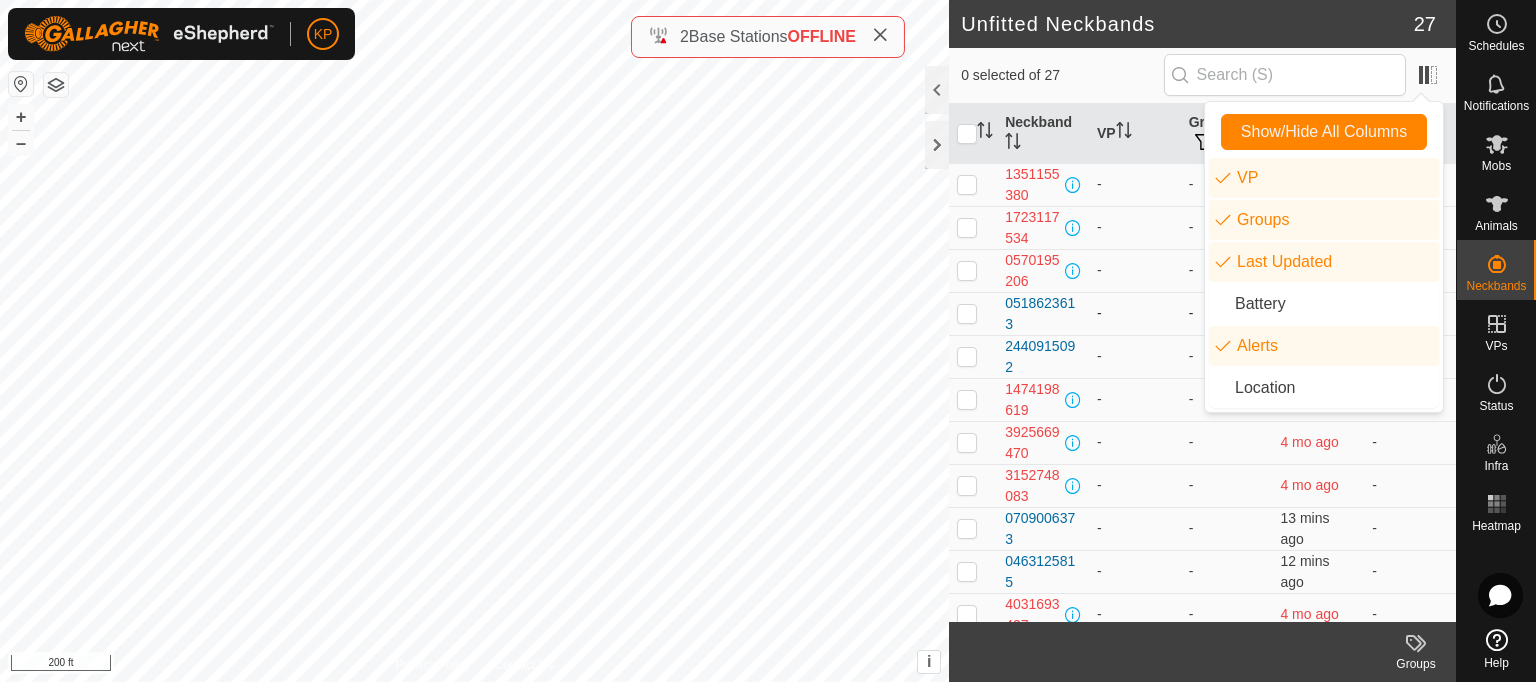 click on "-" at bounding box center [1135, 313] 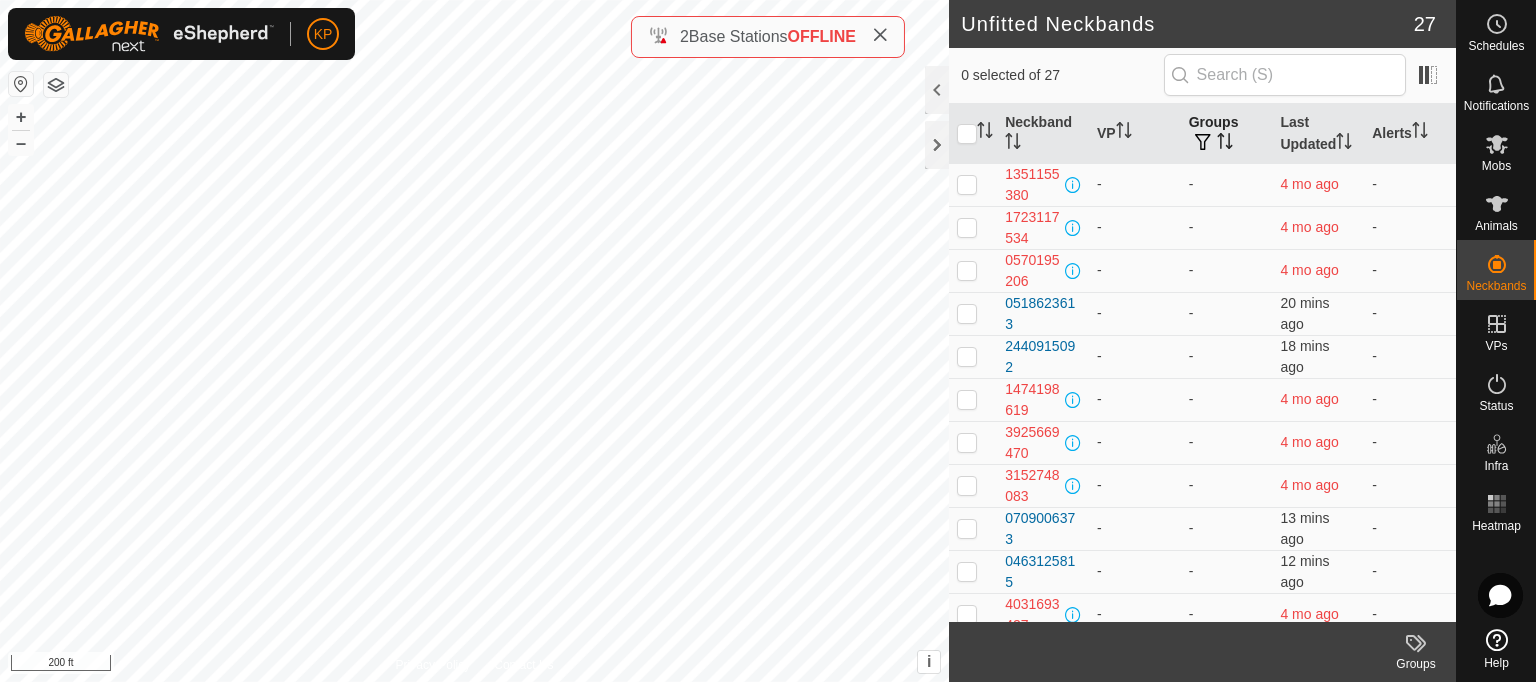 click 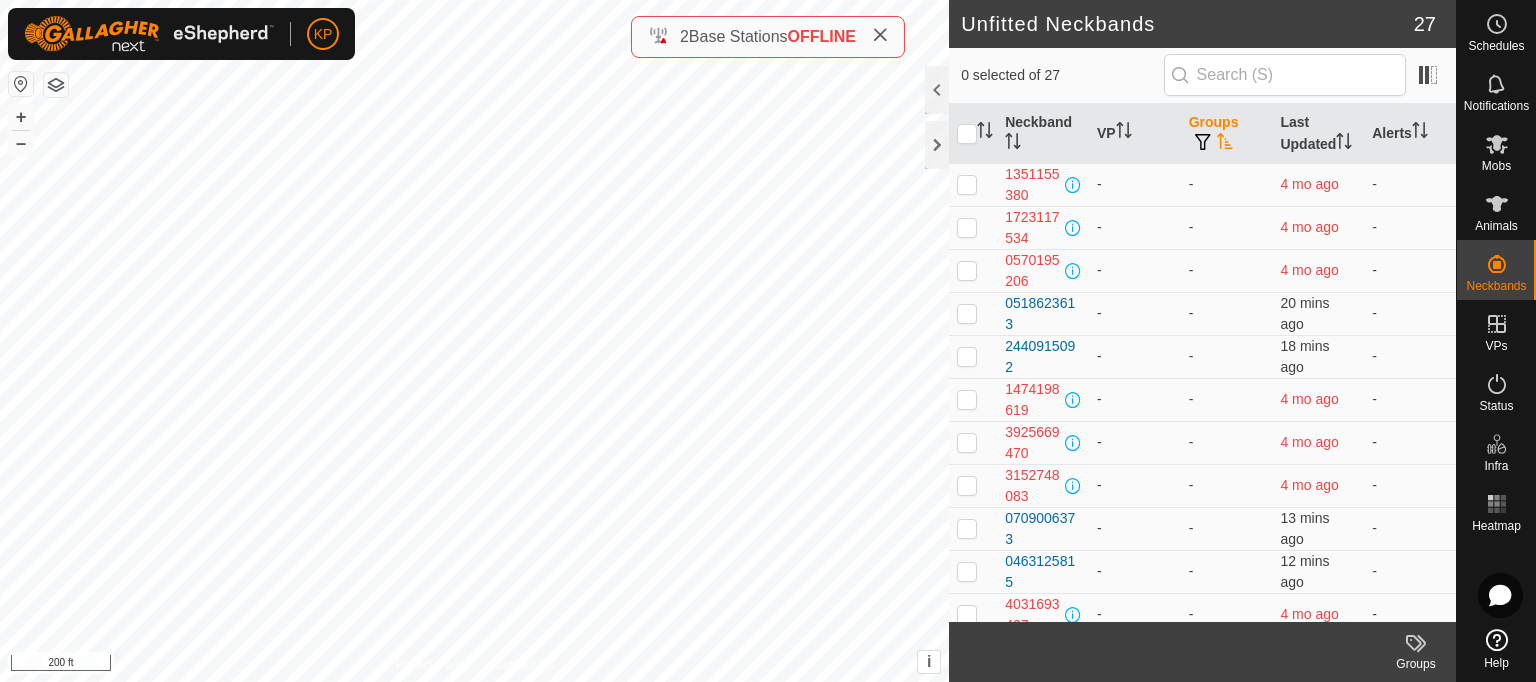 click 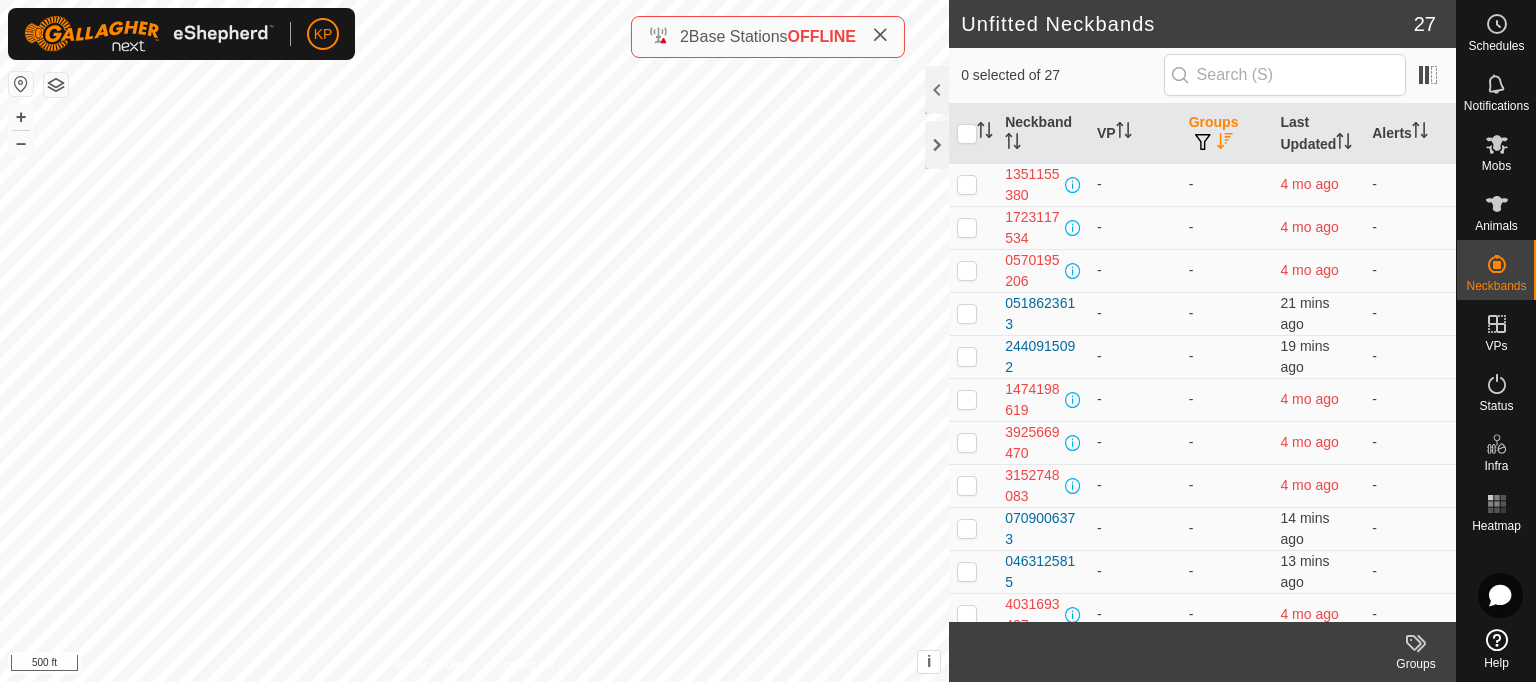 click 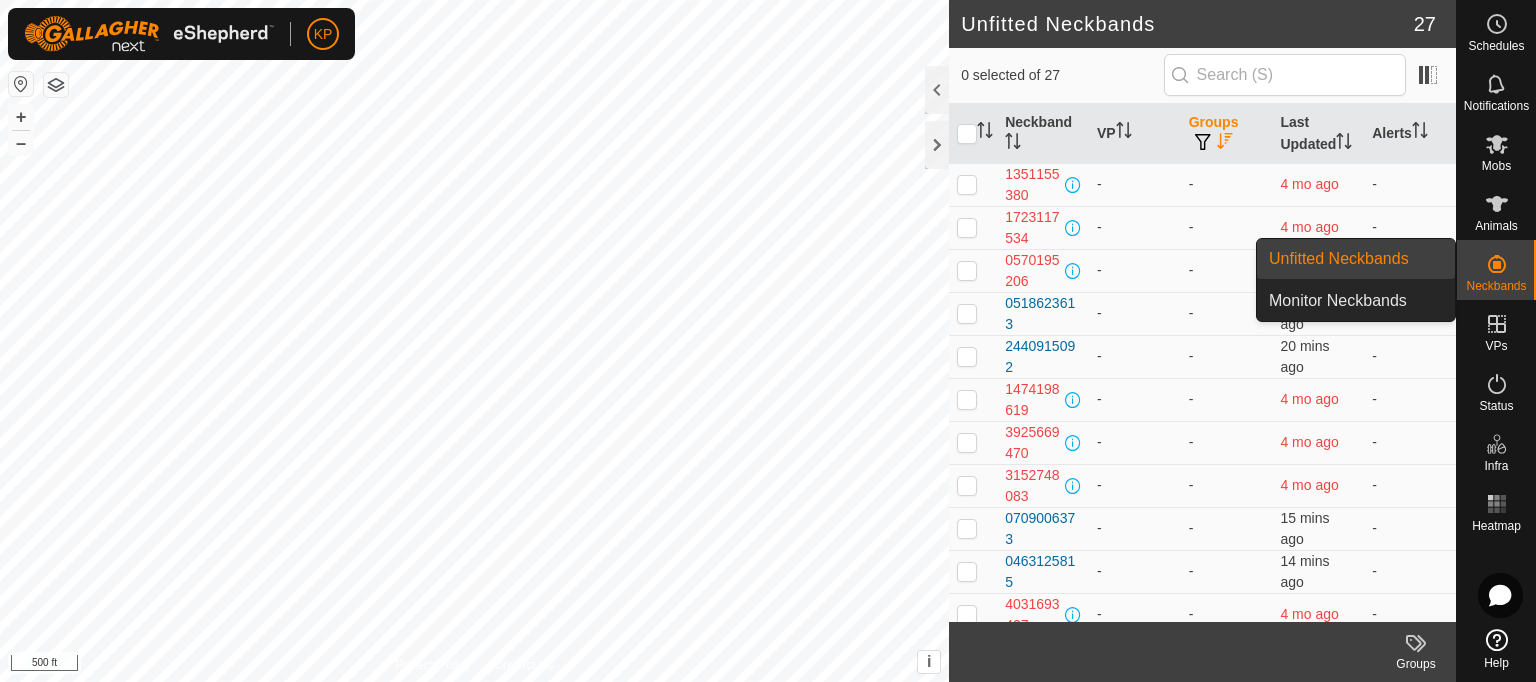 click on "Unfitted Neckbands" at bounding box center [1356, 259] 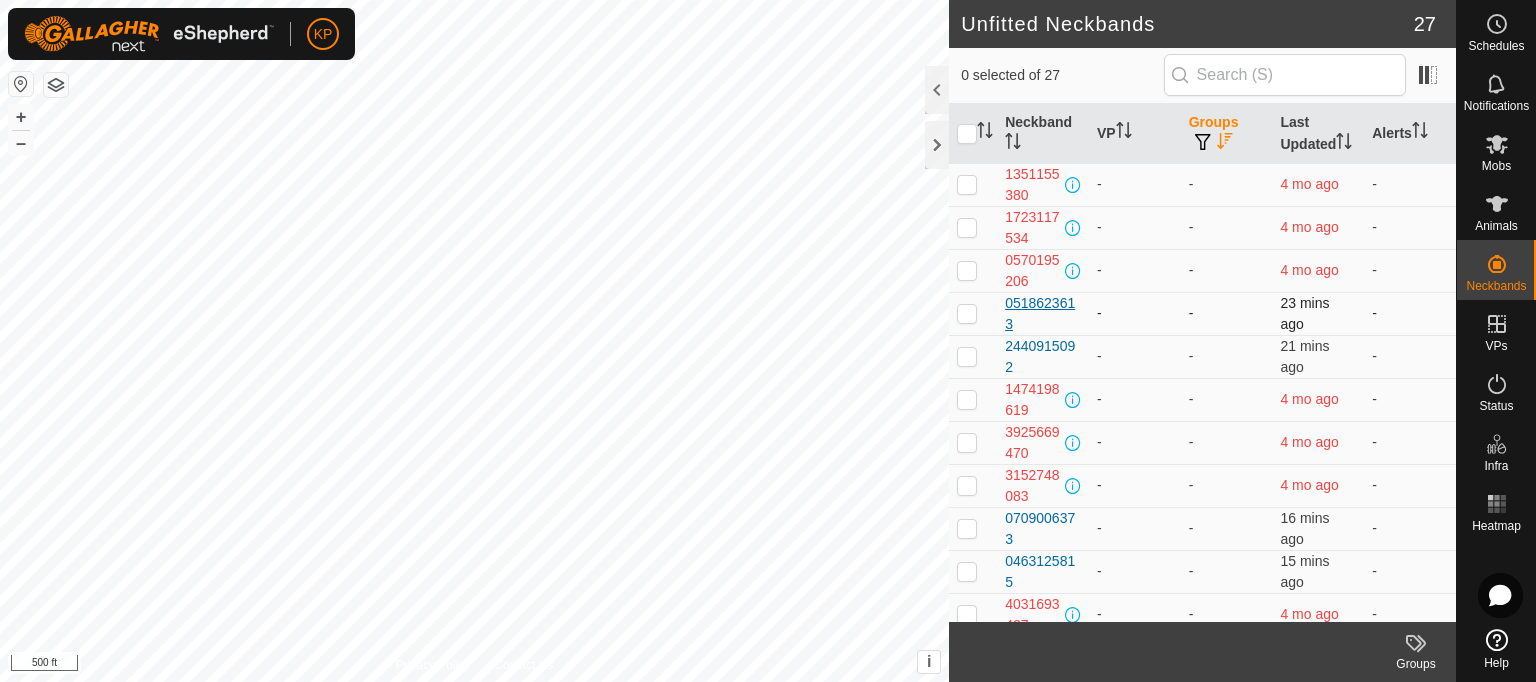click on "0518623613" at bounding box center (1043, 314) 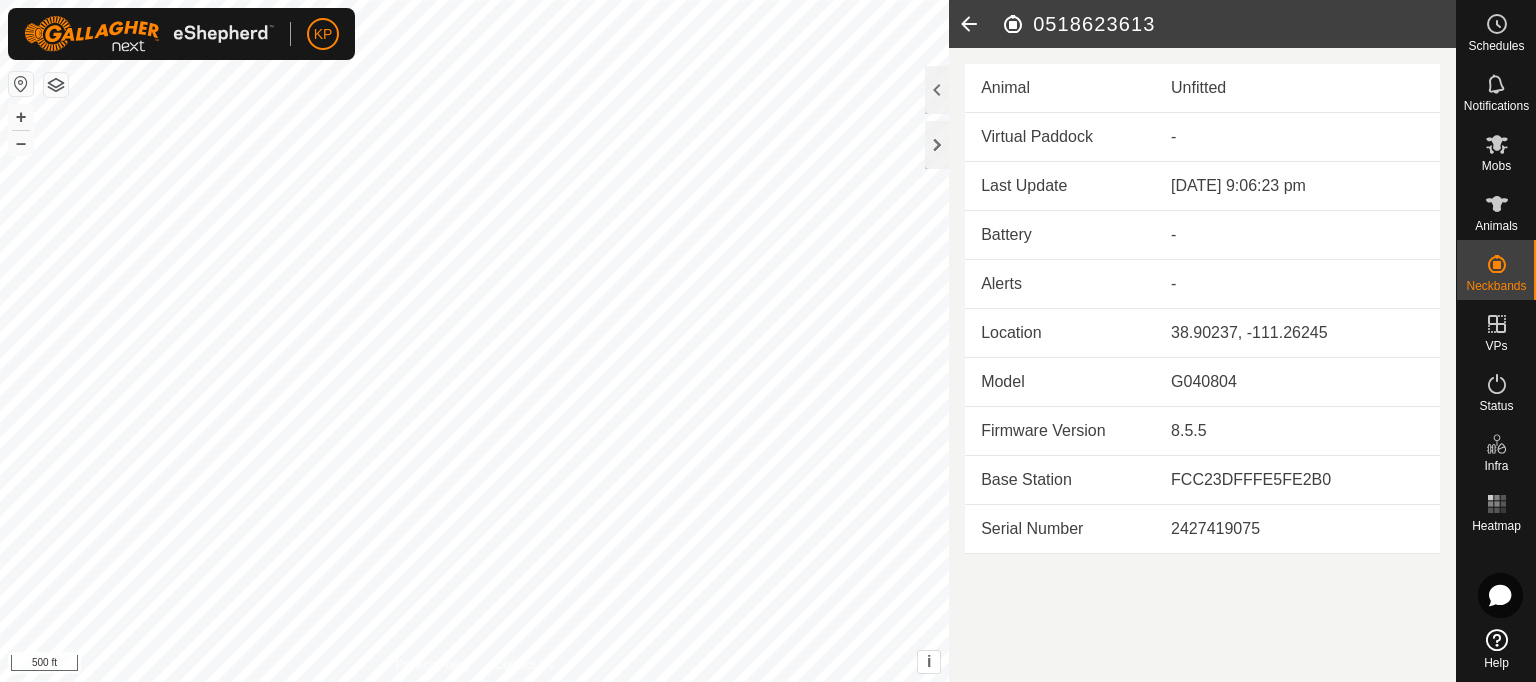 click on "0518623613" 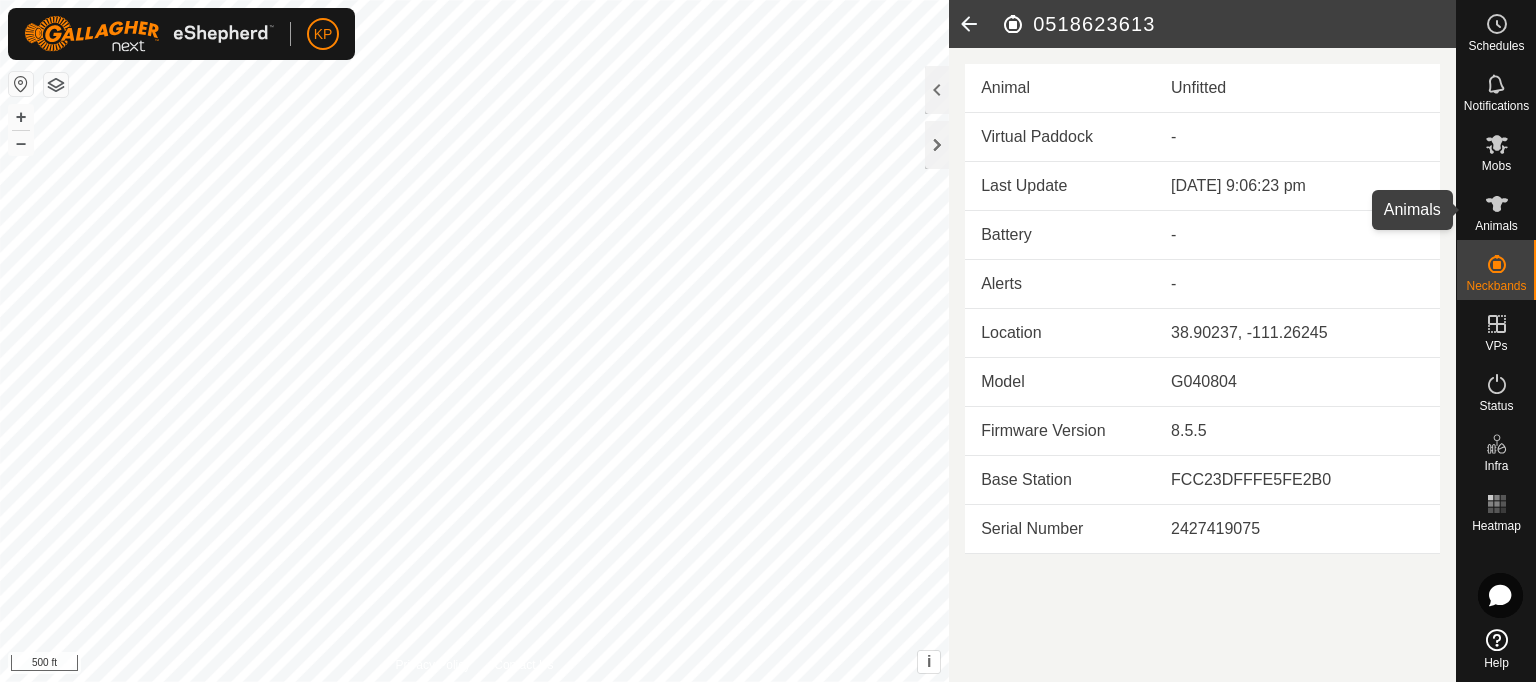 click 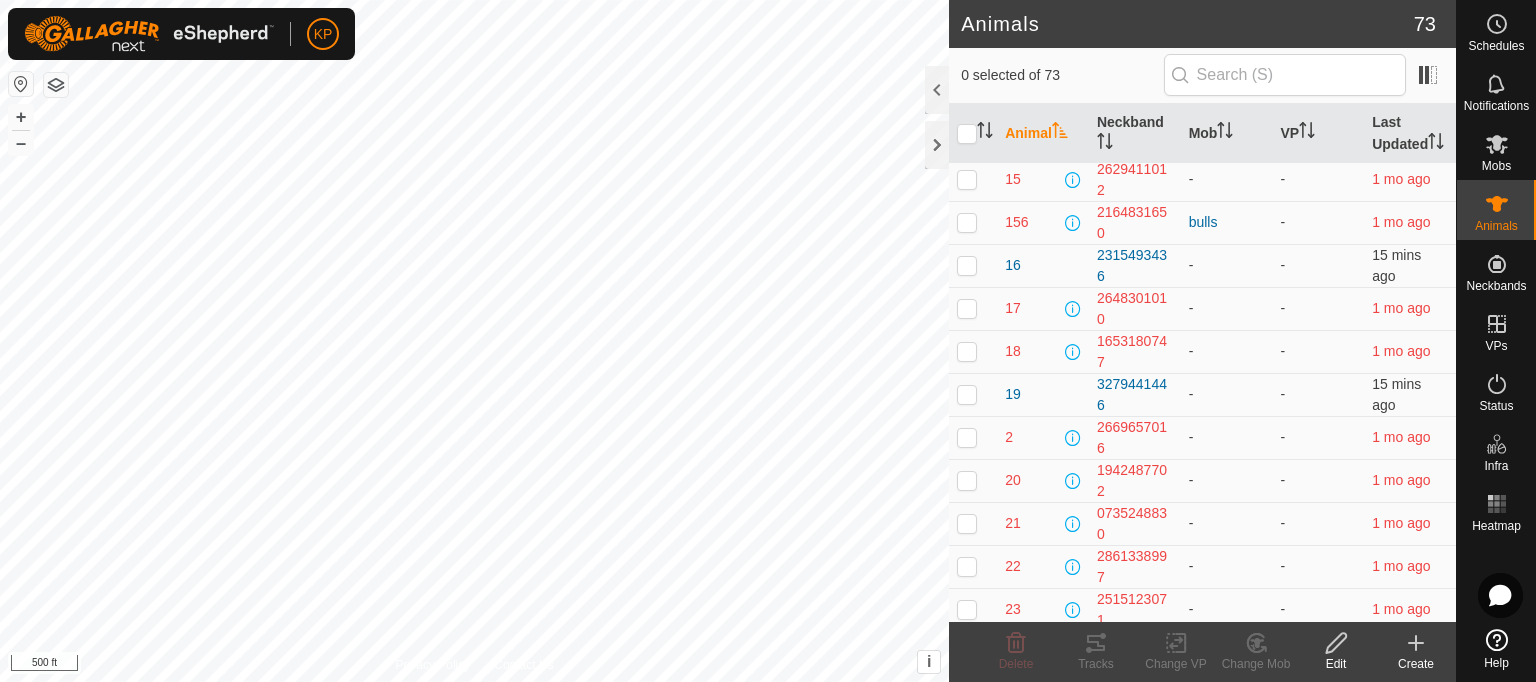 scroll, scrollTop: 371, scrollLeft: 0, axis: vertical 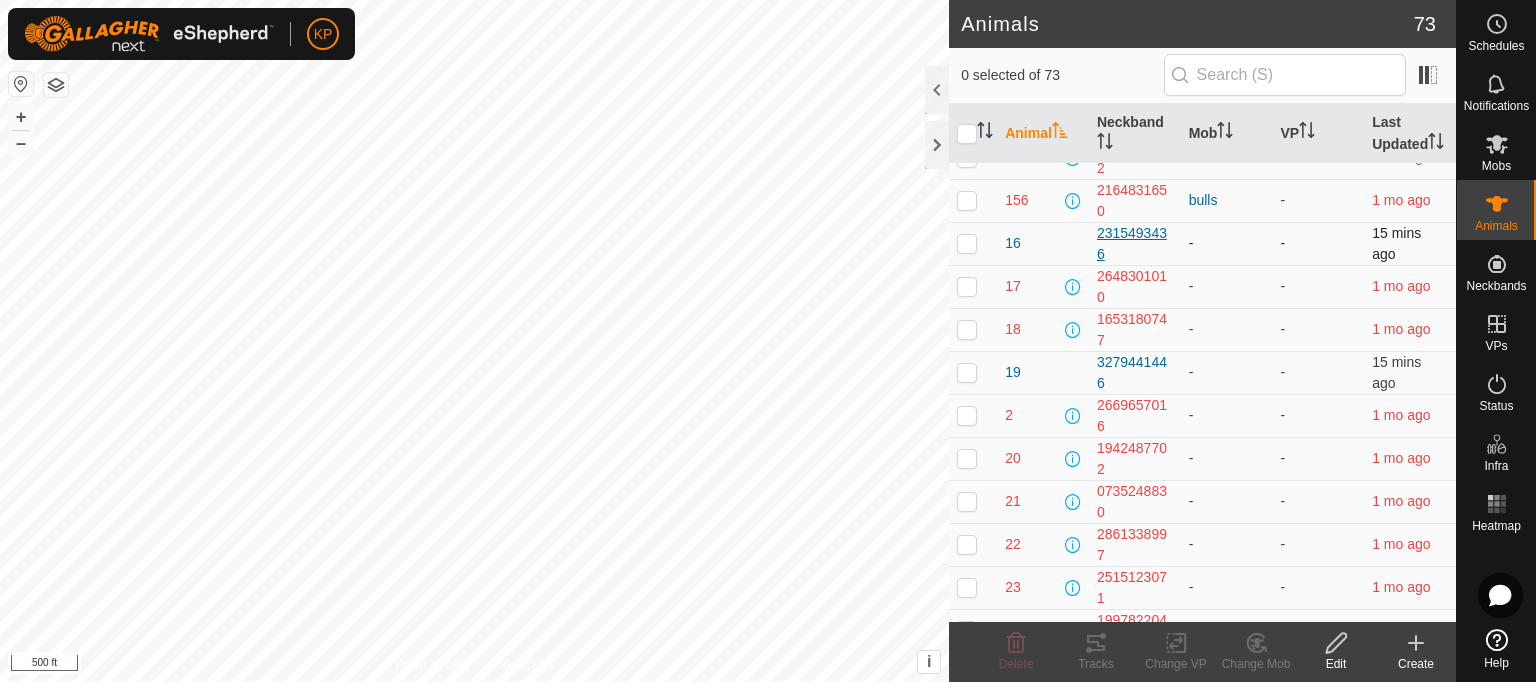 click on "2315493436" at bounding box center [1135, 244] 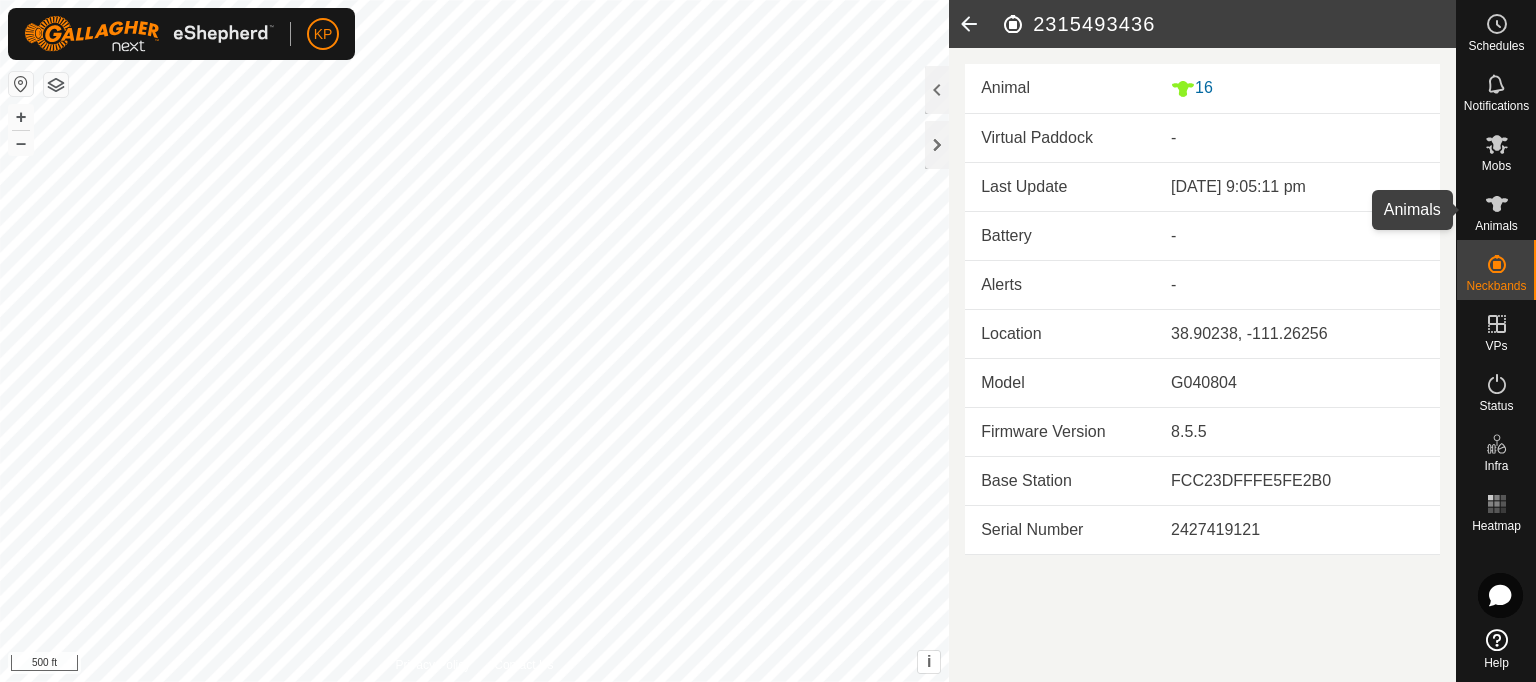 click on "Animals" at bounding box center (1496, 226) 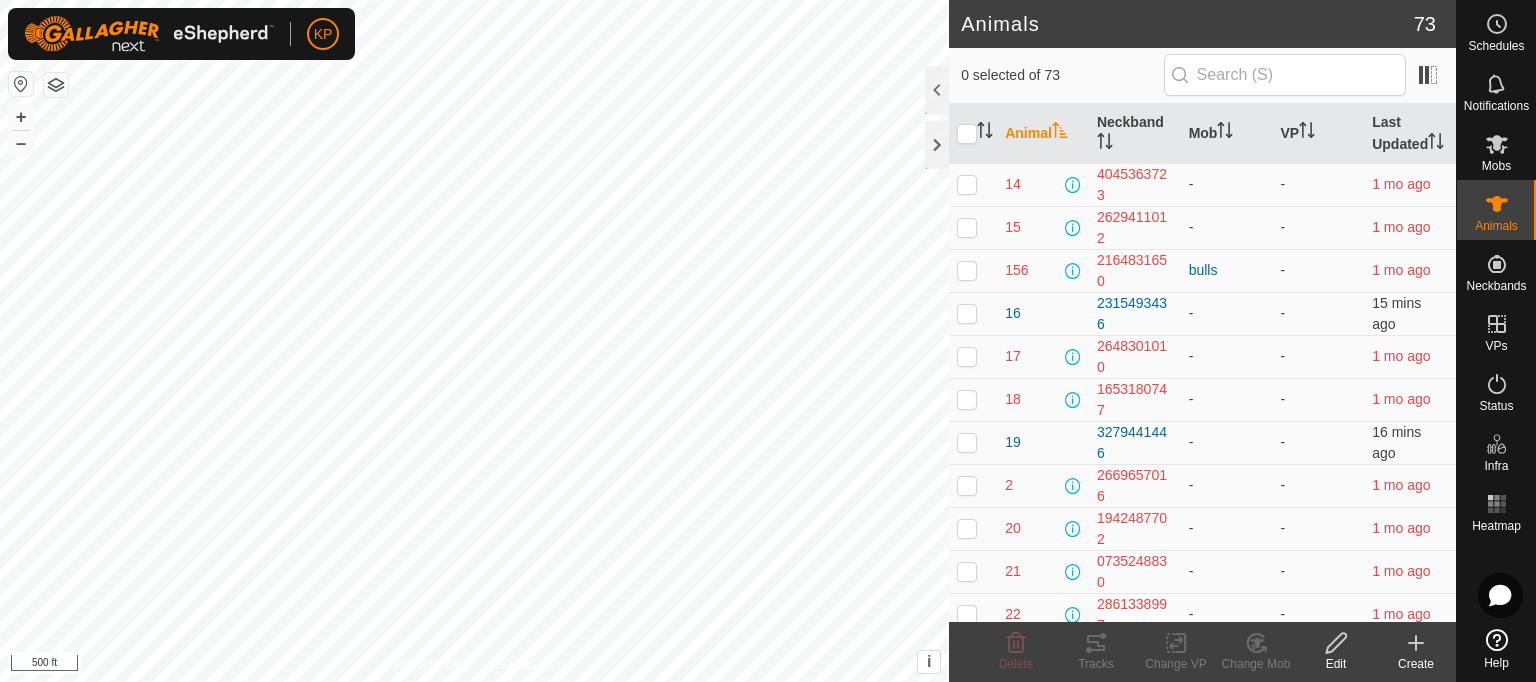 scroll, scrollTop: 317, scrollLeft: 0, axis: vertical 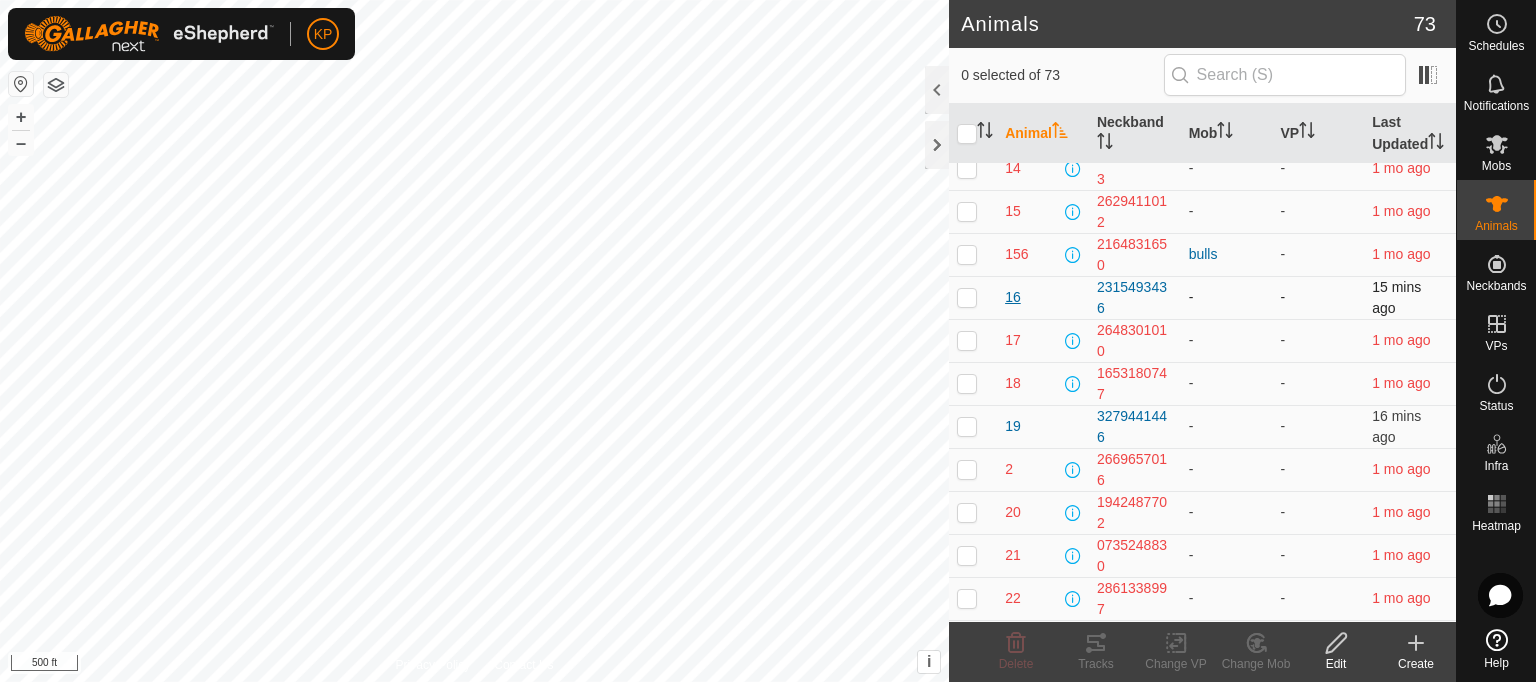 click on "16" at bounding box center [1013, 297] 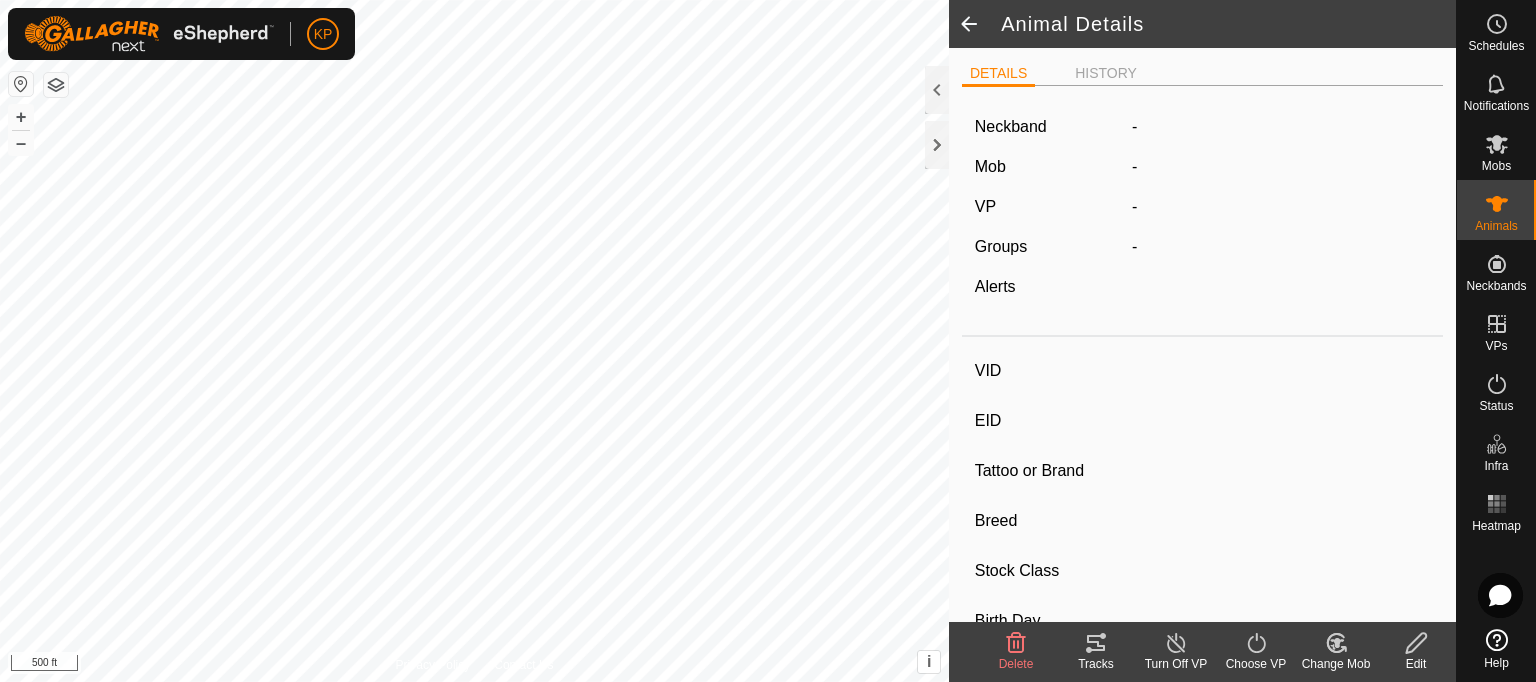 type on "16" 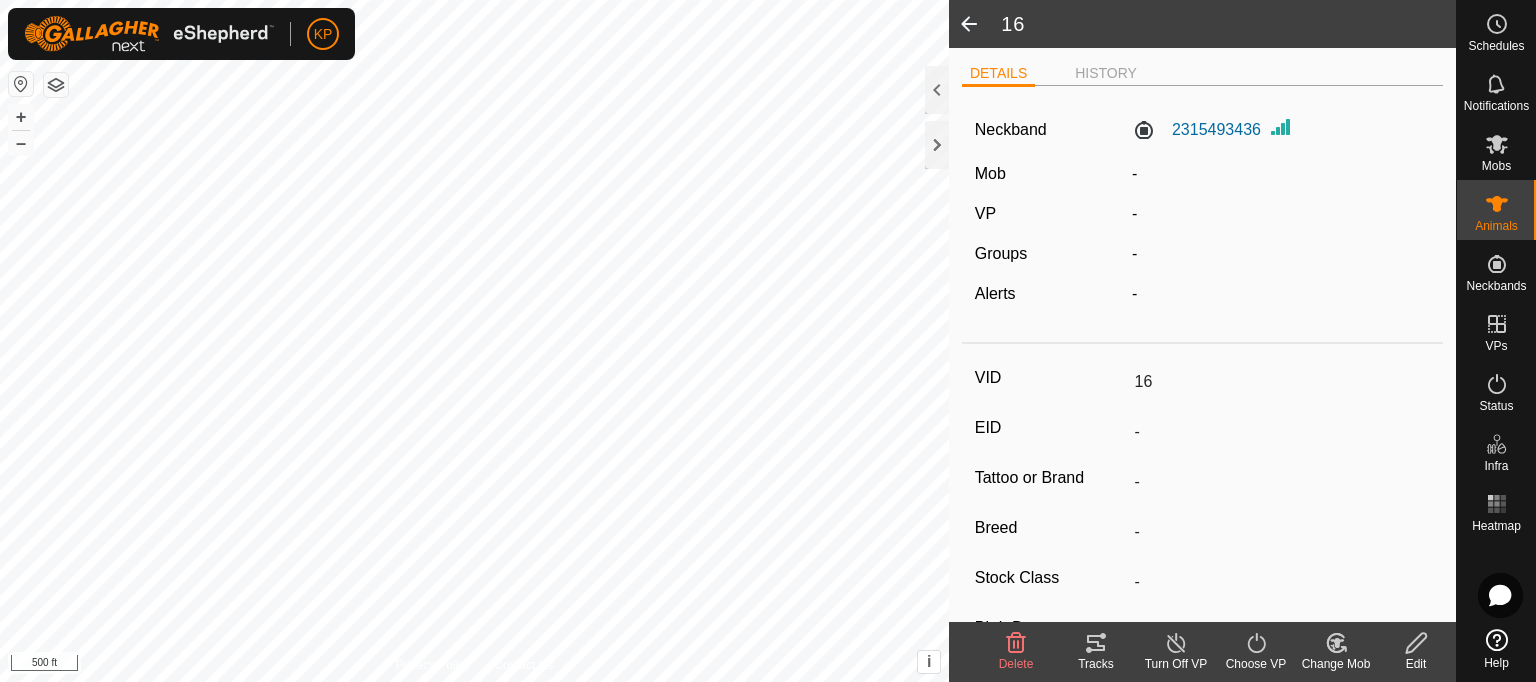 click 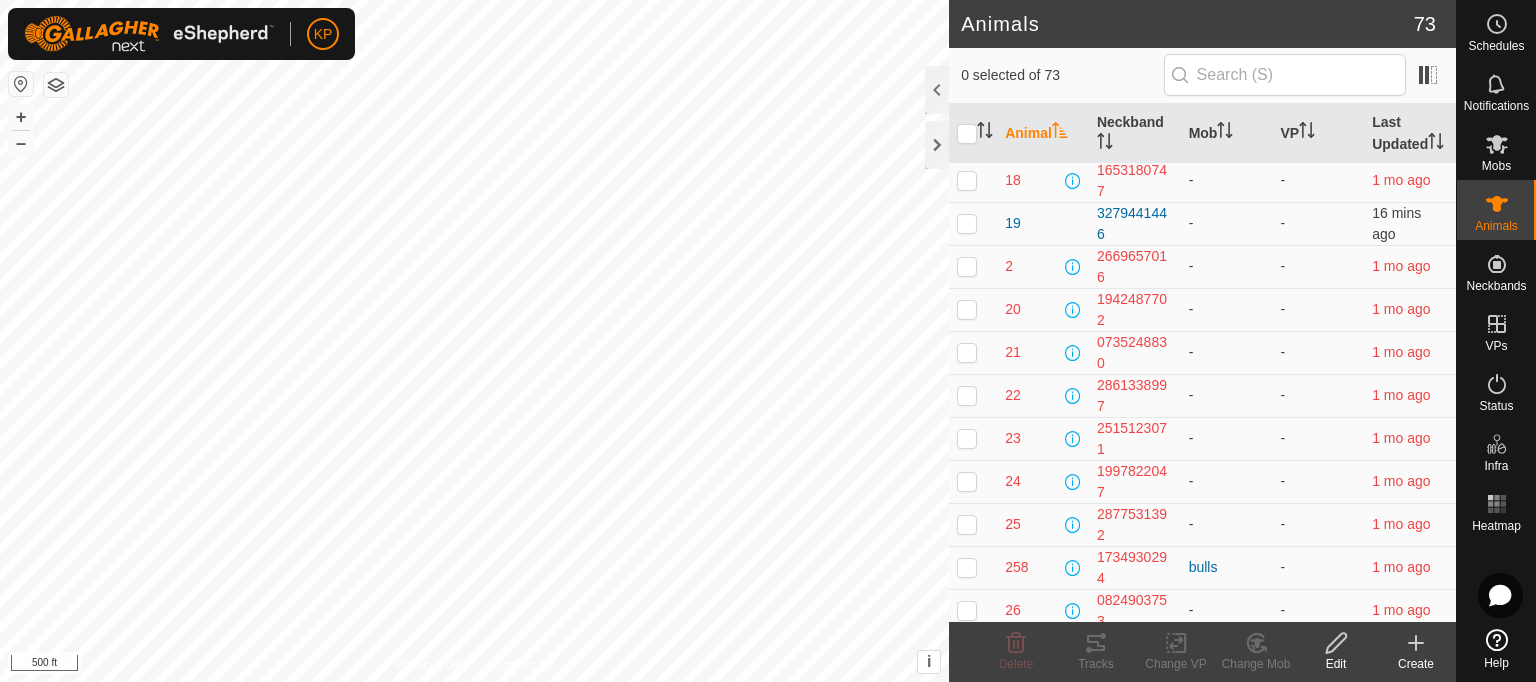 scroll, scrollTop: 552, scrollLeft: 0, axis: vertical 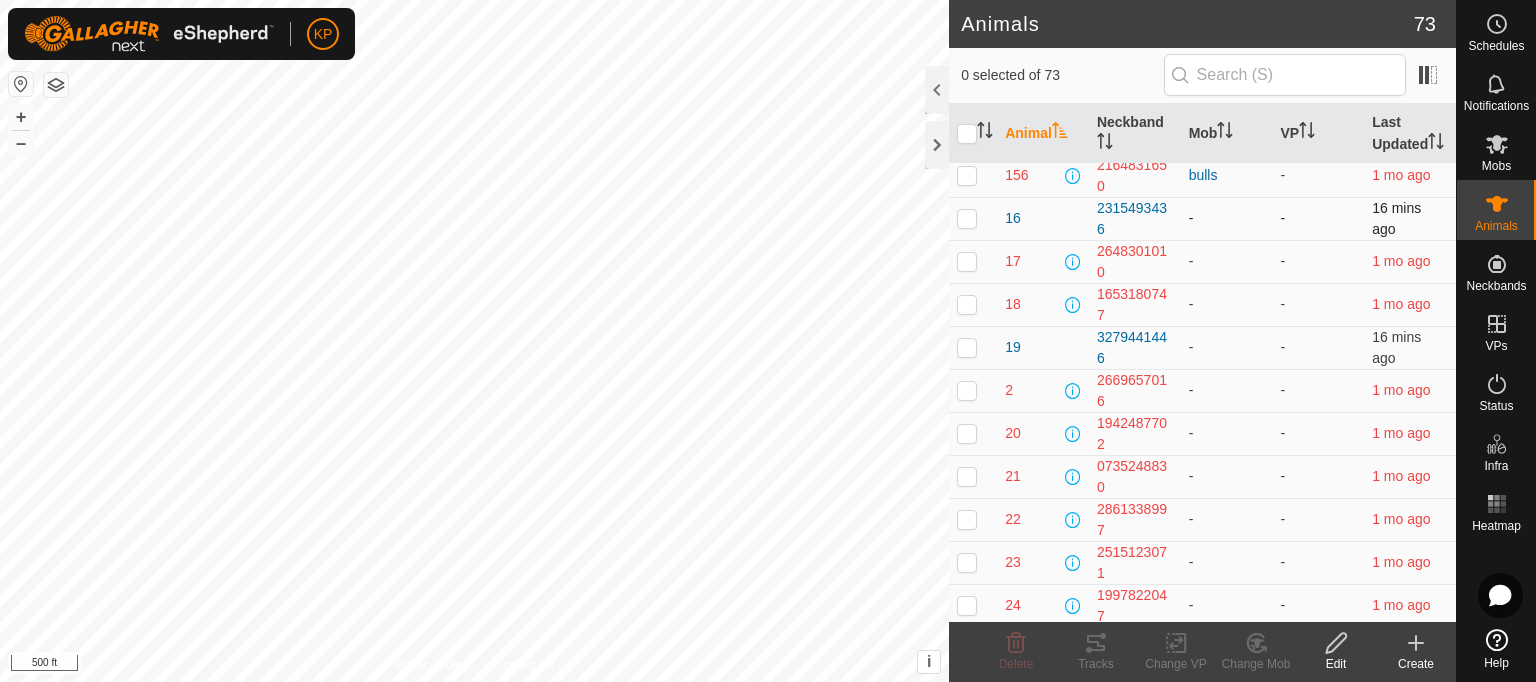 click at bounding box center (967, 218) 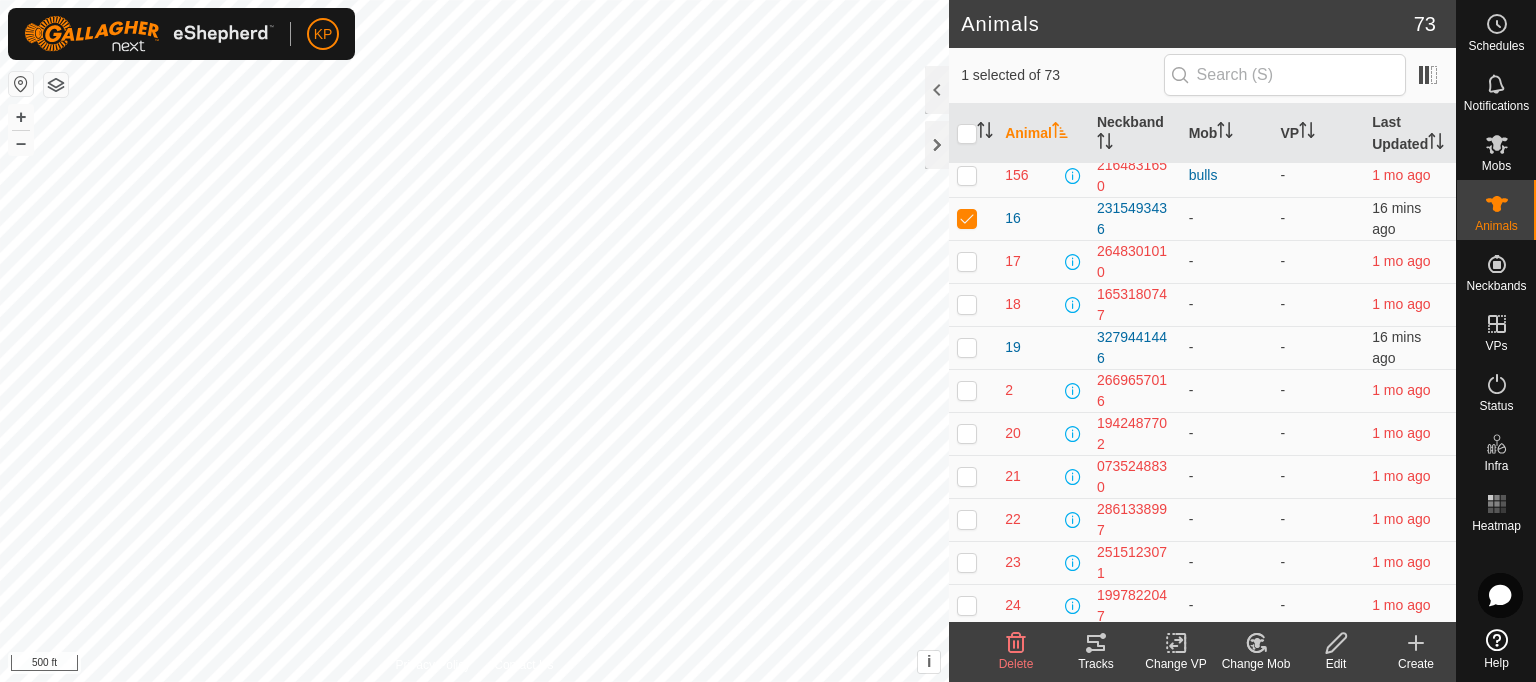 click 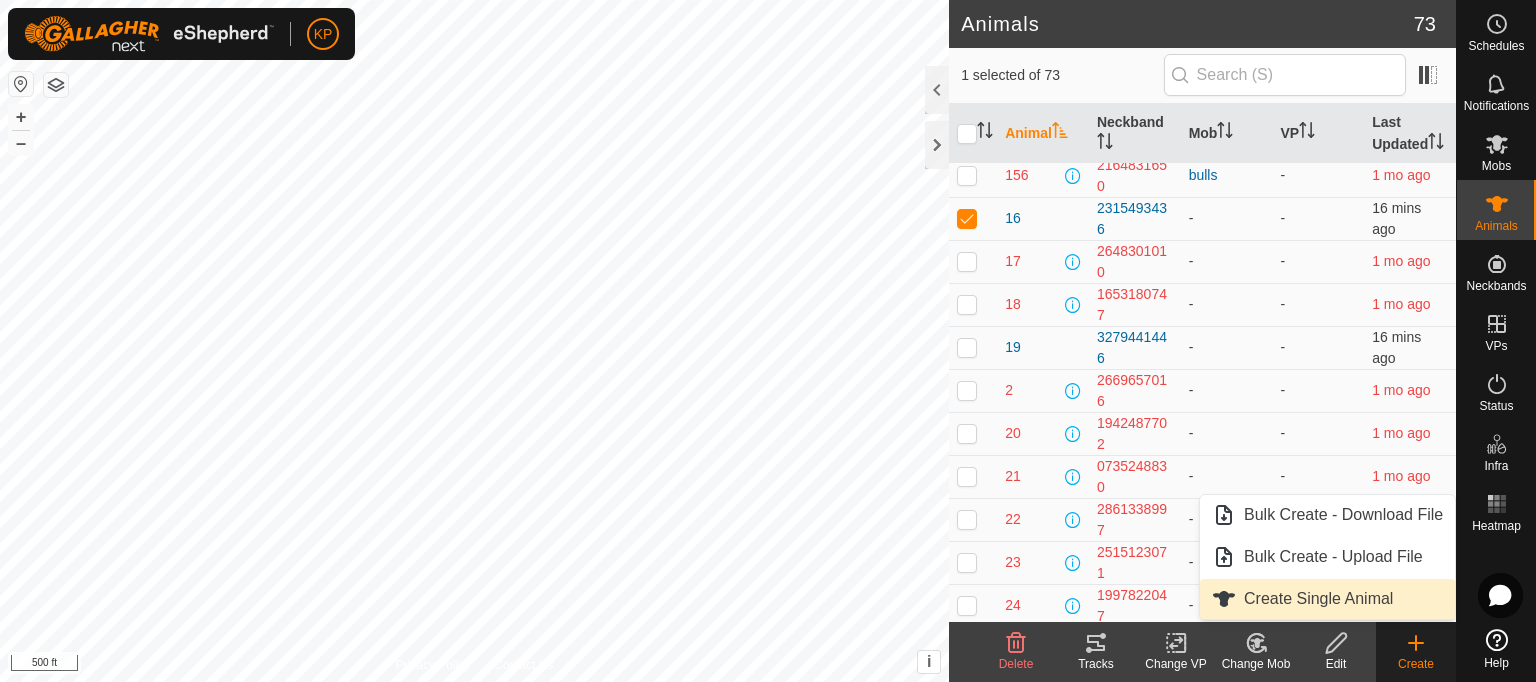 click on "Create Single Animal" at bounding box center (1327, 599) 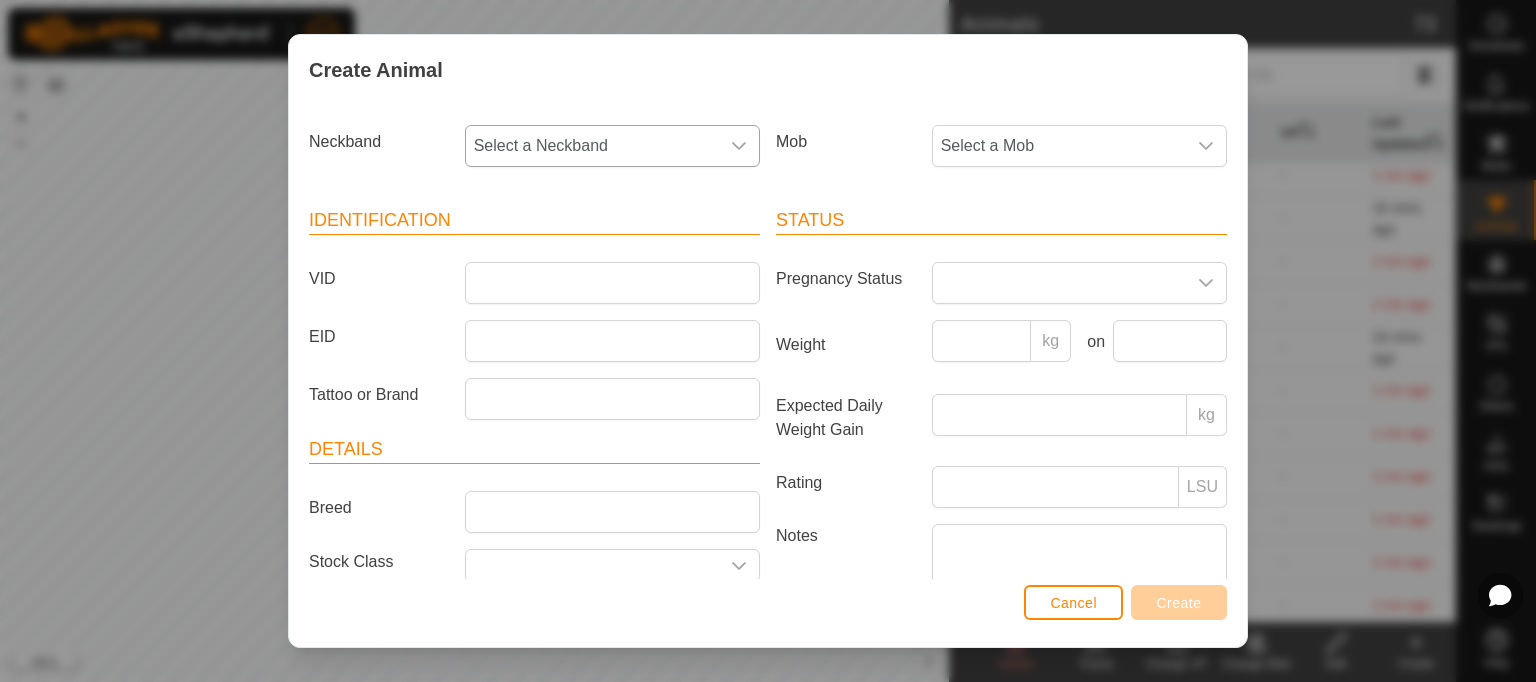 click 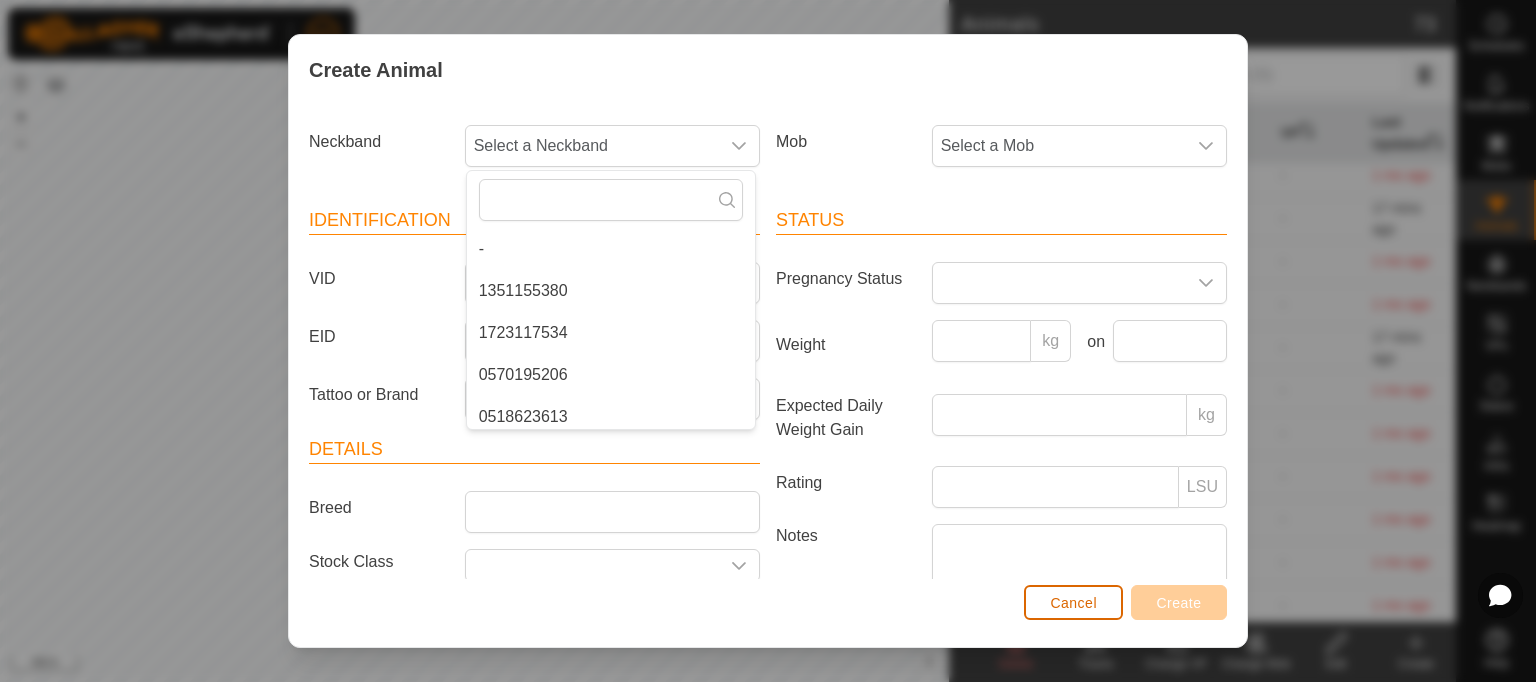click on "Cancel" at bounding box center [1073, 602] 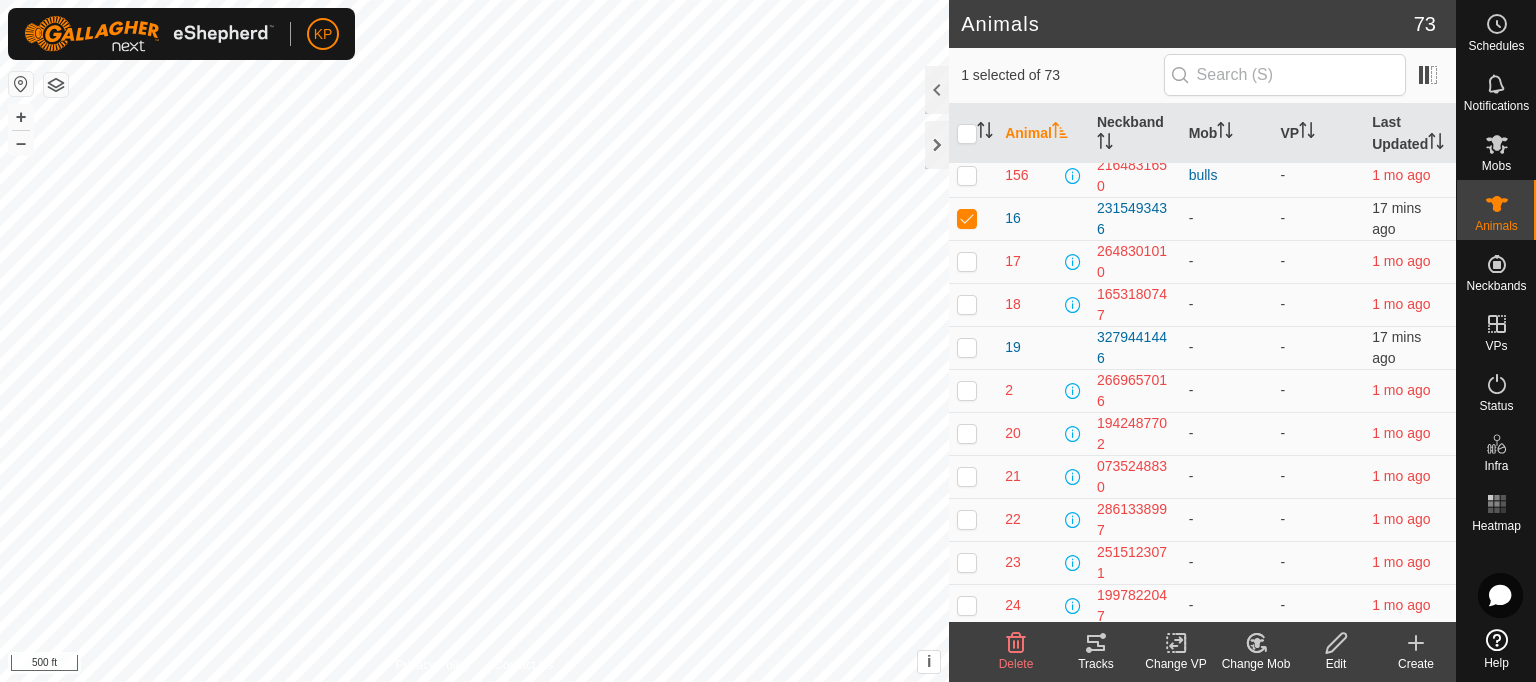 click 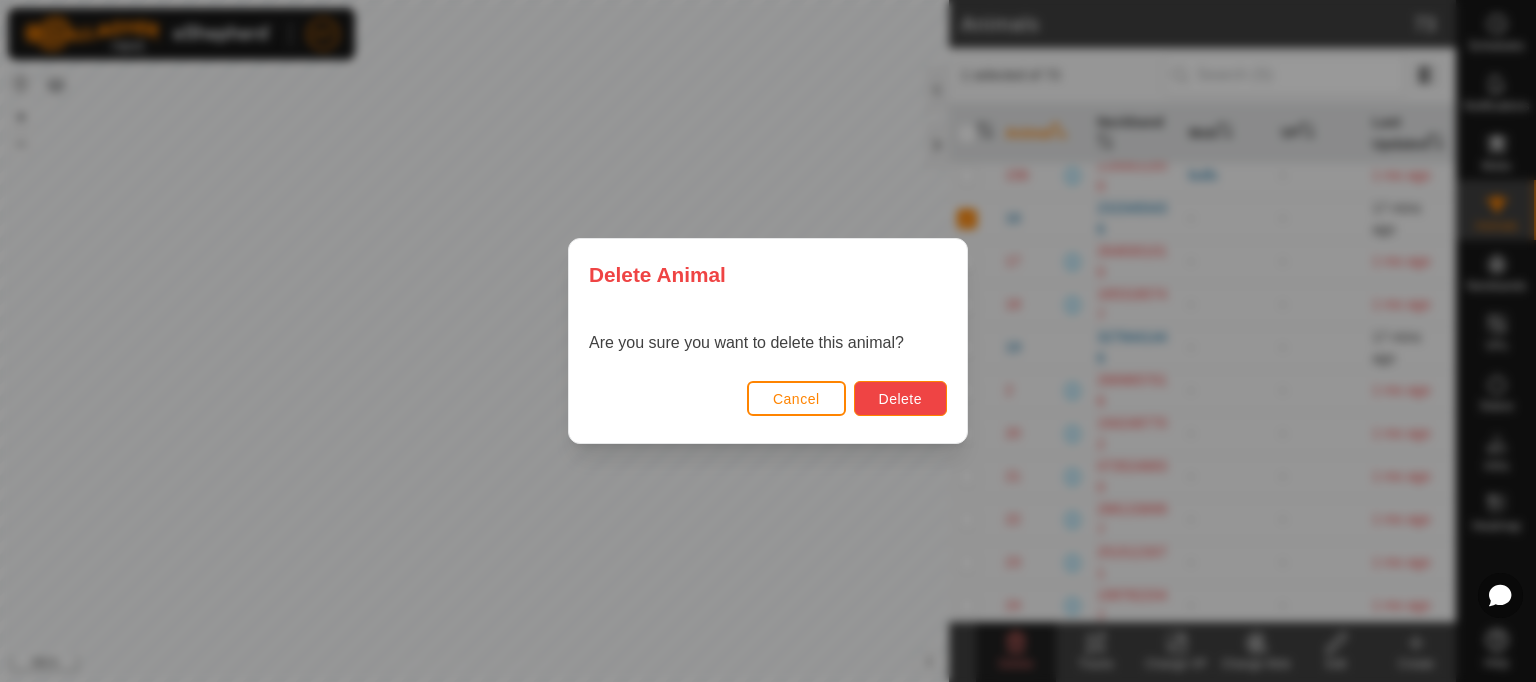 click on "Delete" at bounding box center (900, 399) 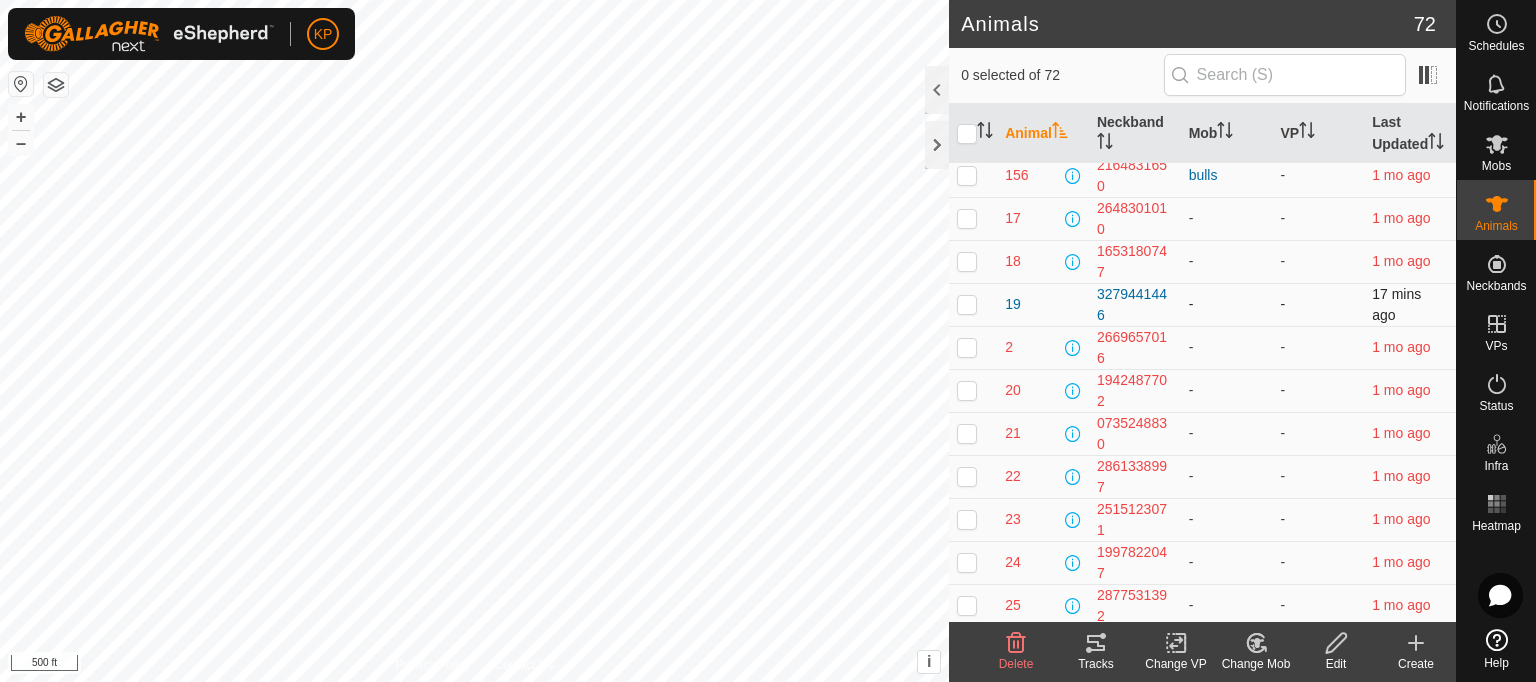 click at bounding box center [967, 304] 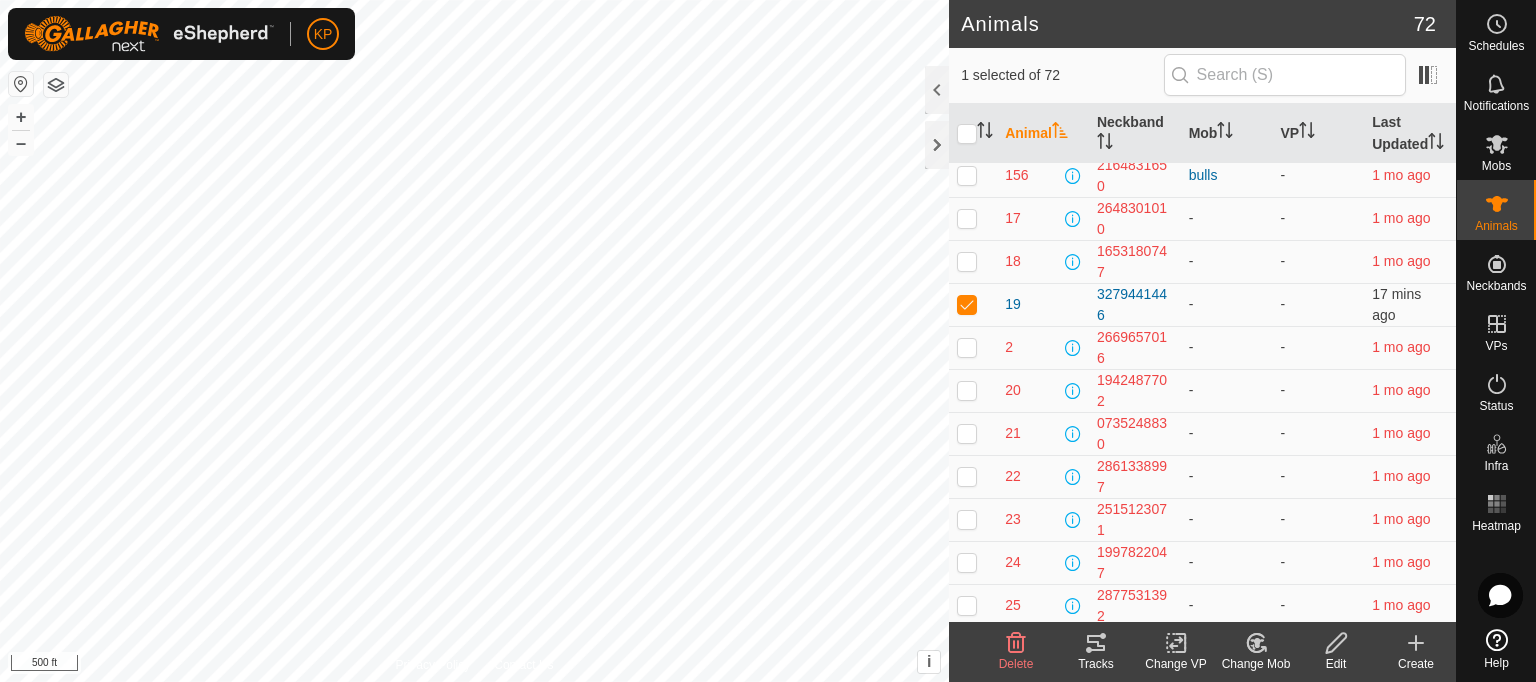 click 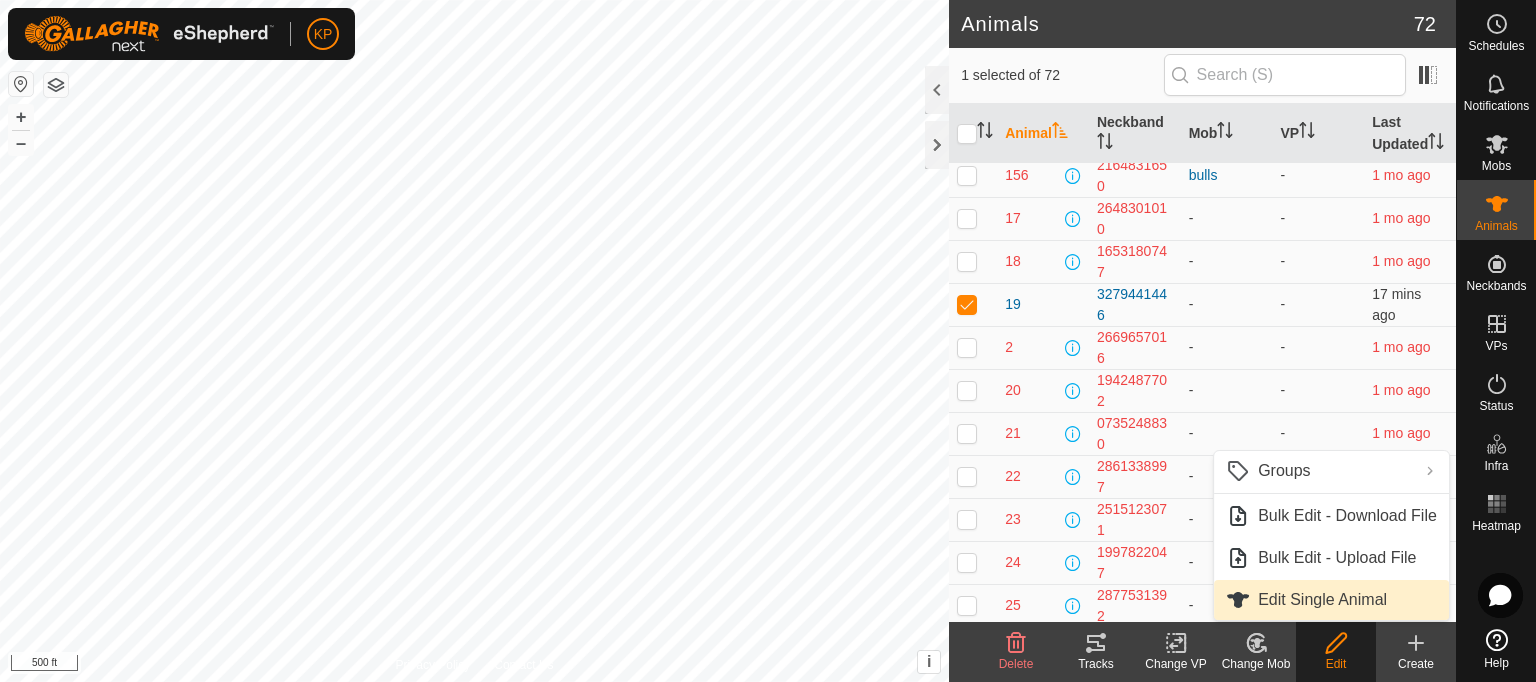 click on "Edit Single Animal" at bounding box center (1331, 600) 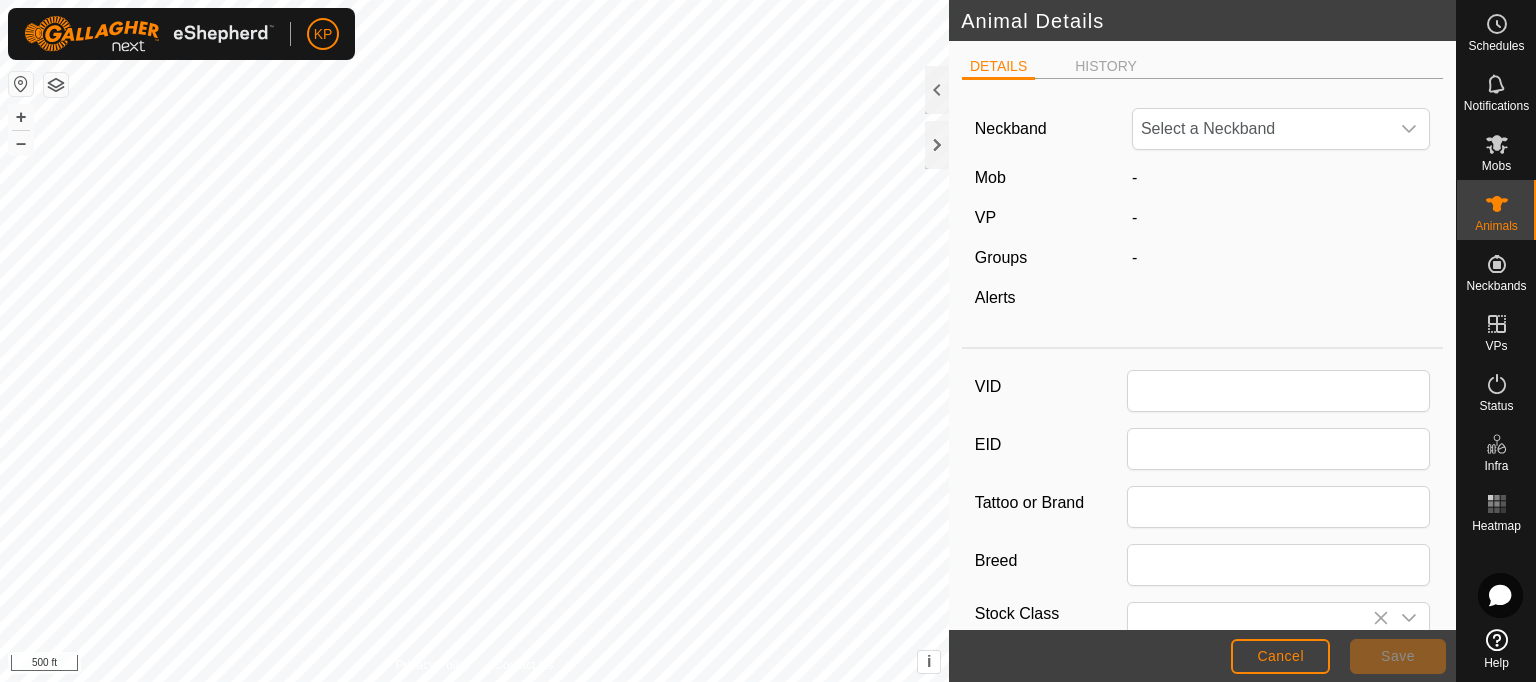 type on "19" 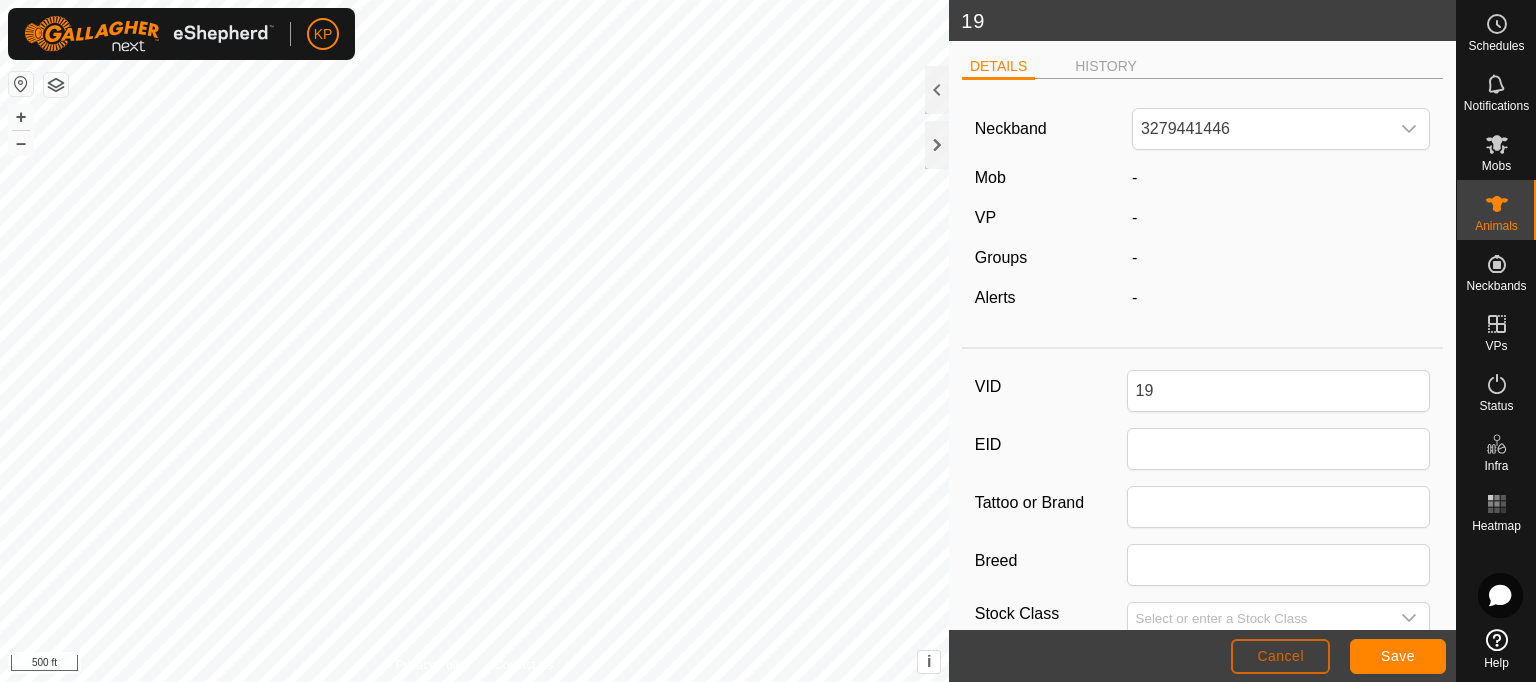 click on "Cancel" 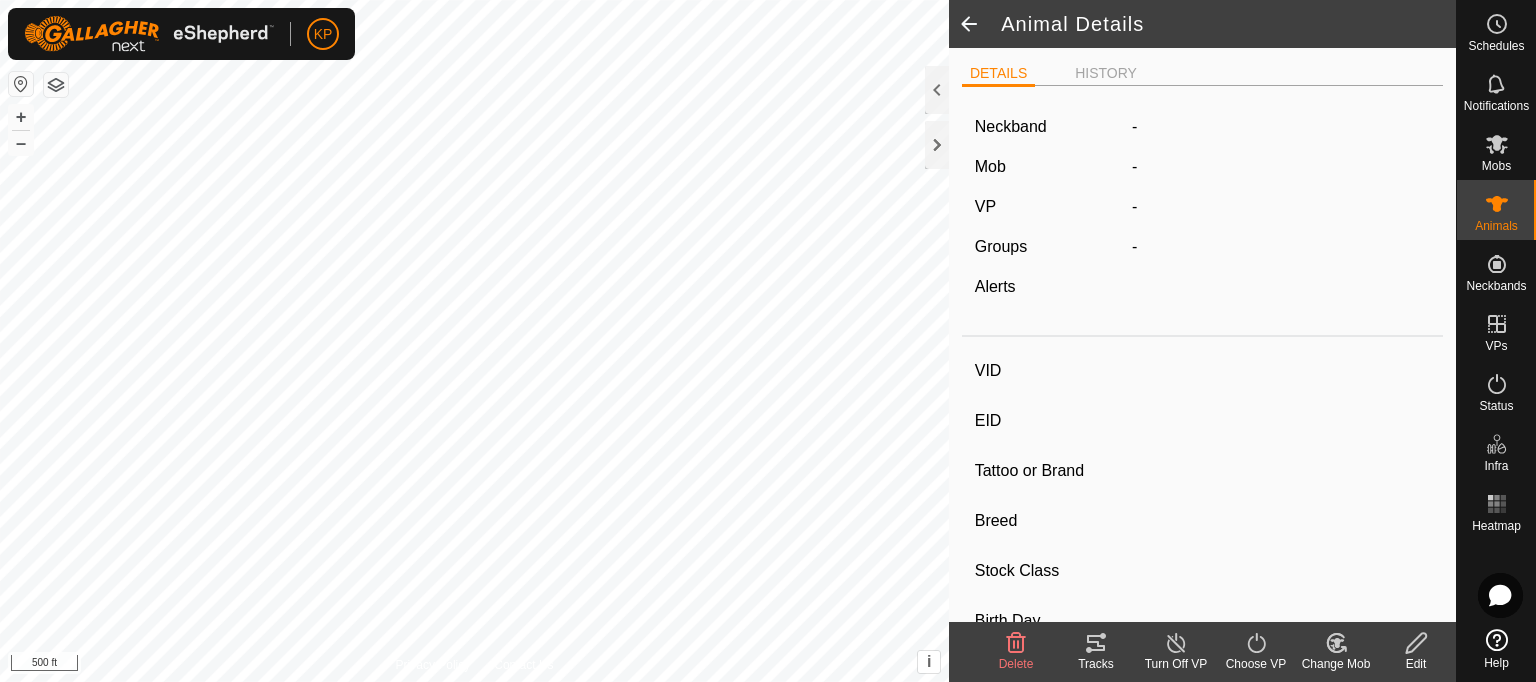 type on "19" 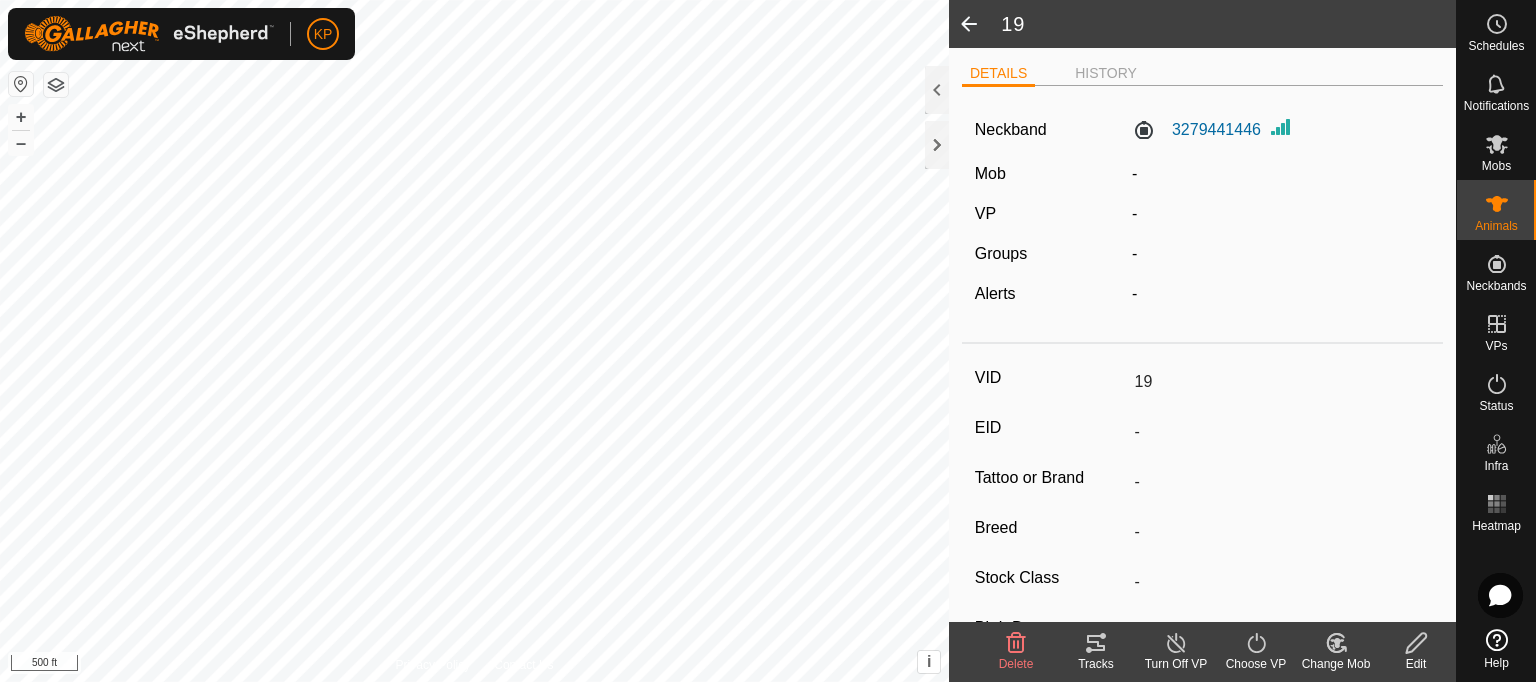 click 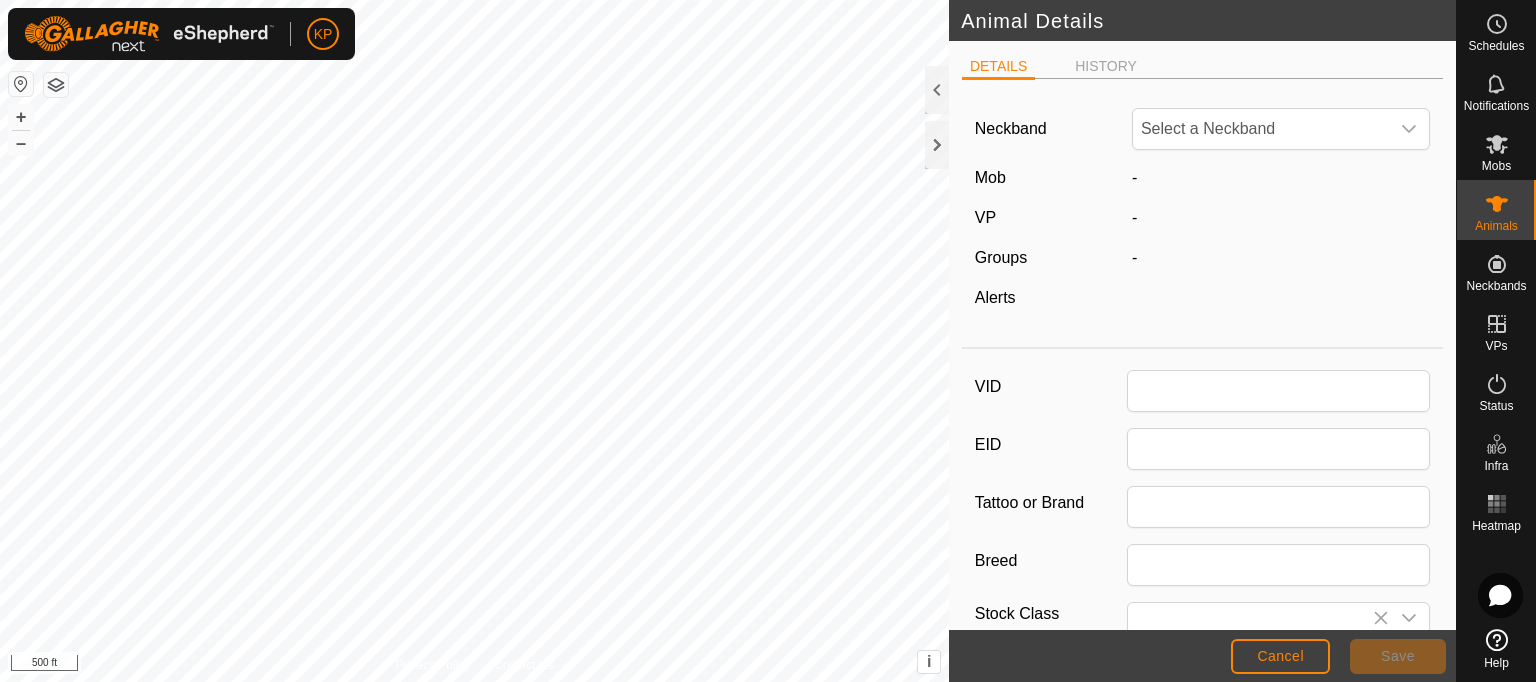 type on "19" 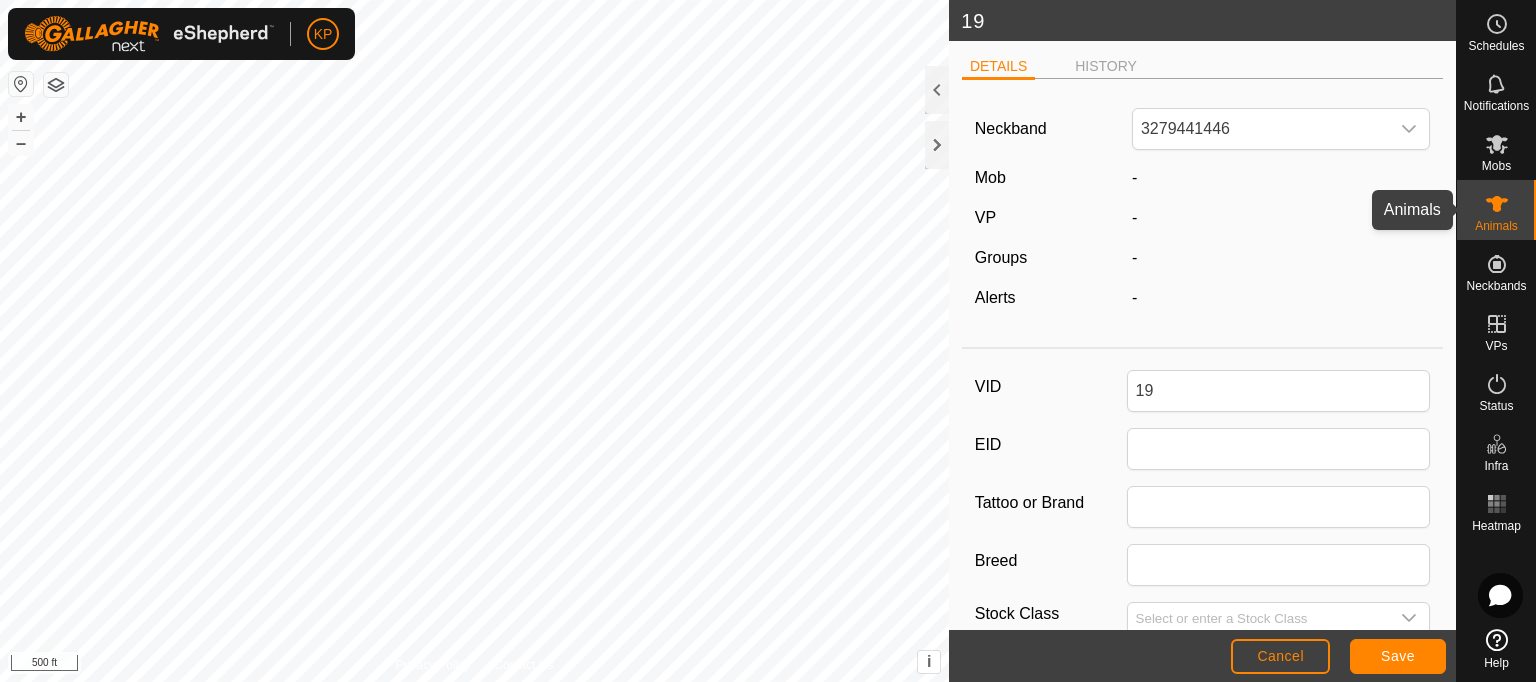 click 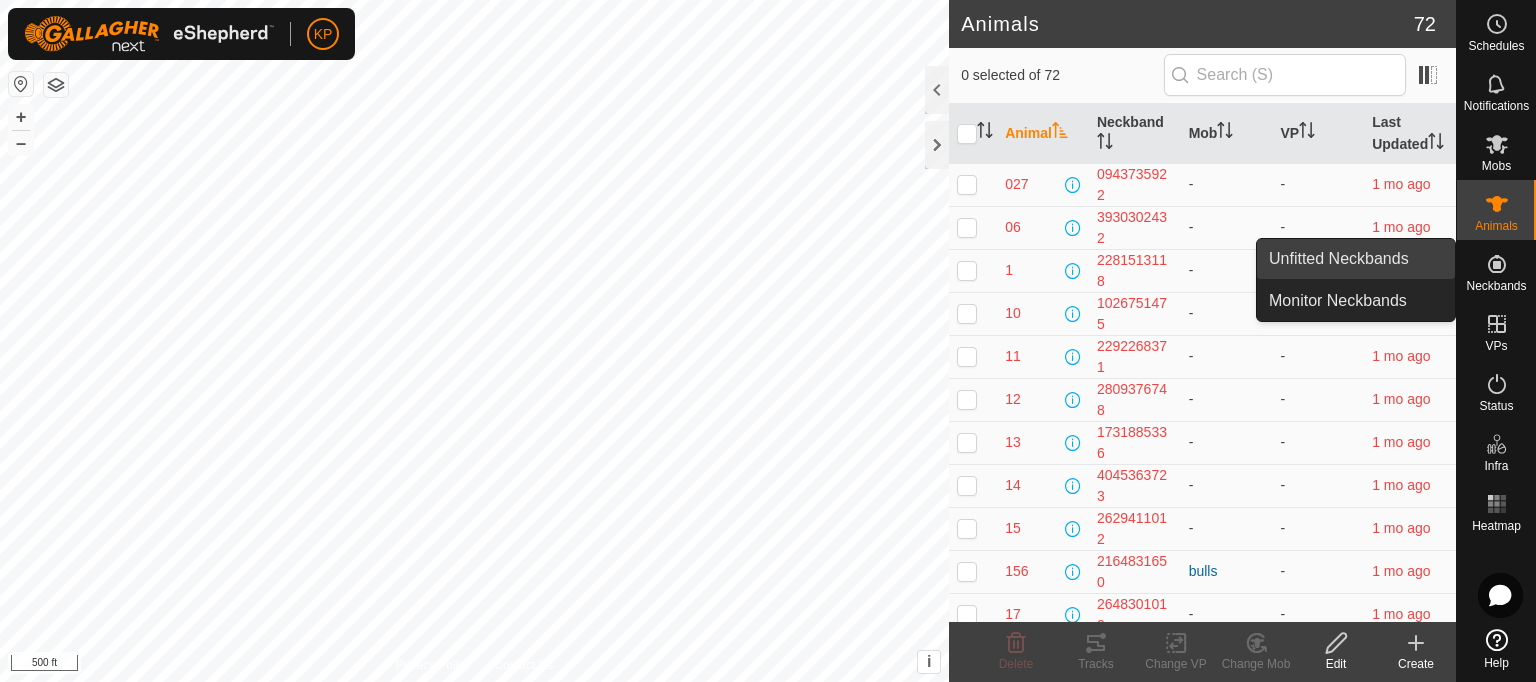 click on "Unfitted Neckbands" at bounding box center [1356, 259] 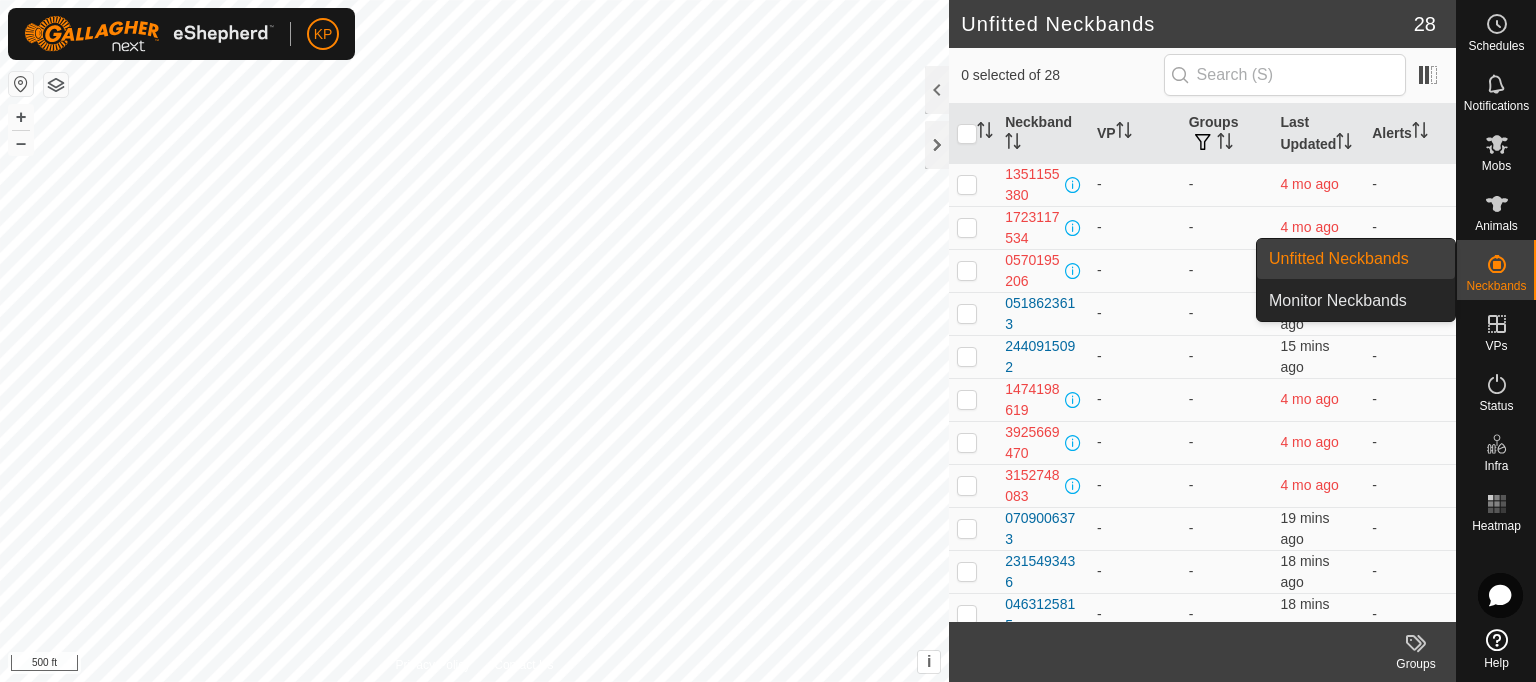 click on "Unfitted Neckbands" at bounding box center [1356, 259] 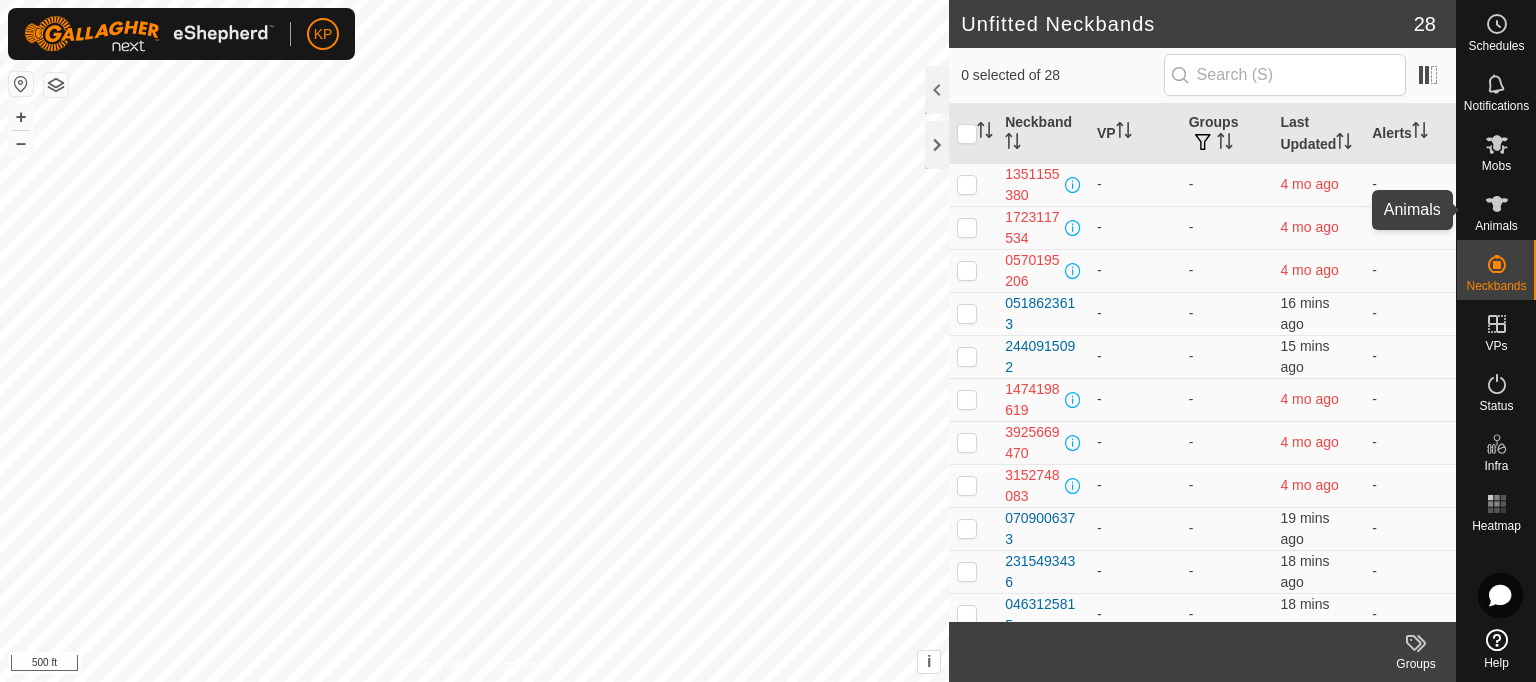 click 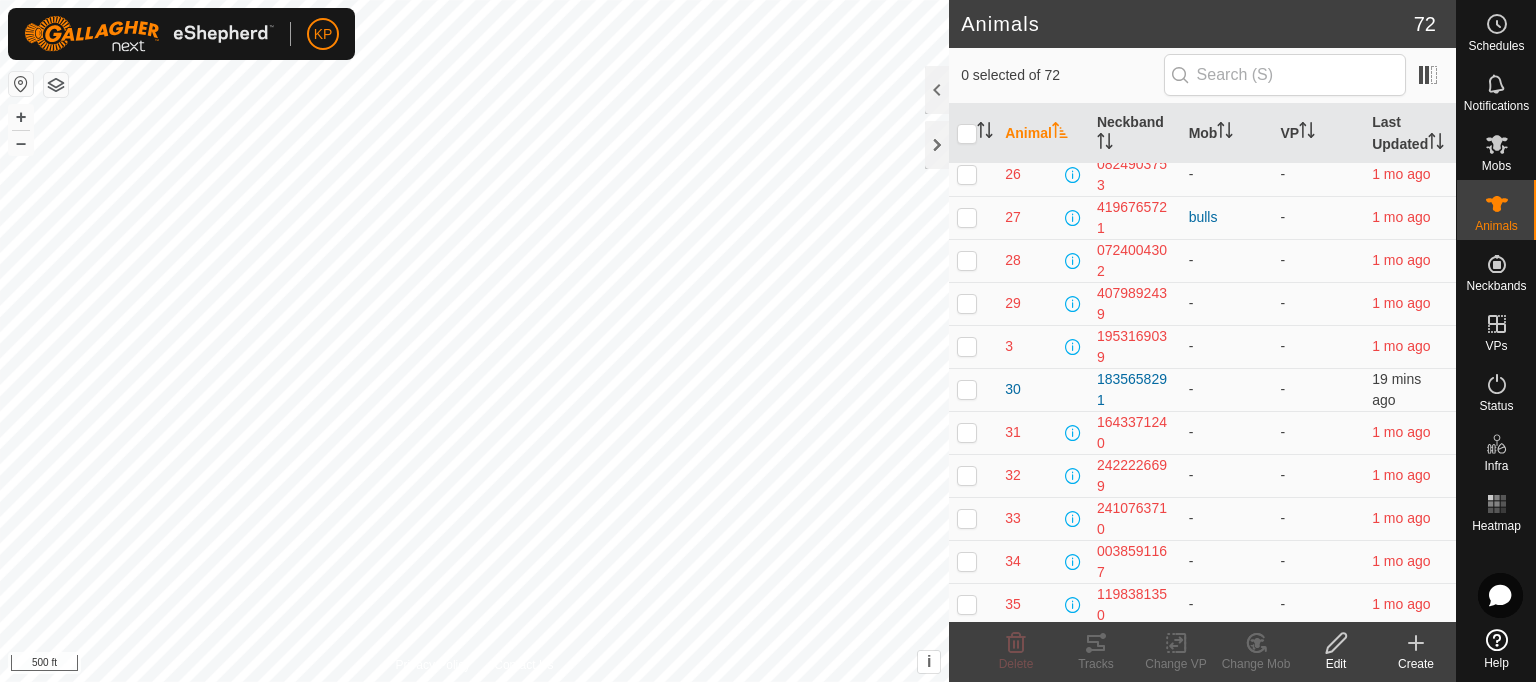 scroll, scrollTop: 924, scrollLeft: 0, axis: vertical 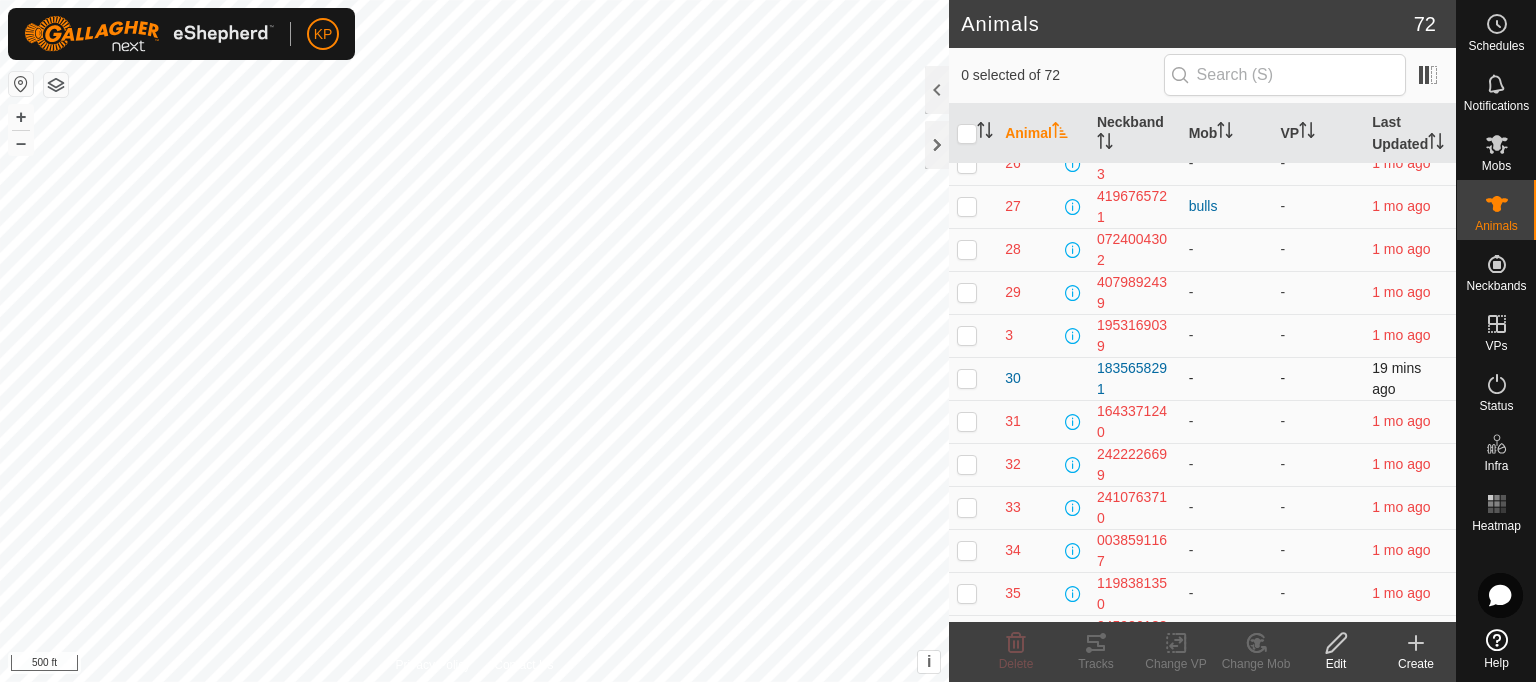 click at bounding box center (967, 378) 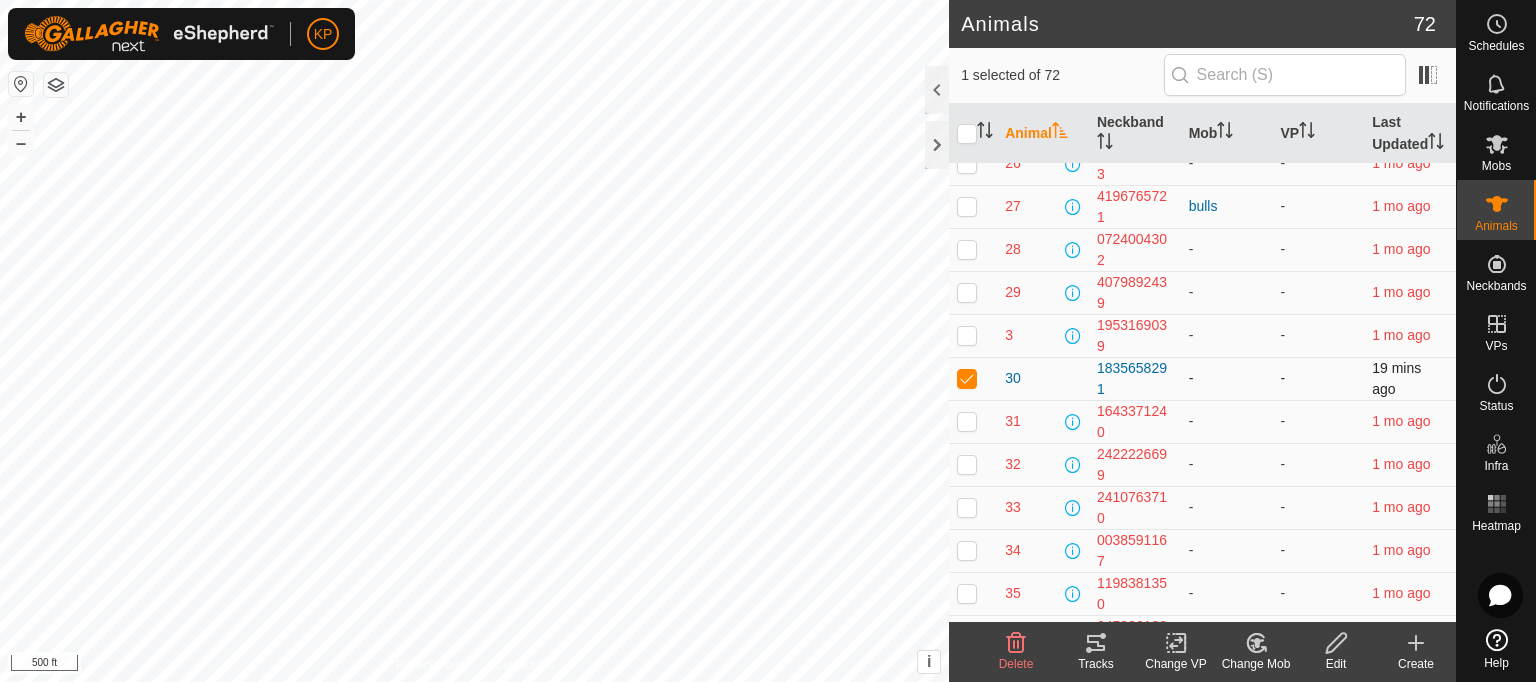 checkbox on "true" 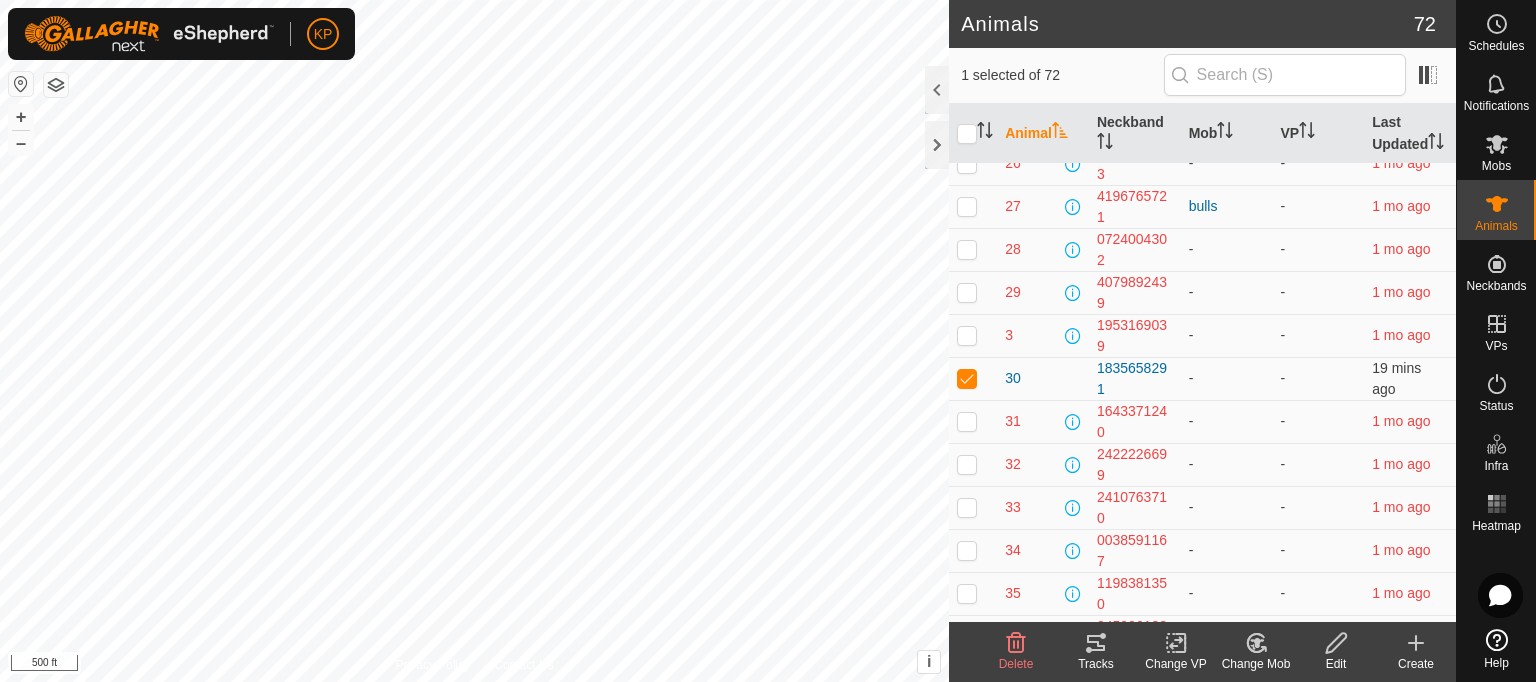 click 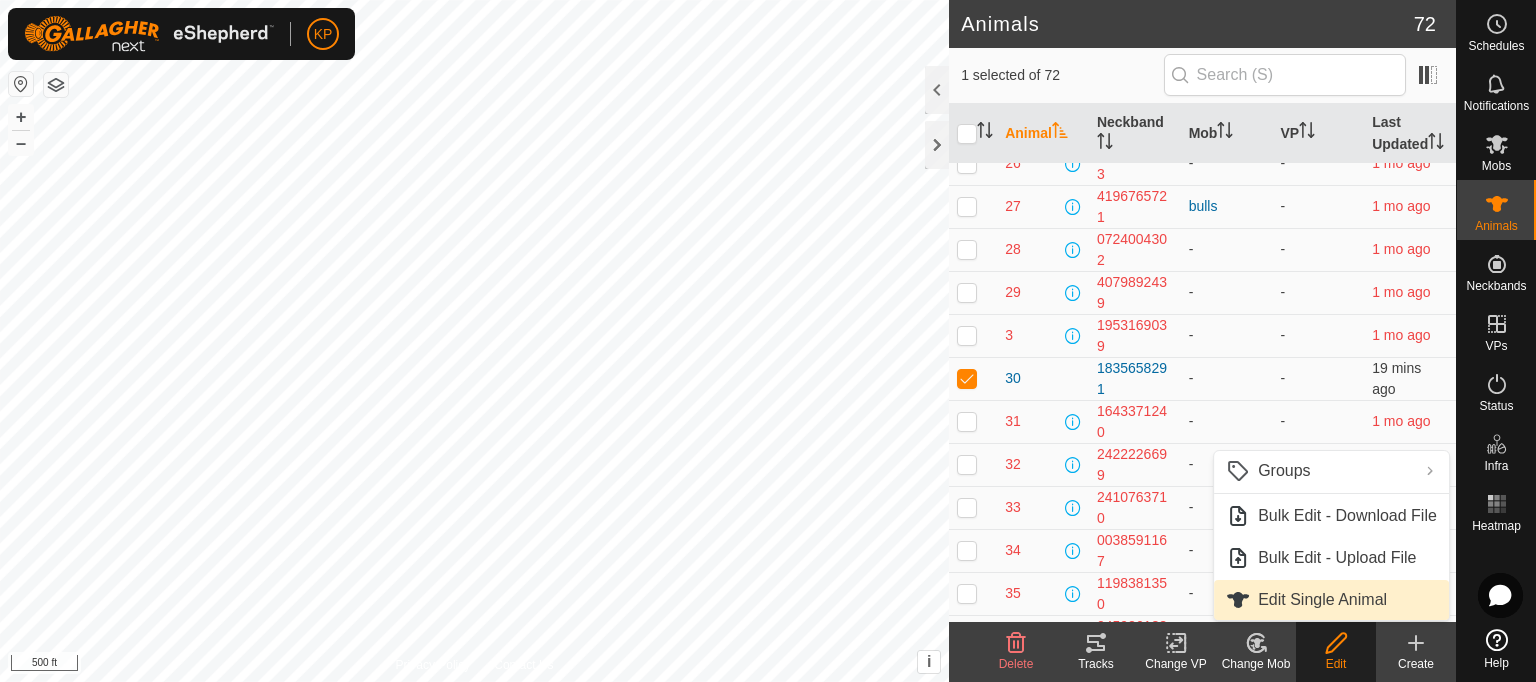 click on "Edit Single Animal" at bounding box center [1331, 600] 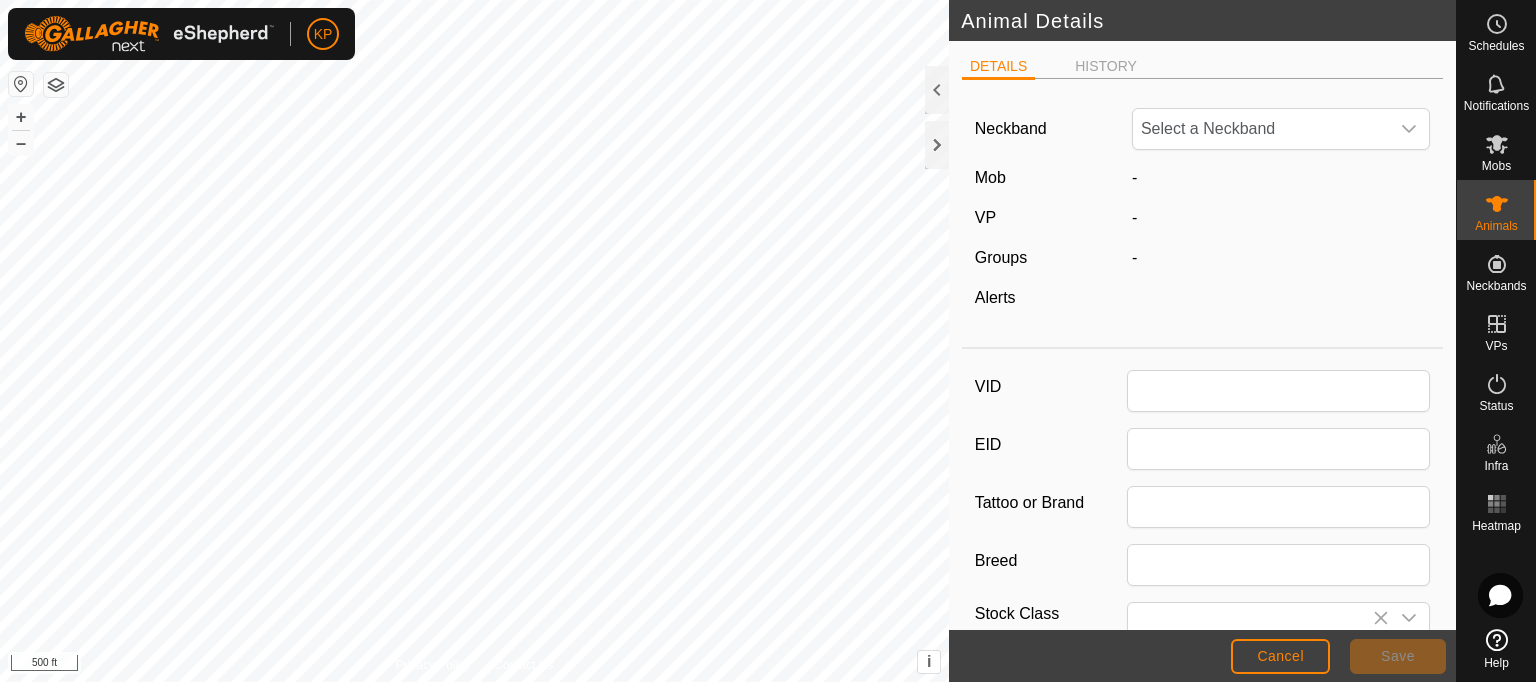 type on "30" 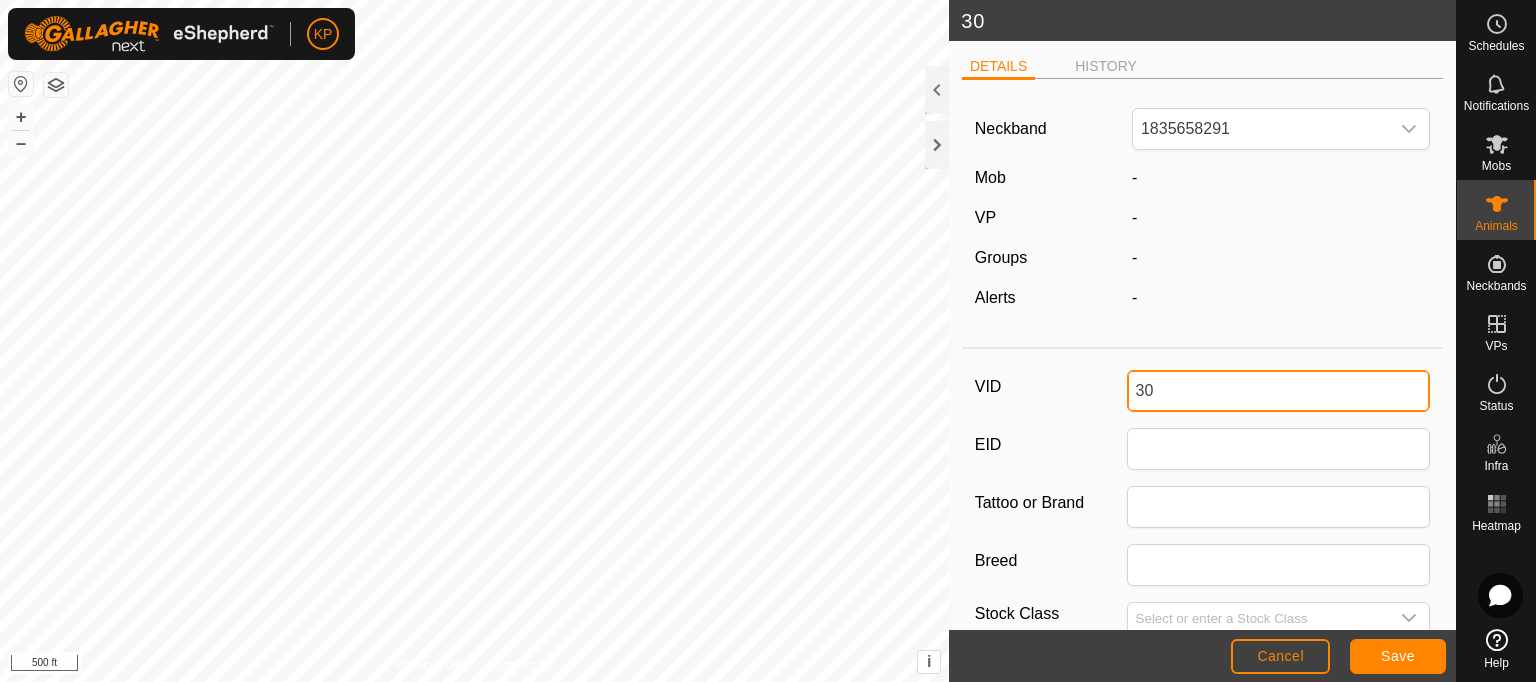 click on "30" at bounding box center (1279, 391) 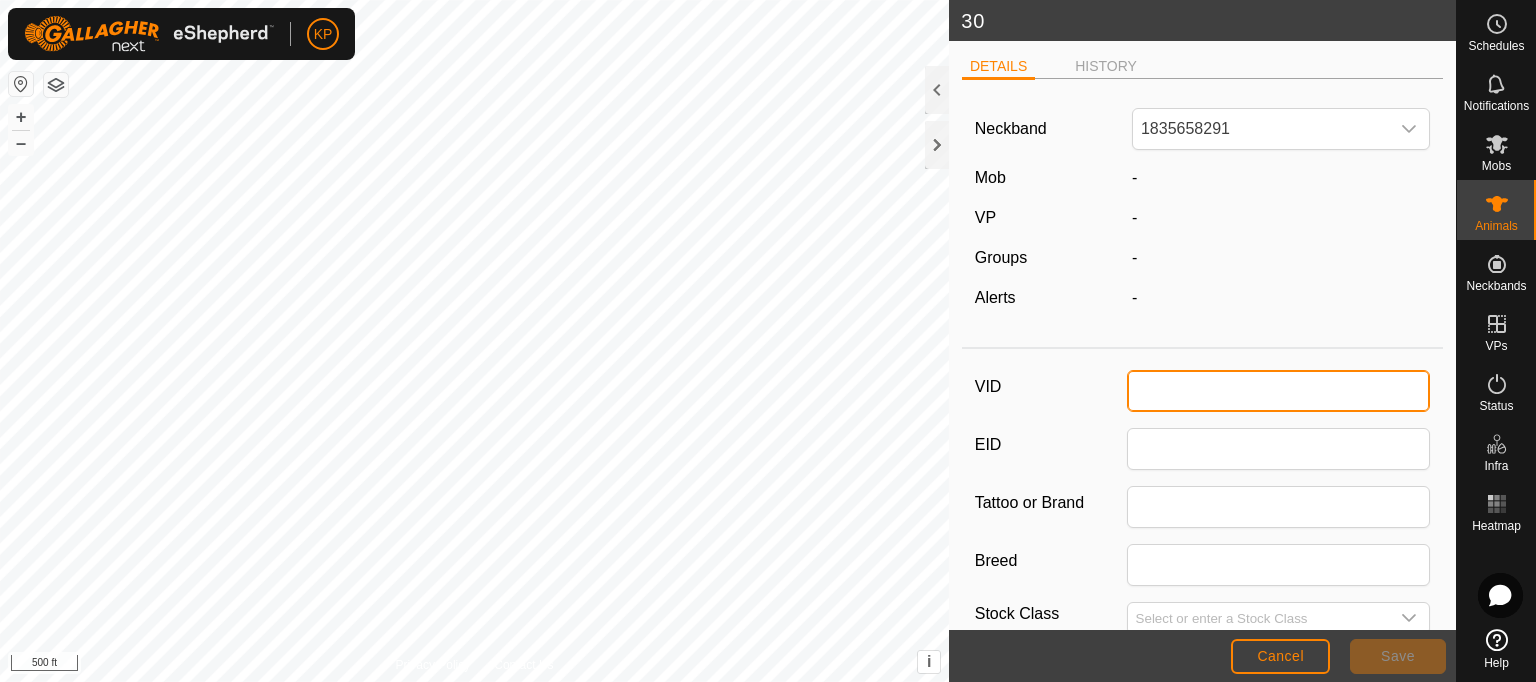 type on "30" 